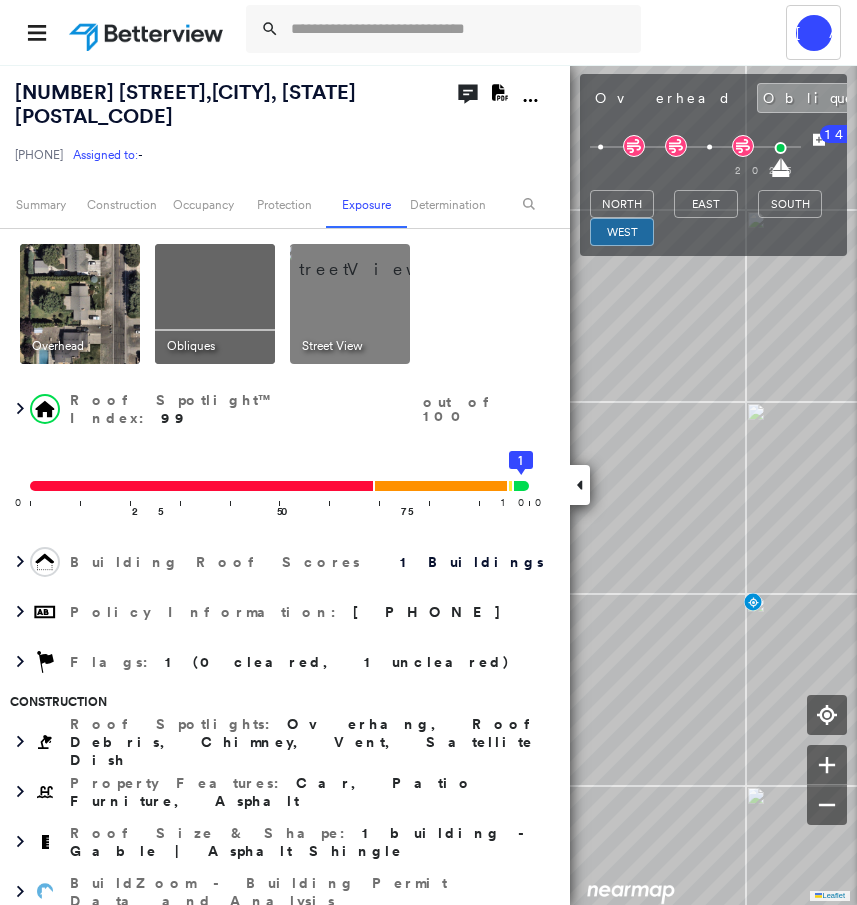 scroll, scrollTop: 0, scrollLeft: 0, axis: both 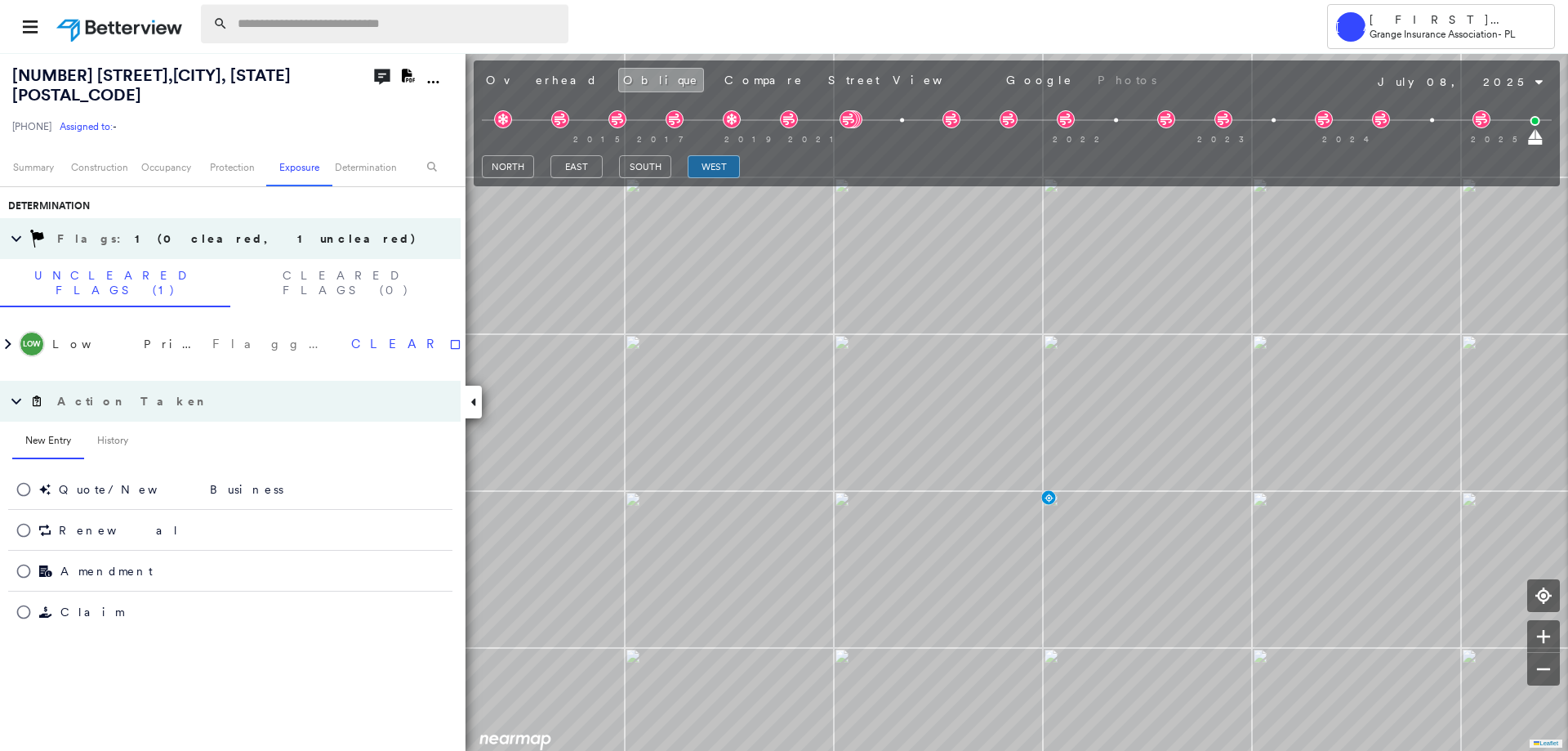 click at bounding box center (398, 24) 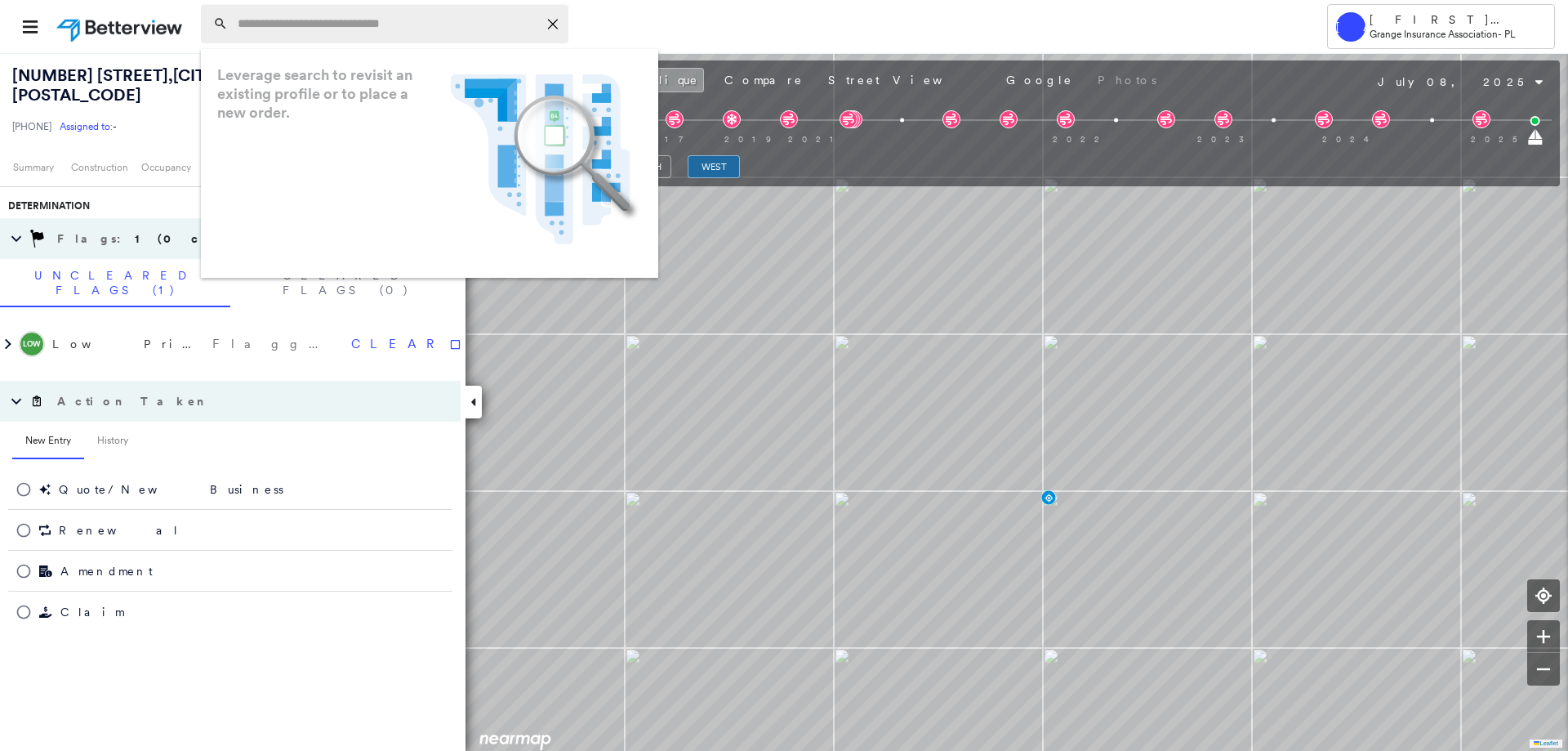 paste on "**********" 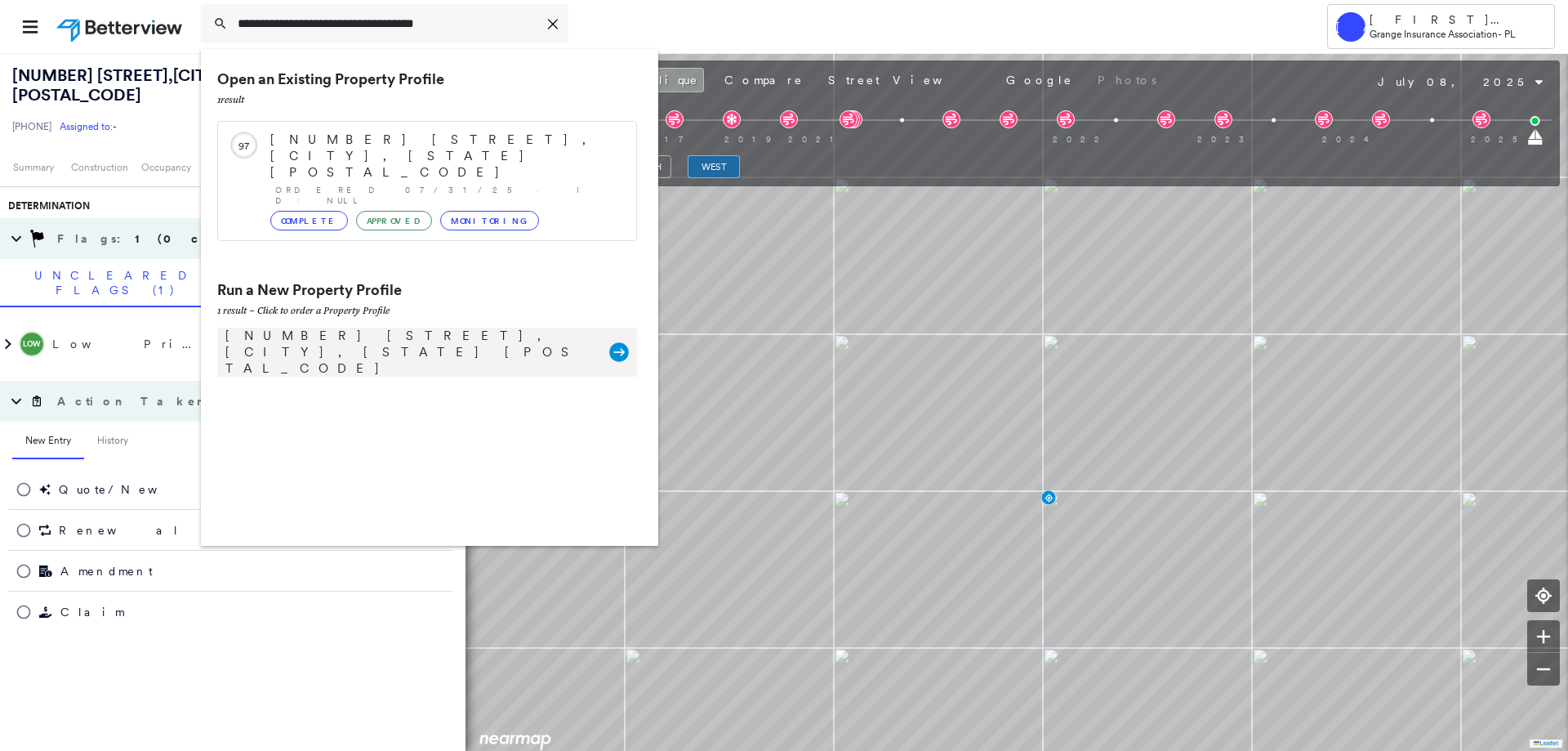 type on "**********" 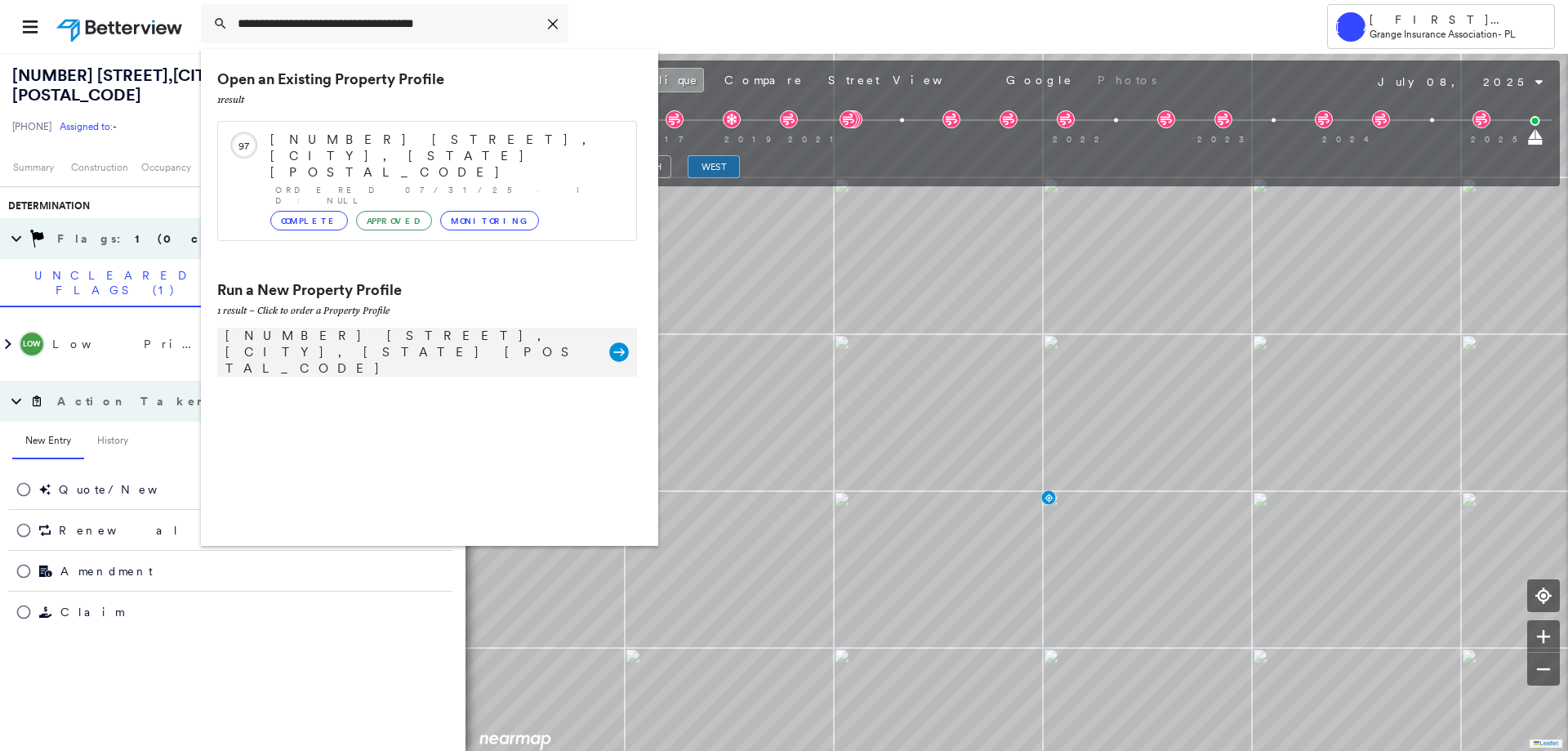click on "[NUMBER] [STREET], [CITY], [STATE] [POSTAL_CODE]" at bounding box center (409, 352) 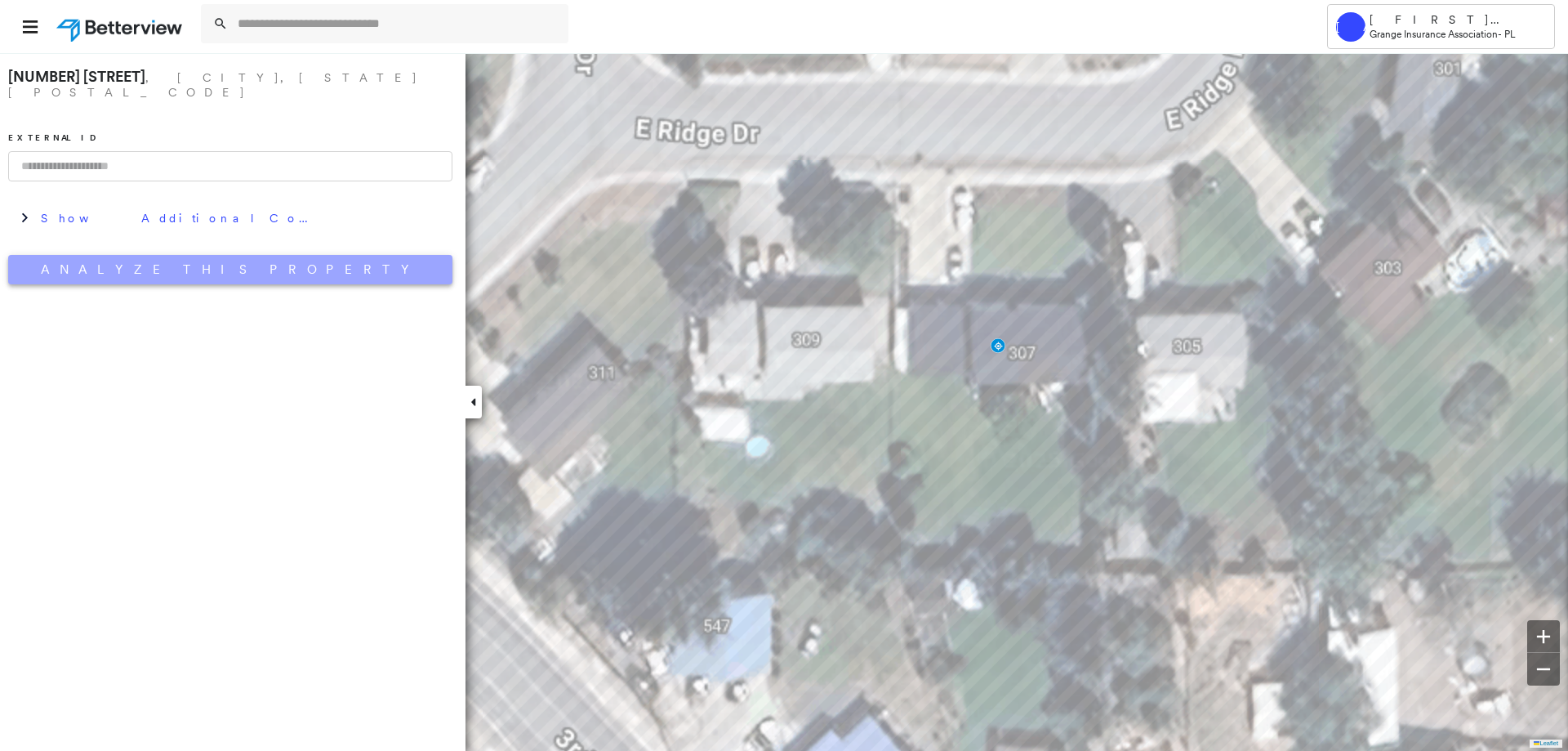 click on "Analyze This Property" at bounding box center [230, 270] 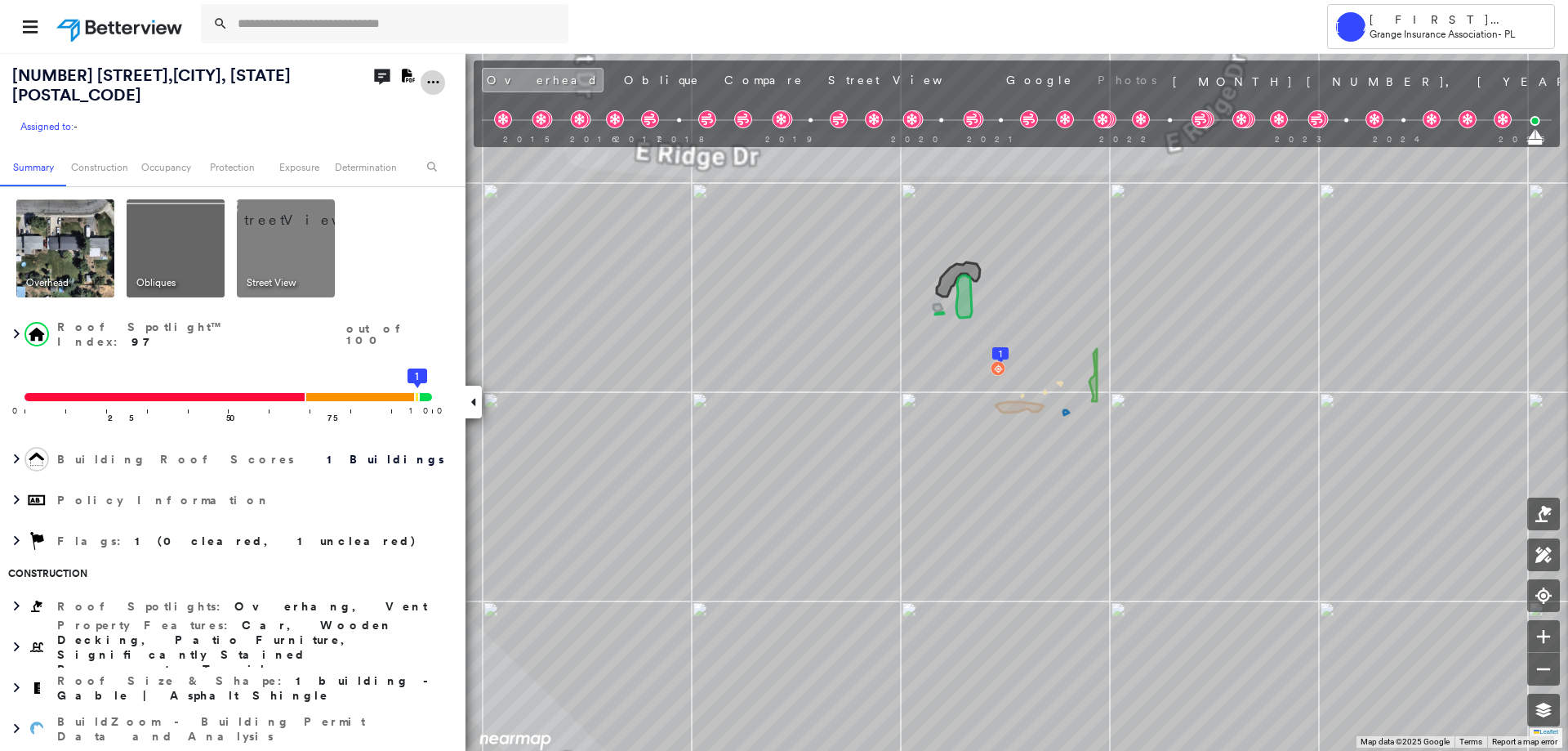 click 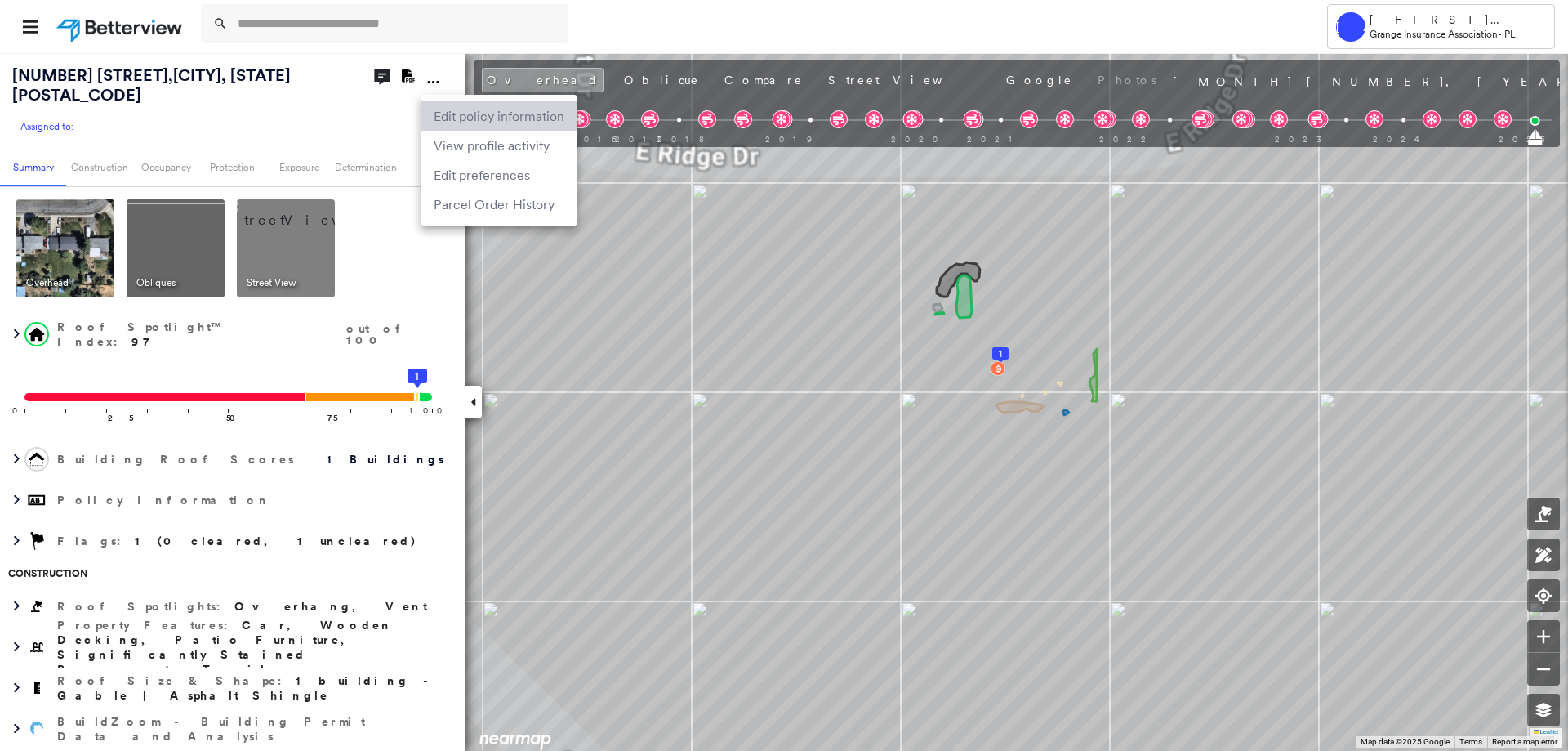 click on "Edit policy information" at bounding box center (499, 116) 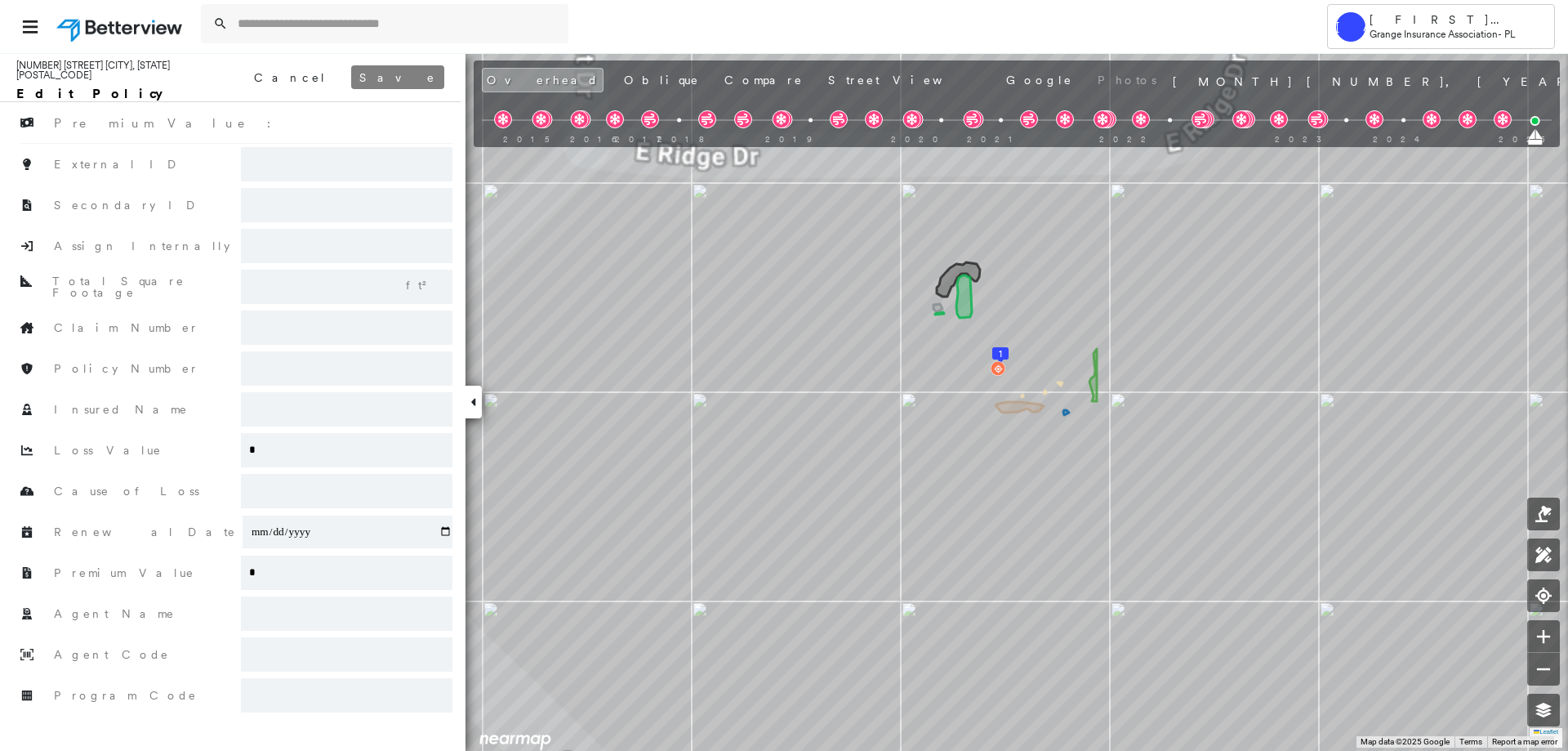 drag, startPoint x: 332, startPoint y: 165, endPoint x: 325, endPoint y: 178, distance: 14.764823 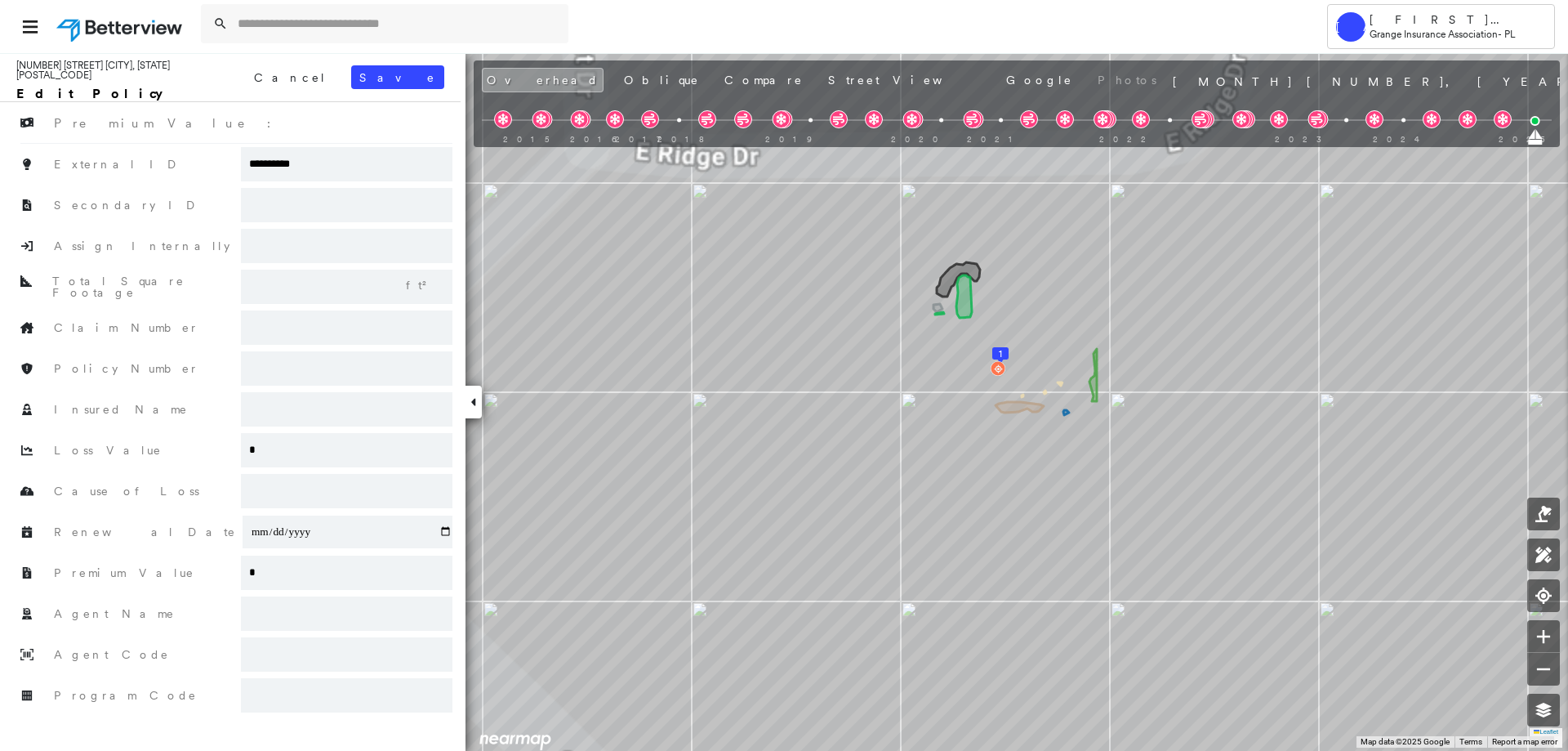 type on "**********" 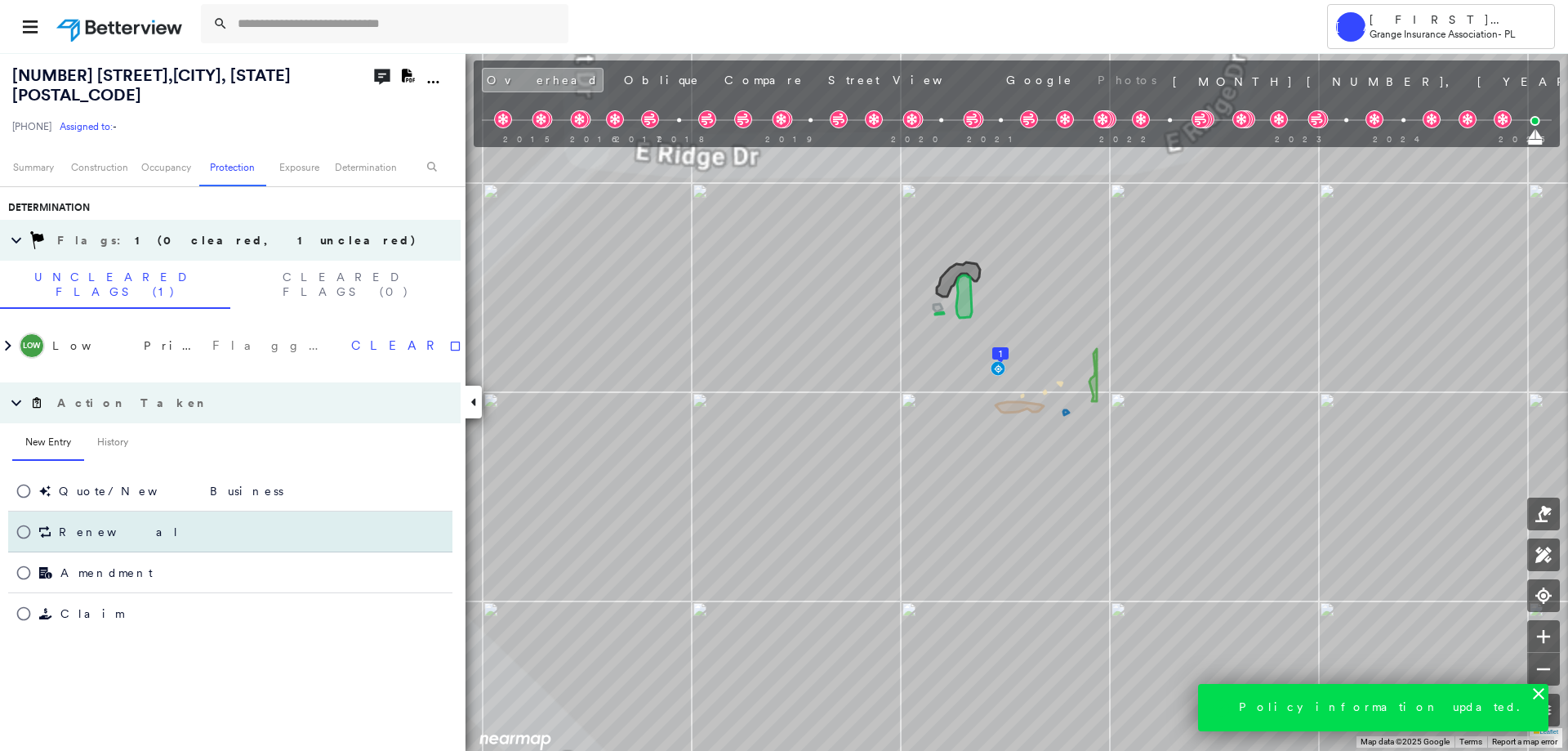 scroll, scrollTop: 753, scrollLeft: 0, axis: vertical 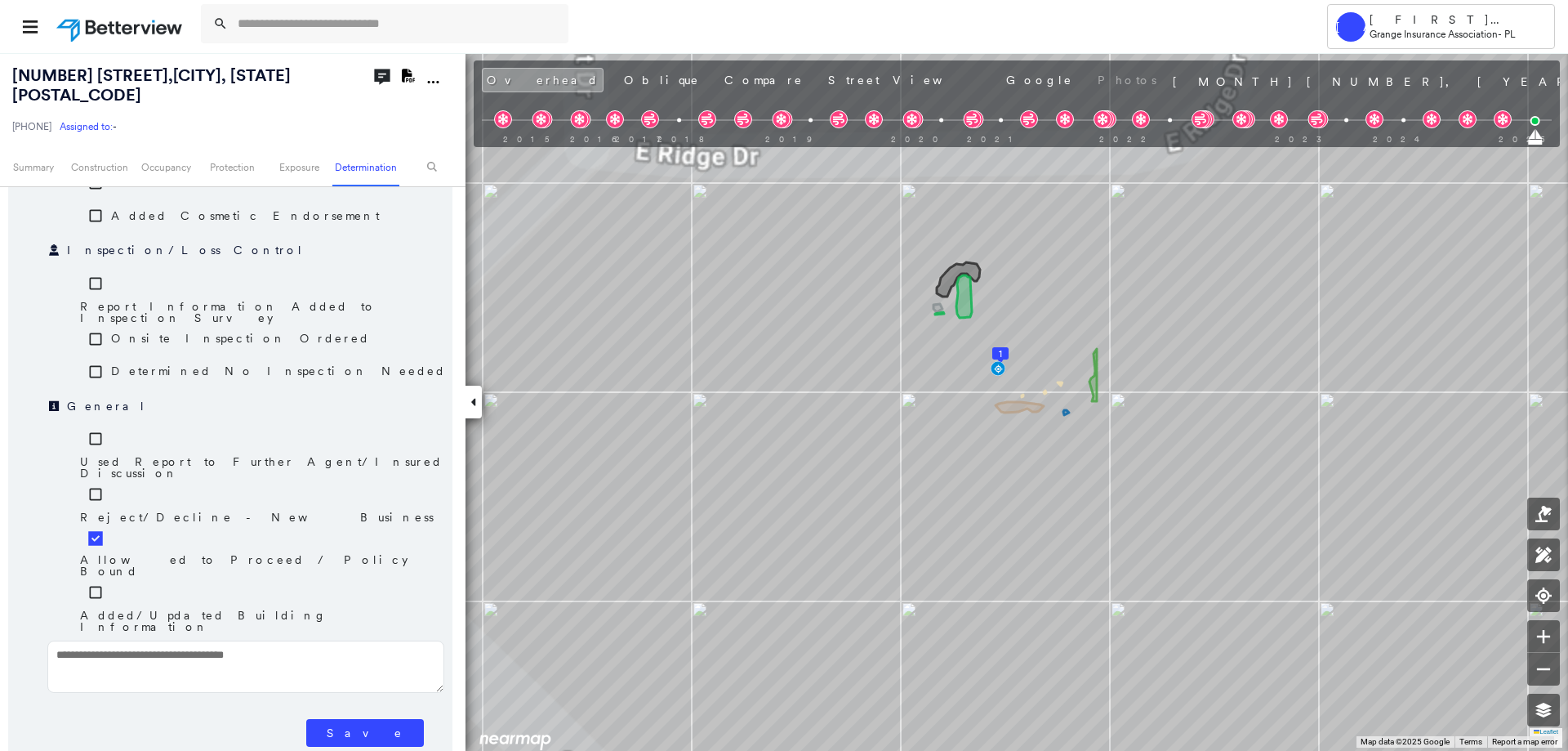 click on "Save" at bounding box center [365, 733] 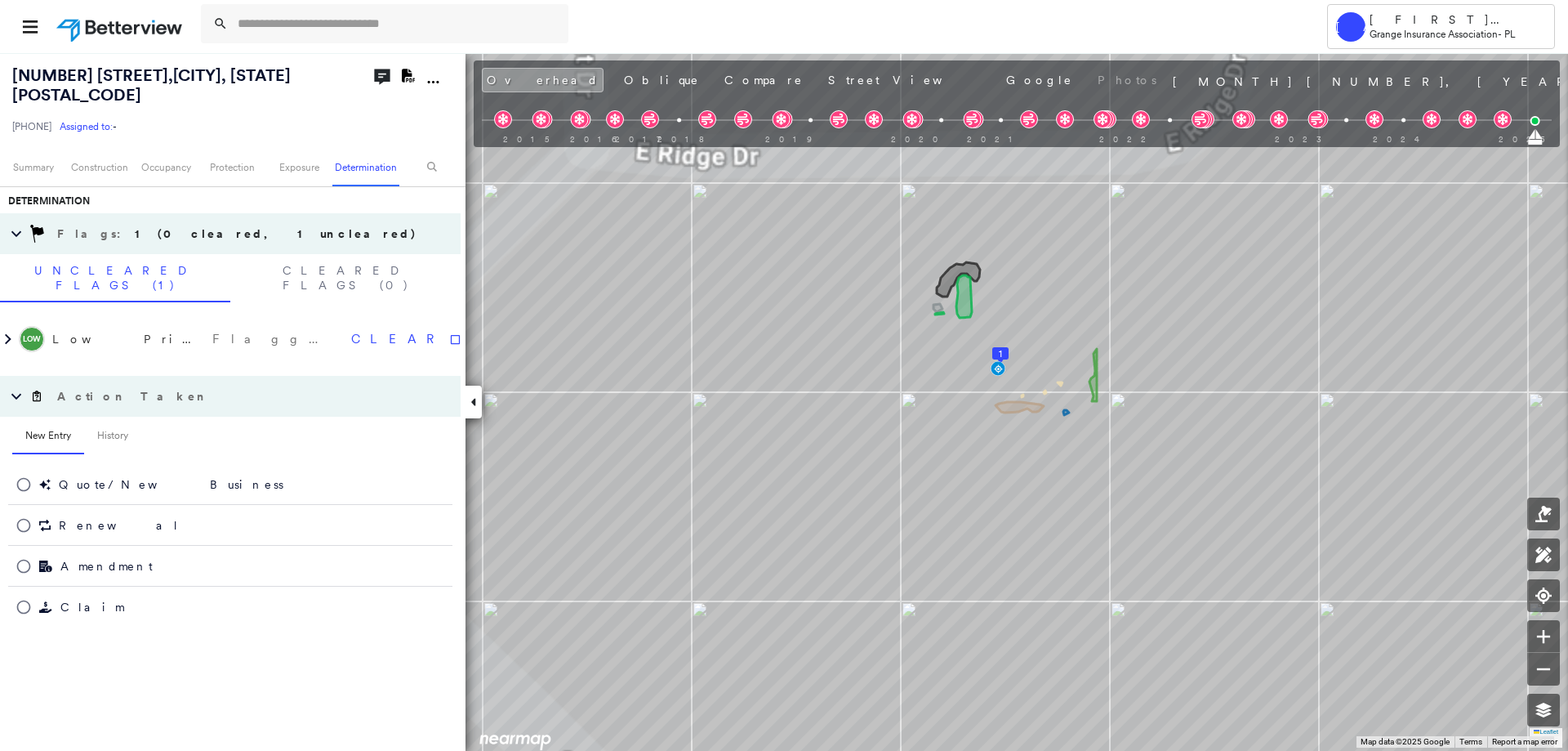 scroll, scrollTop: 753, scrollLeft: 0, axis: vertical 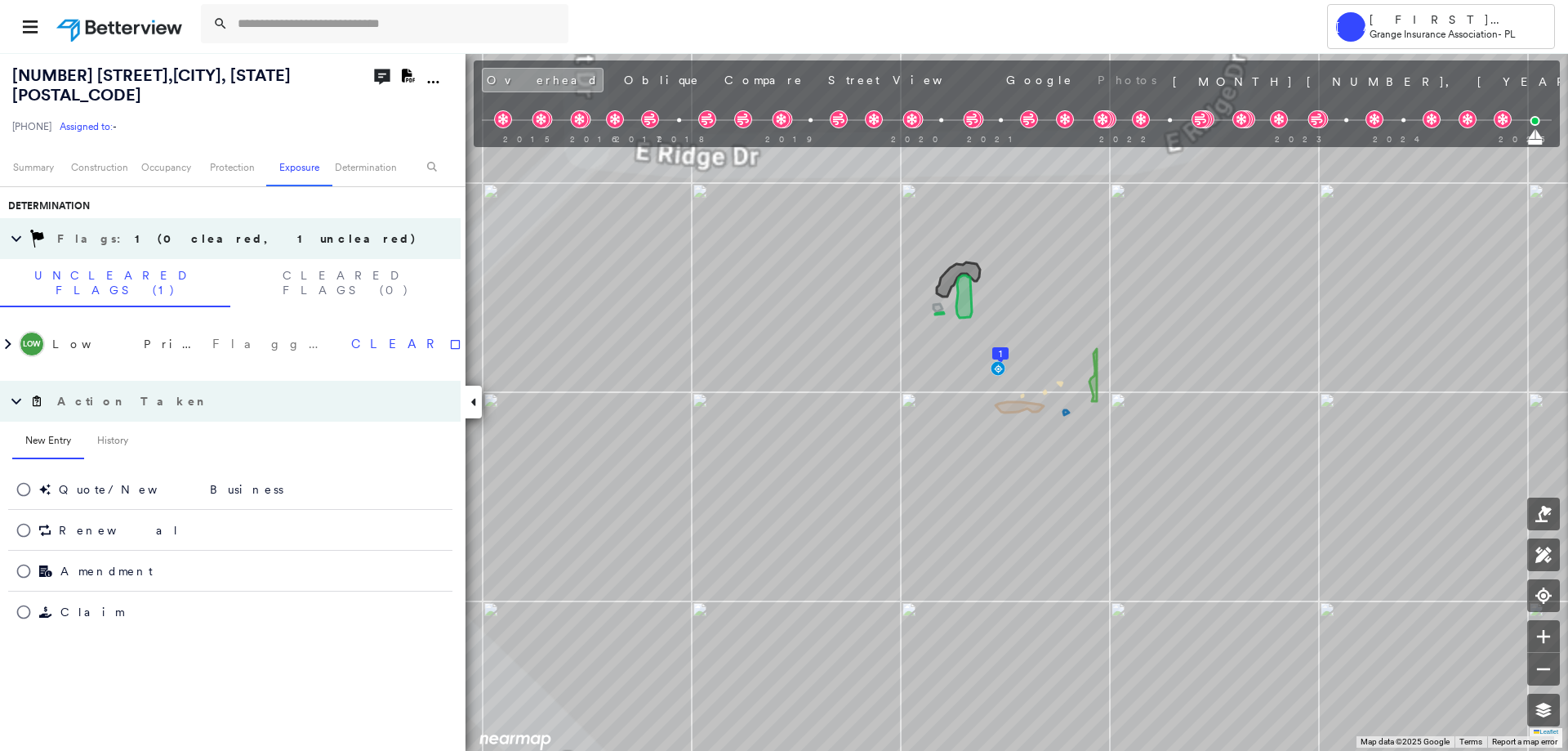 click 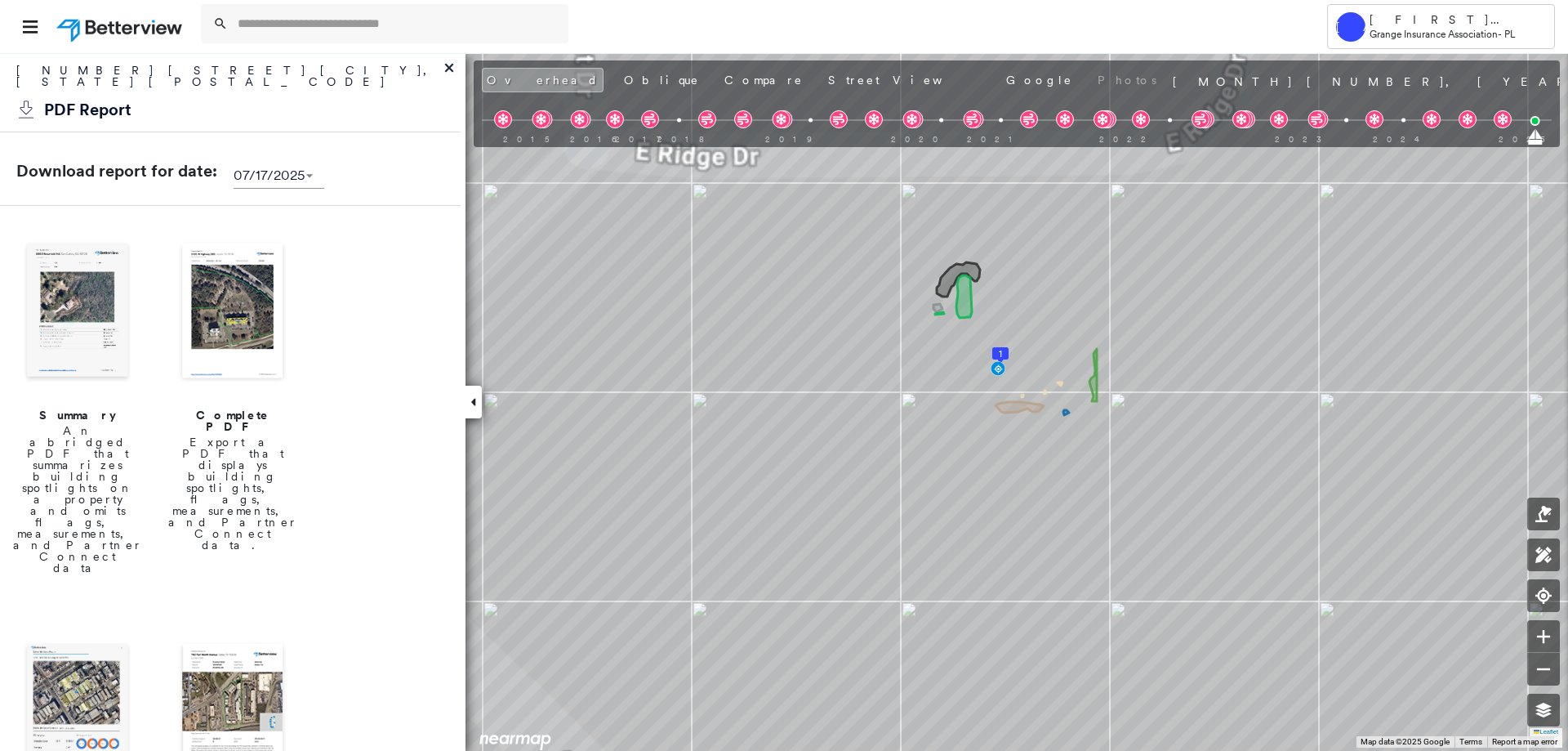 click on "Summary" at bounding box center [78, 415] 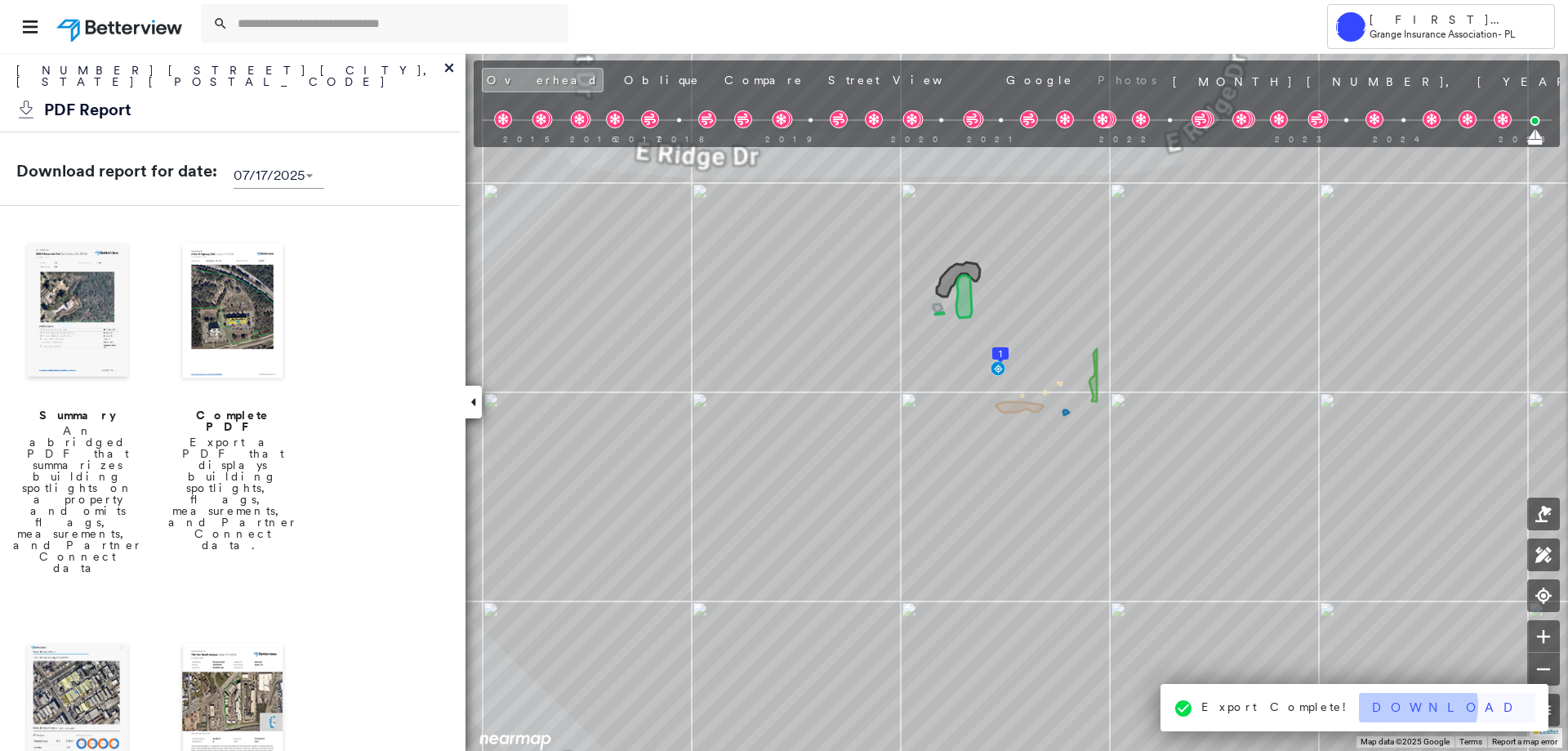 click on "Download" at bounding box center [1447, 708] 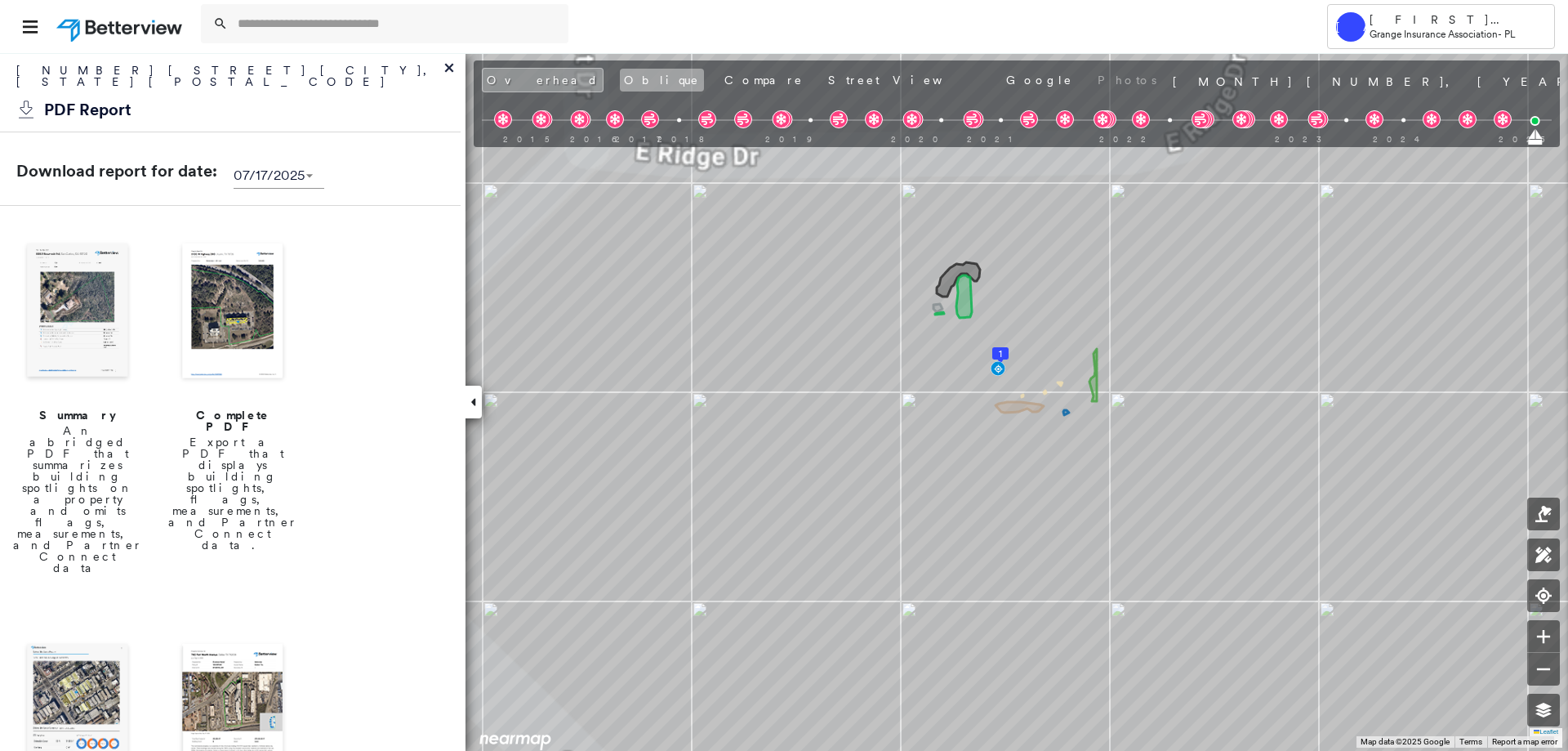 click on "Oblique" at bounding box center (662, 80) 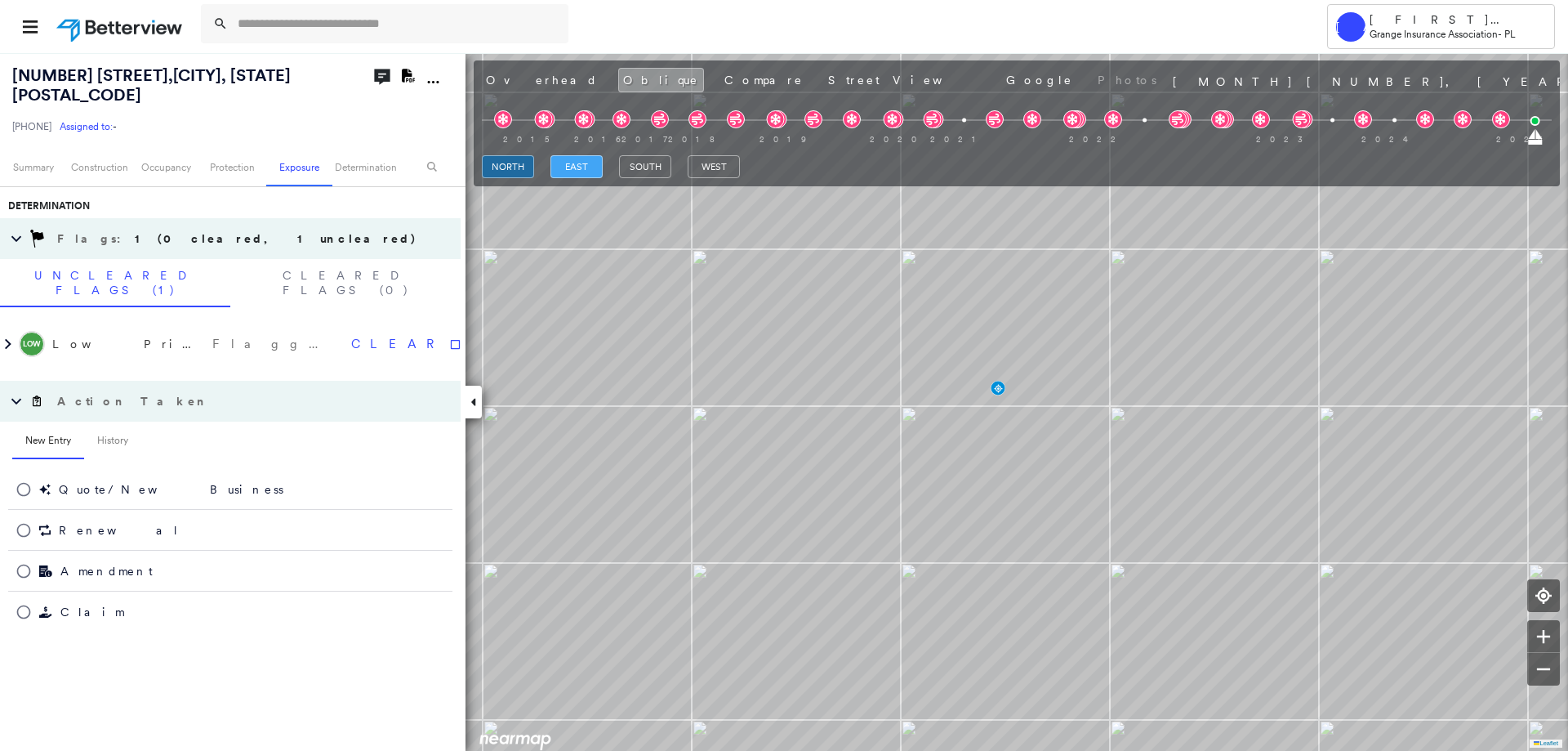 click on "east" at bounding box center [577, 167] 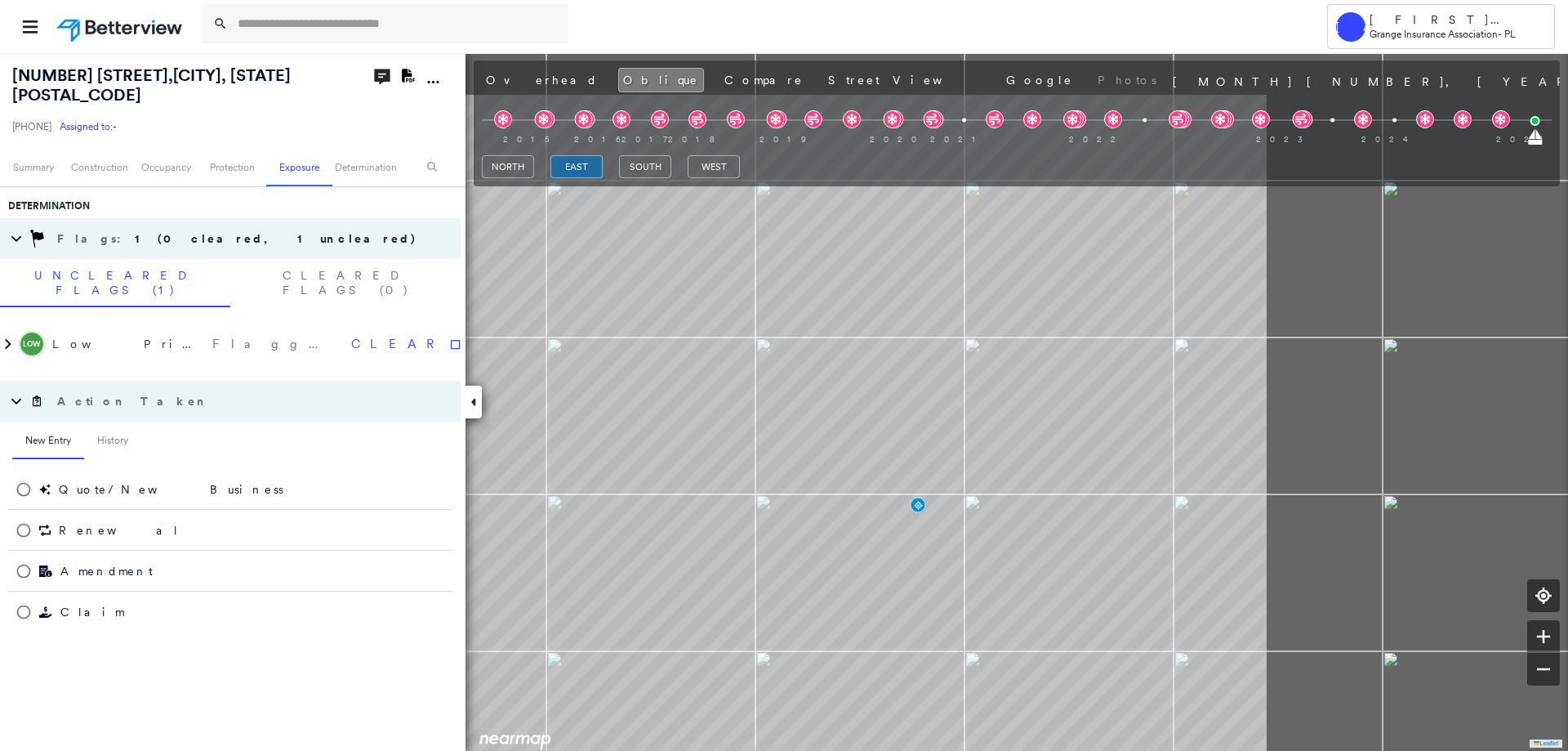 click on "[NUMBER] [STREET], [CITY], [STATE] [POSTAL_CODE] [PHONE] Assigned to:  - Assigned to:  - [PHONE] Assigned to:  - Open Comments Download PDF Report Summary Construction Occupancy Protection Exposure Determination Overhead Obliques Street View Roof Spotlight™ Index :  97 out of 100 0 100 25 50 75 1 Building Roof Scores 1 Buildings Policy Information :  [PHONE] Flags :  1 (0 cleared, 1 uncleared) Construction Roof Spotlights :  Overhang, Vent Property Features :  Car, Wooden Decking, Patio Furniture, Significantly Stained Pavement, Trailer Roof Size & Shape :  1 building  - Gable | Asphalt Shingle BuildZoom - Building Permit Data and Analysis Occupancy Place Detail Protection Exposure Fire Path Wildfire Determination Flags :  1 (0 cleared, 1 uncleared) Uncleared Flags (1) Cleared Flags  (0) LOW Low Priority Roof Score Flagged 08/04/25 Clear Action Taken New Entry History Quote/New Business Terms & Conditions Added ACV Endorsement Added Cosmetic Endorsement Inspection/Loss Control General Save Renewal" at bounding box center (784, 401) 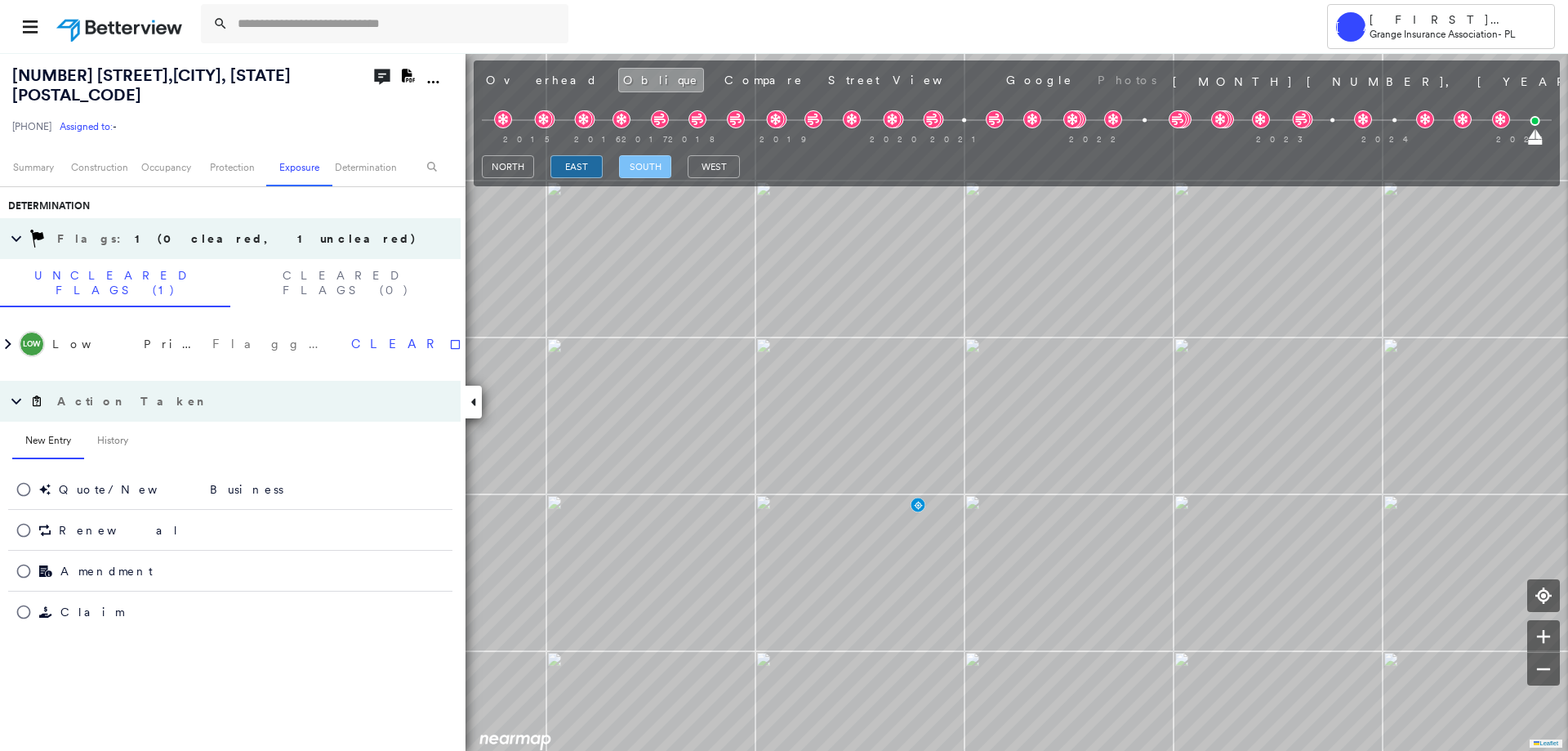 click on "south" at bounding box center [645, 167] 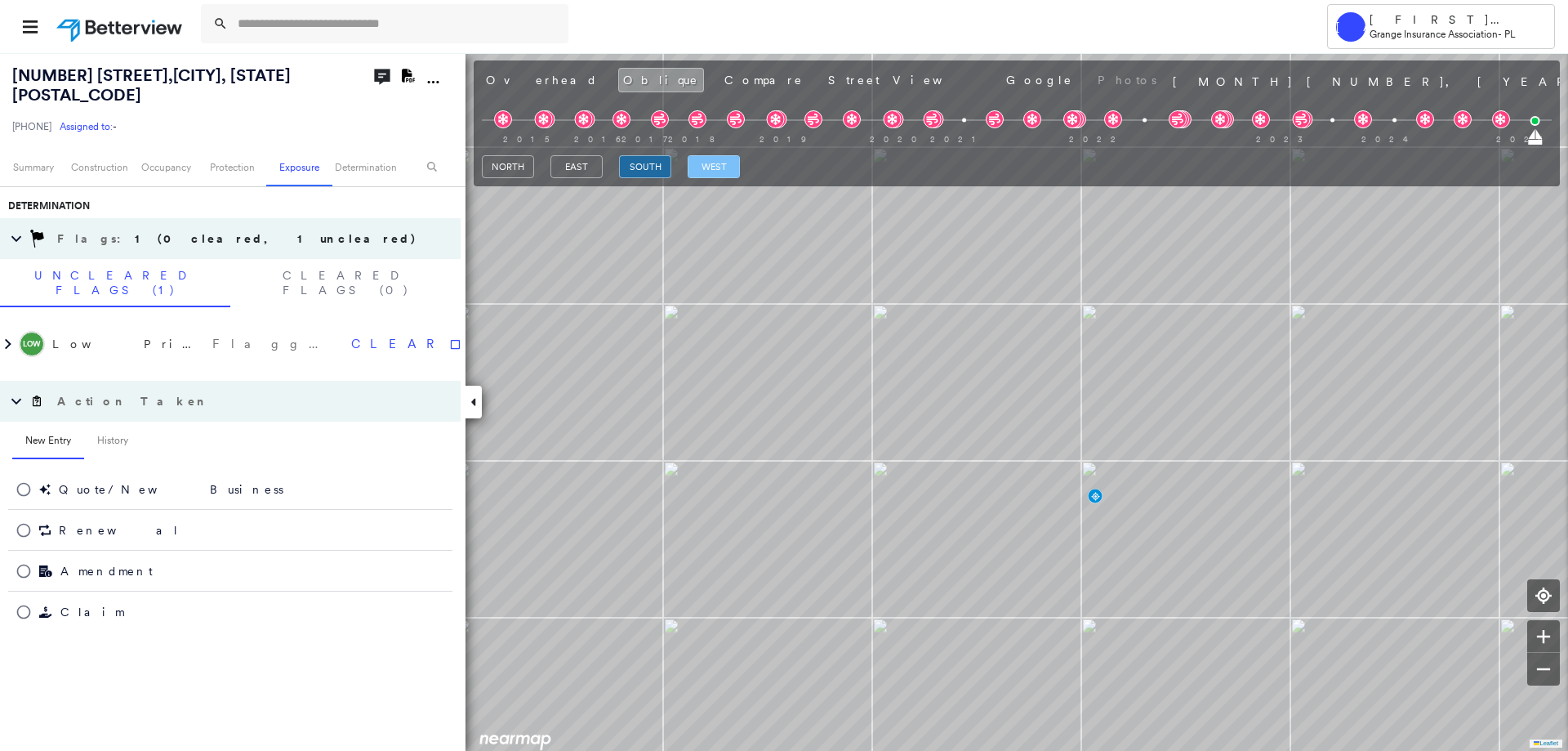 click on "west" at bounding box center (714, 167) 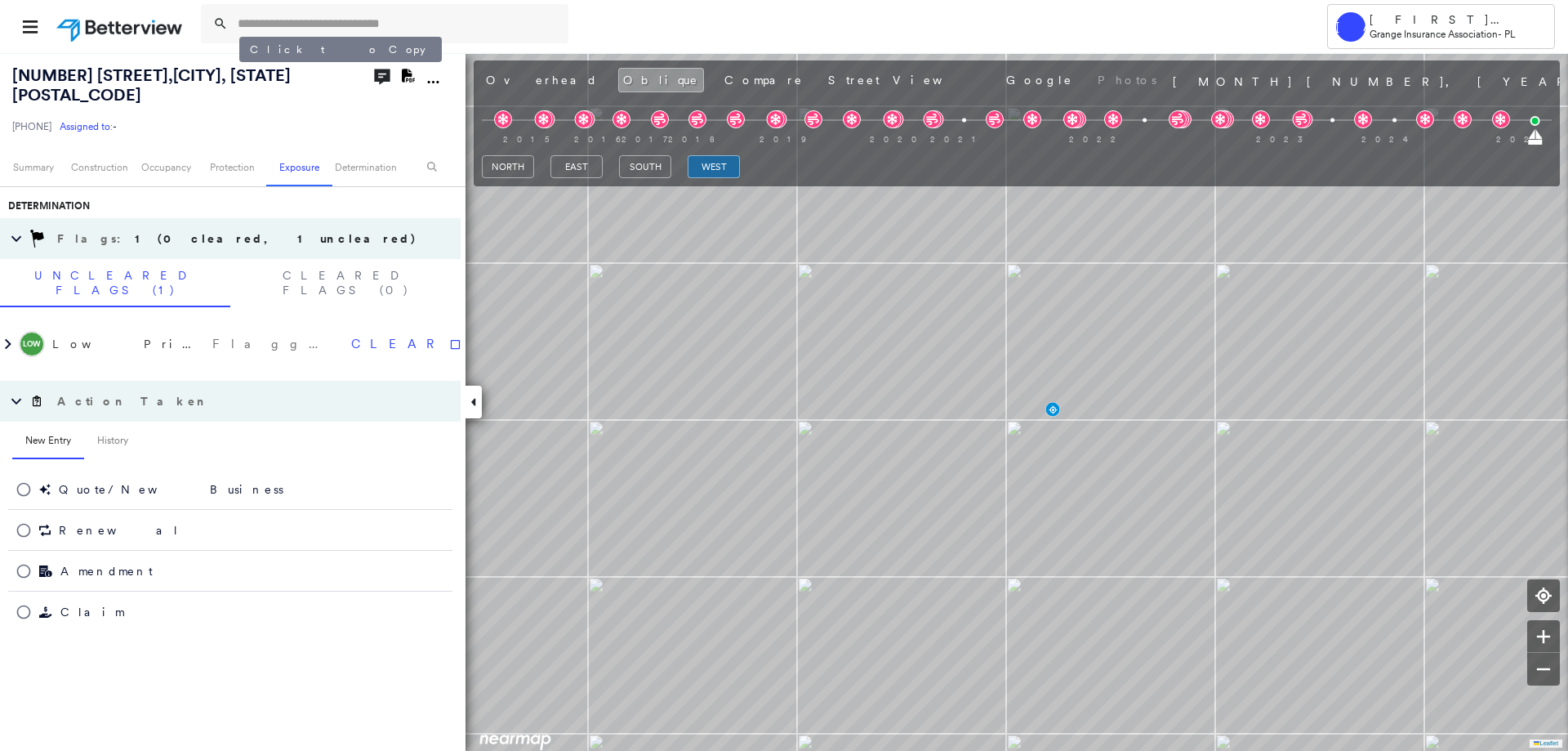 click on "[NUMBER] [STREET], [CITY], [STATE] [POSTAL_CODE]" at bounding box center [151, 85] 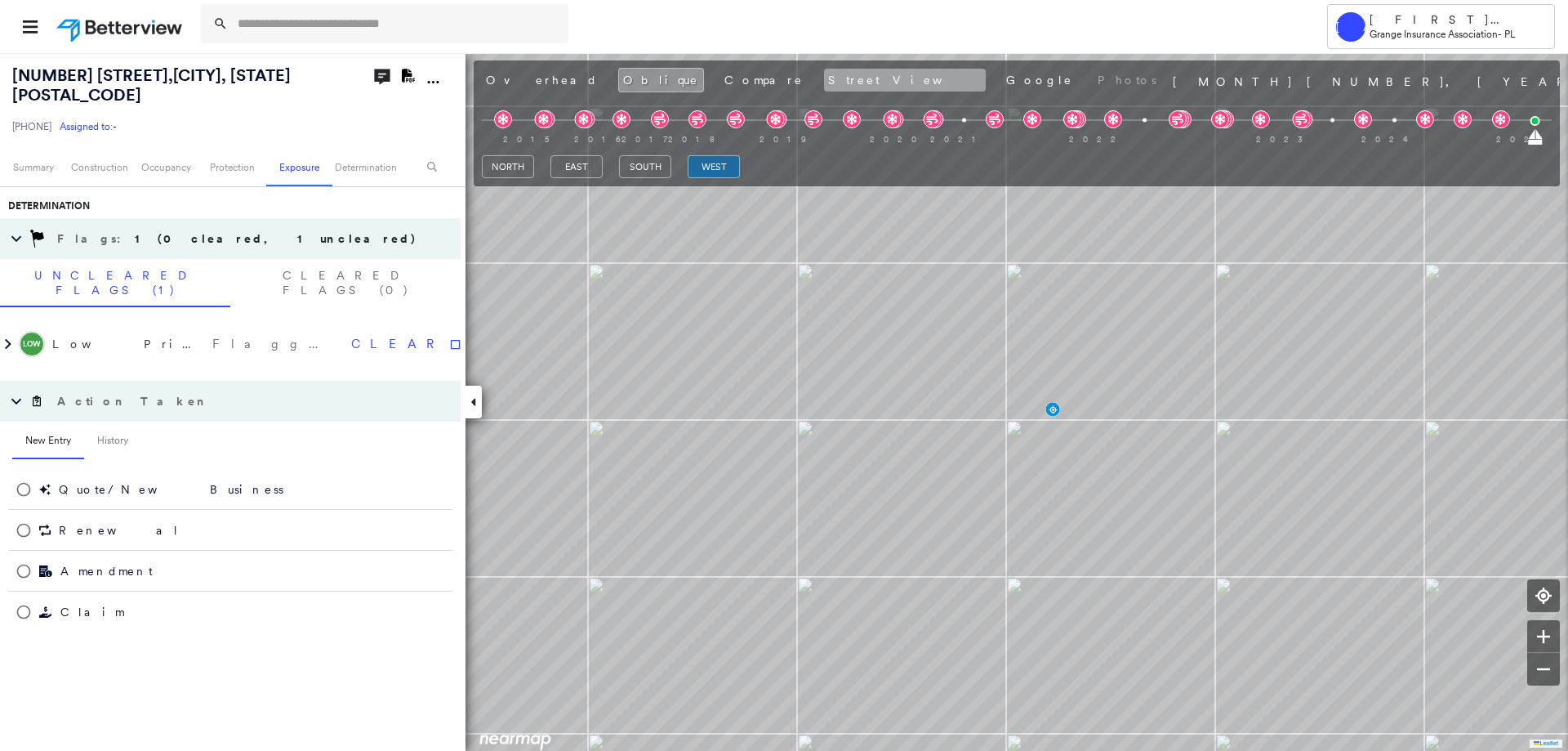 click on "Street View" at bounding box center (905, 80) 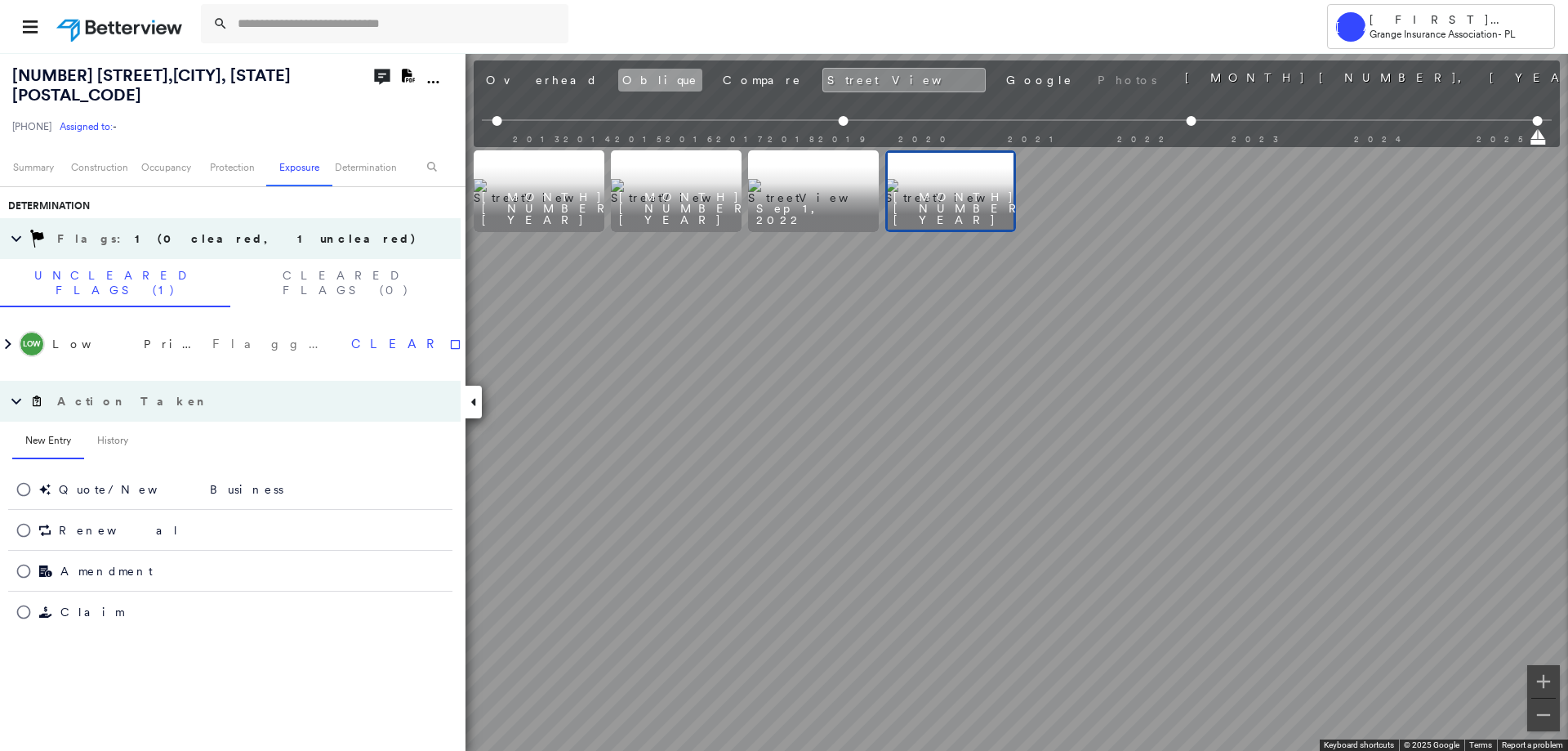 click on "Oblique" at bounding box center (660, 80) 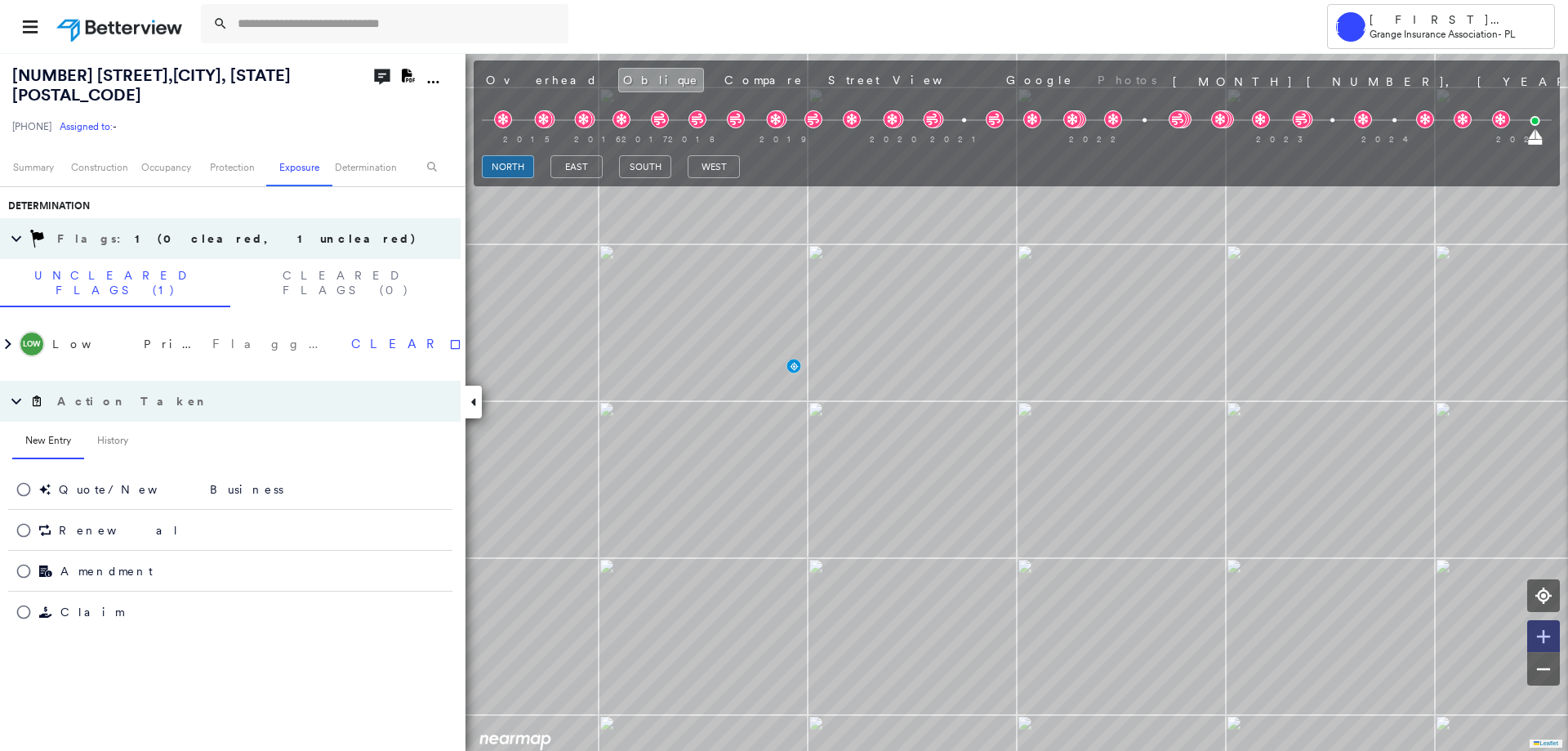 click 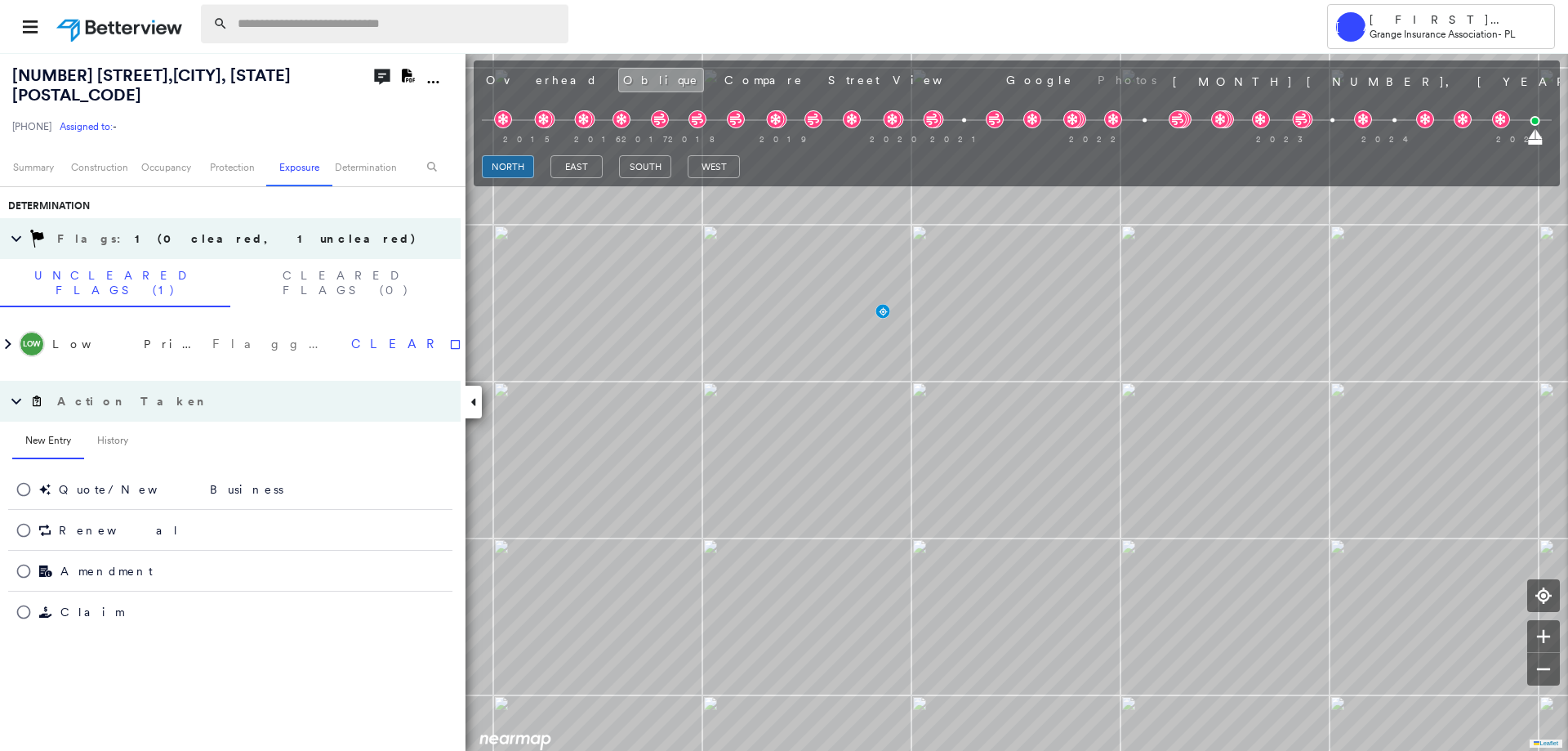 click at bounding box center [398, 24] 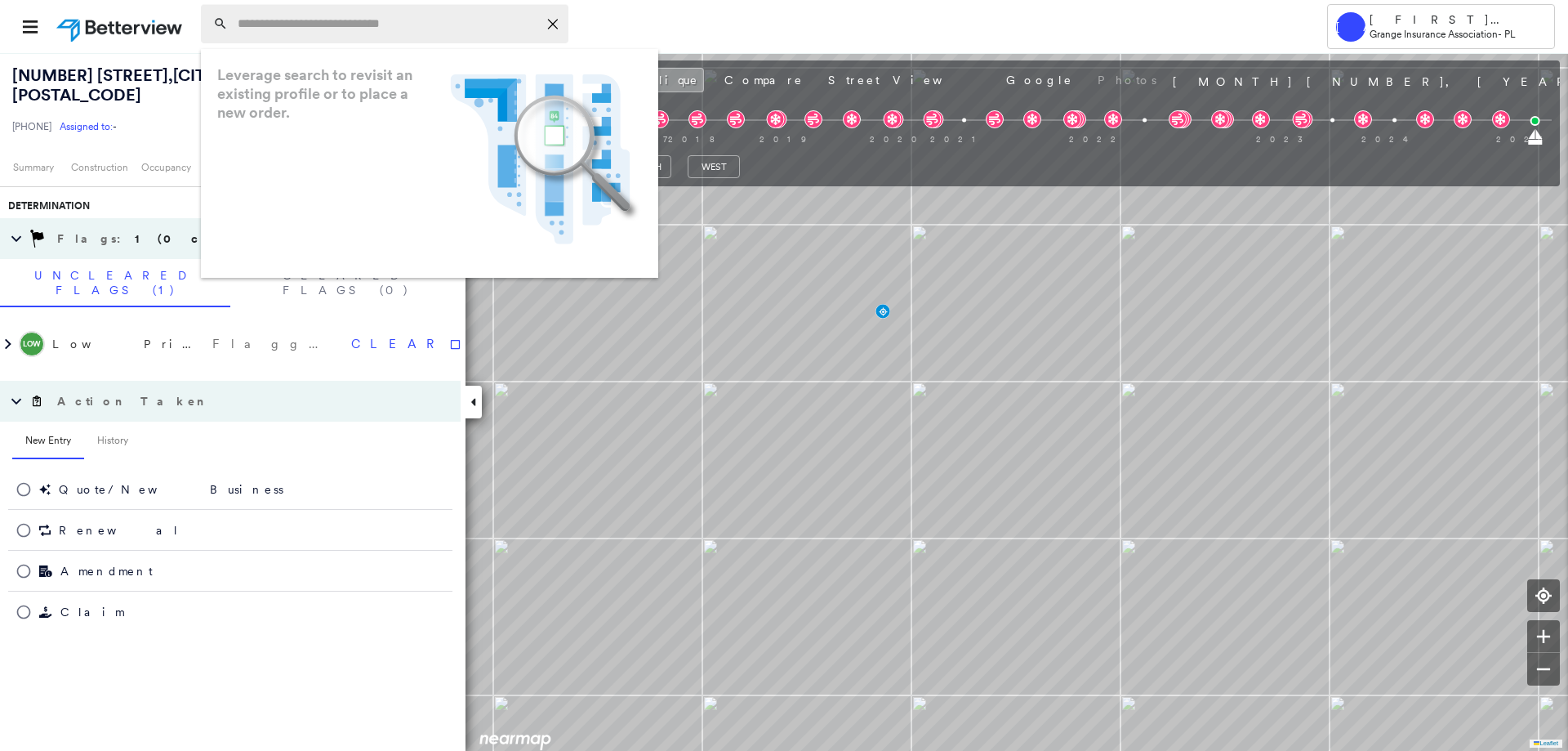 paste on "**********" 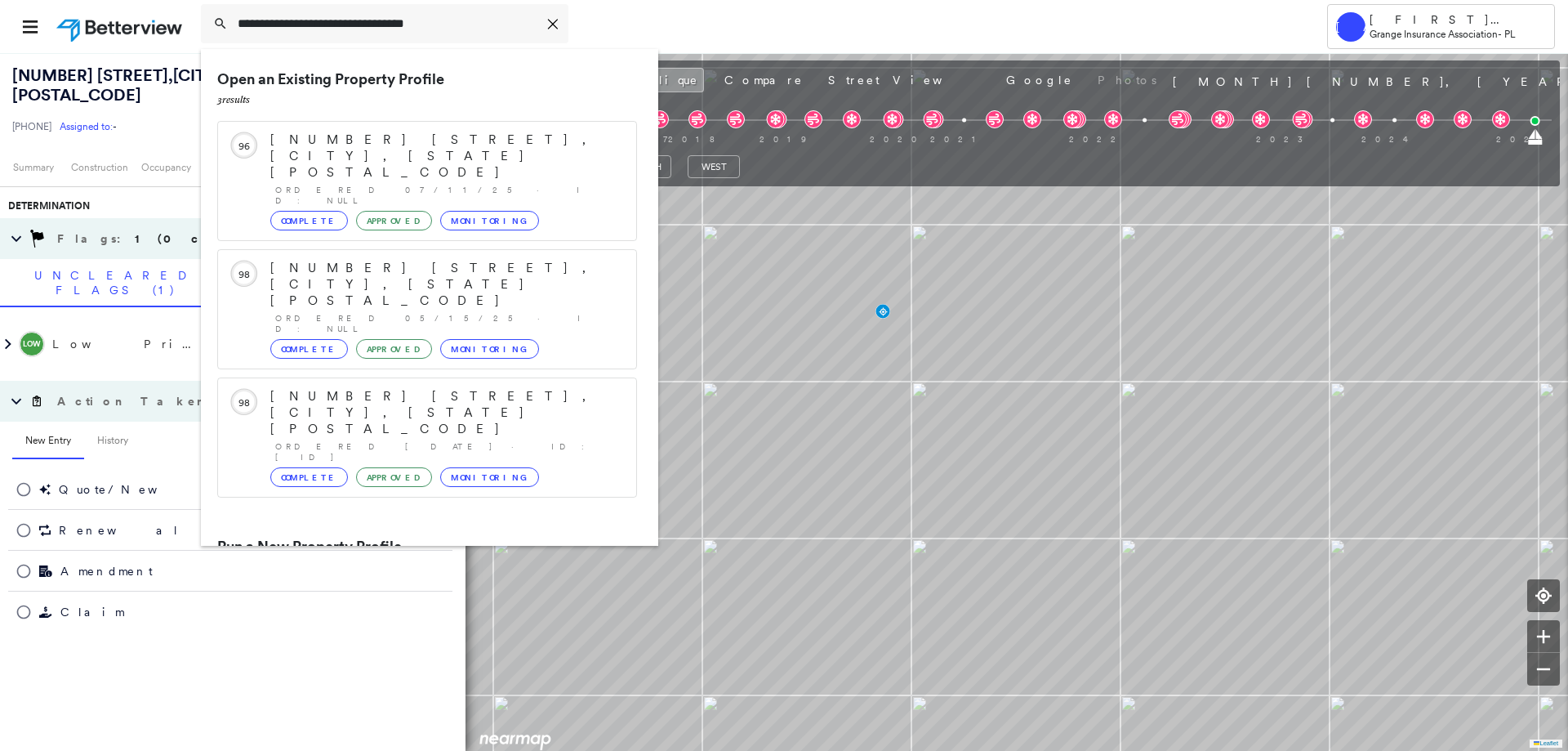 type on "**********" 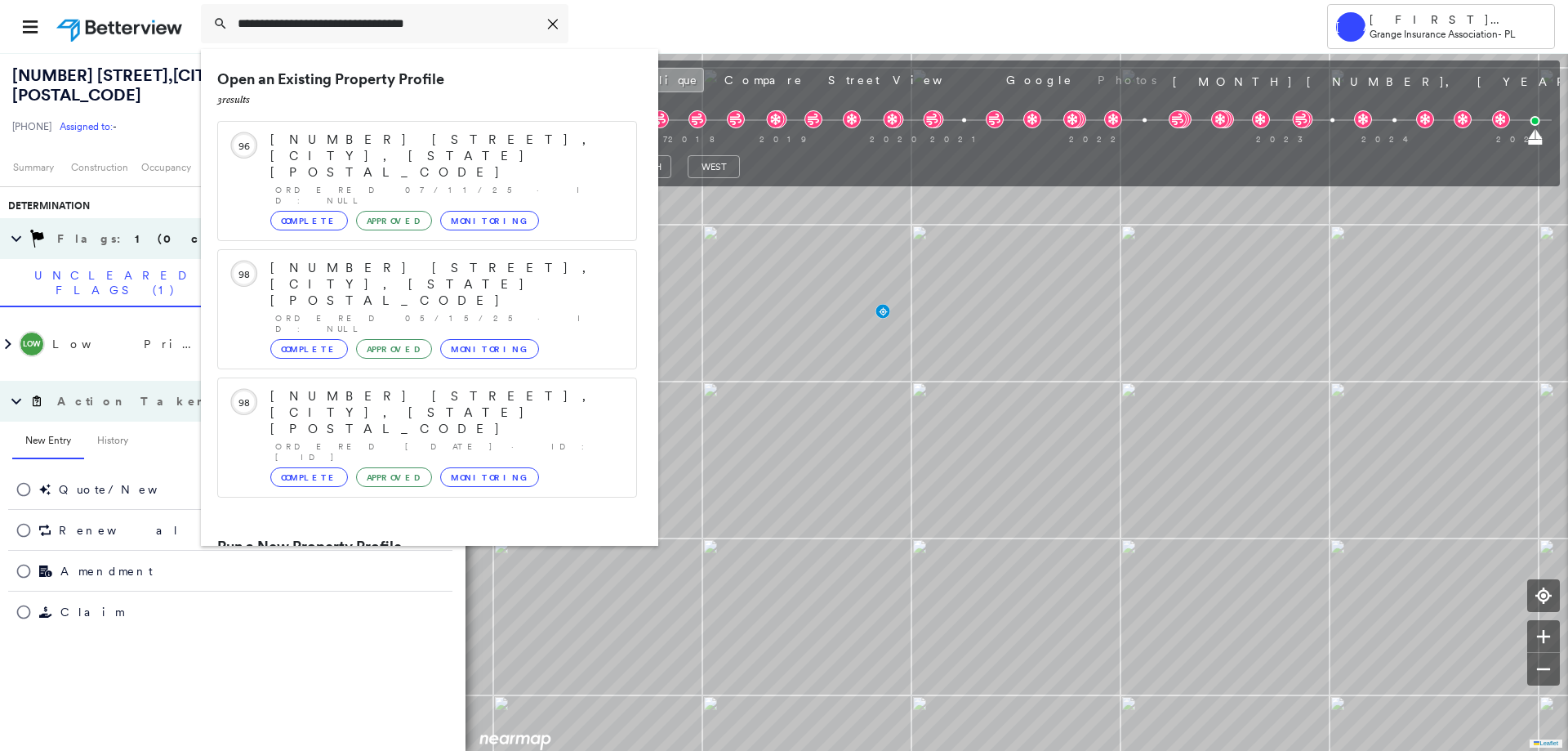 click on "[NUMBER] [STREET], [CITY], [STATE] [POSTAL_CODE]" at bounding box center (409, 609) 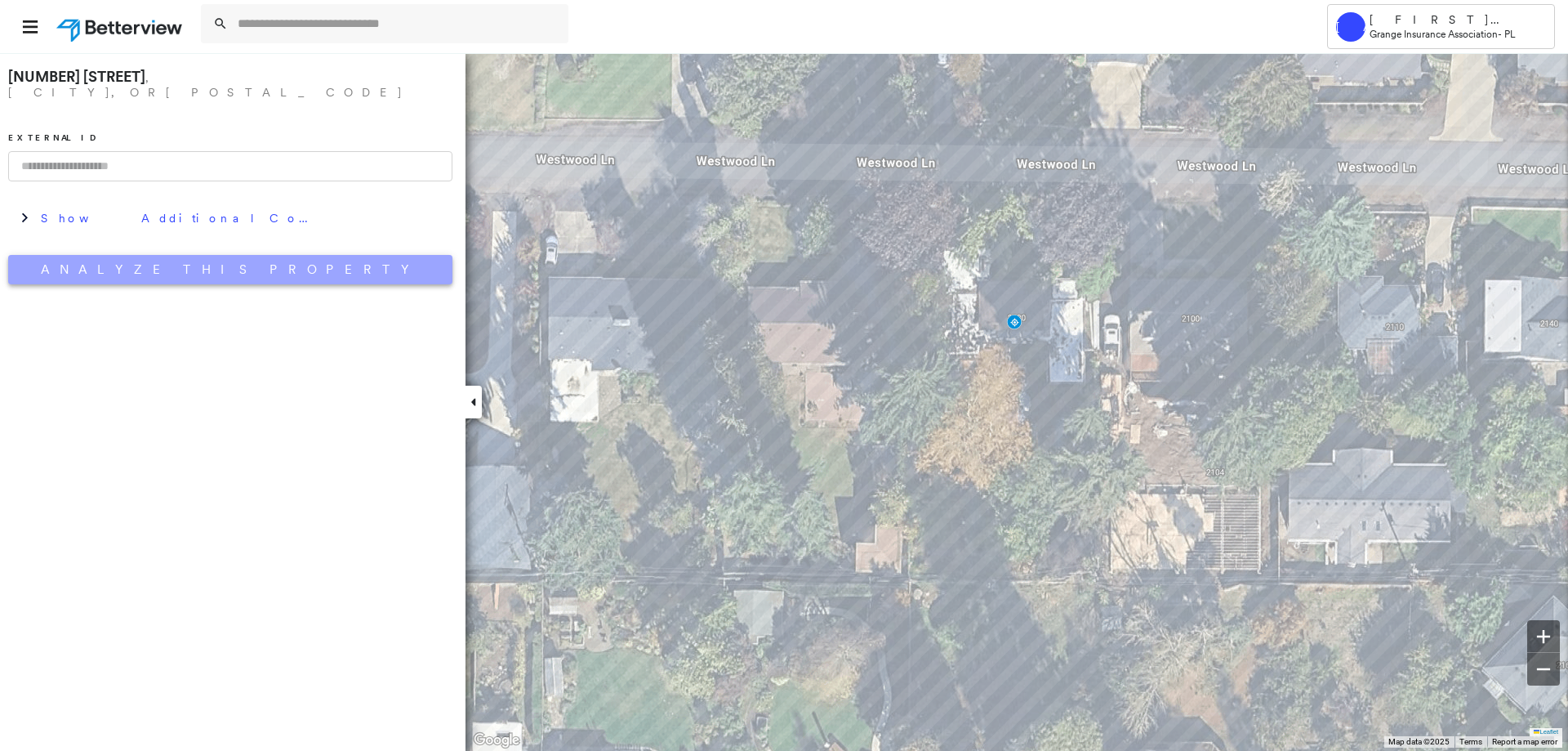 click on "Analyze This Property" at bounding box center (230, 270) 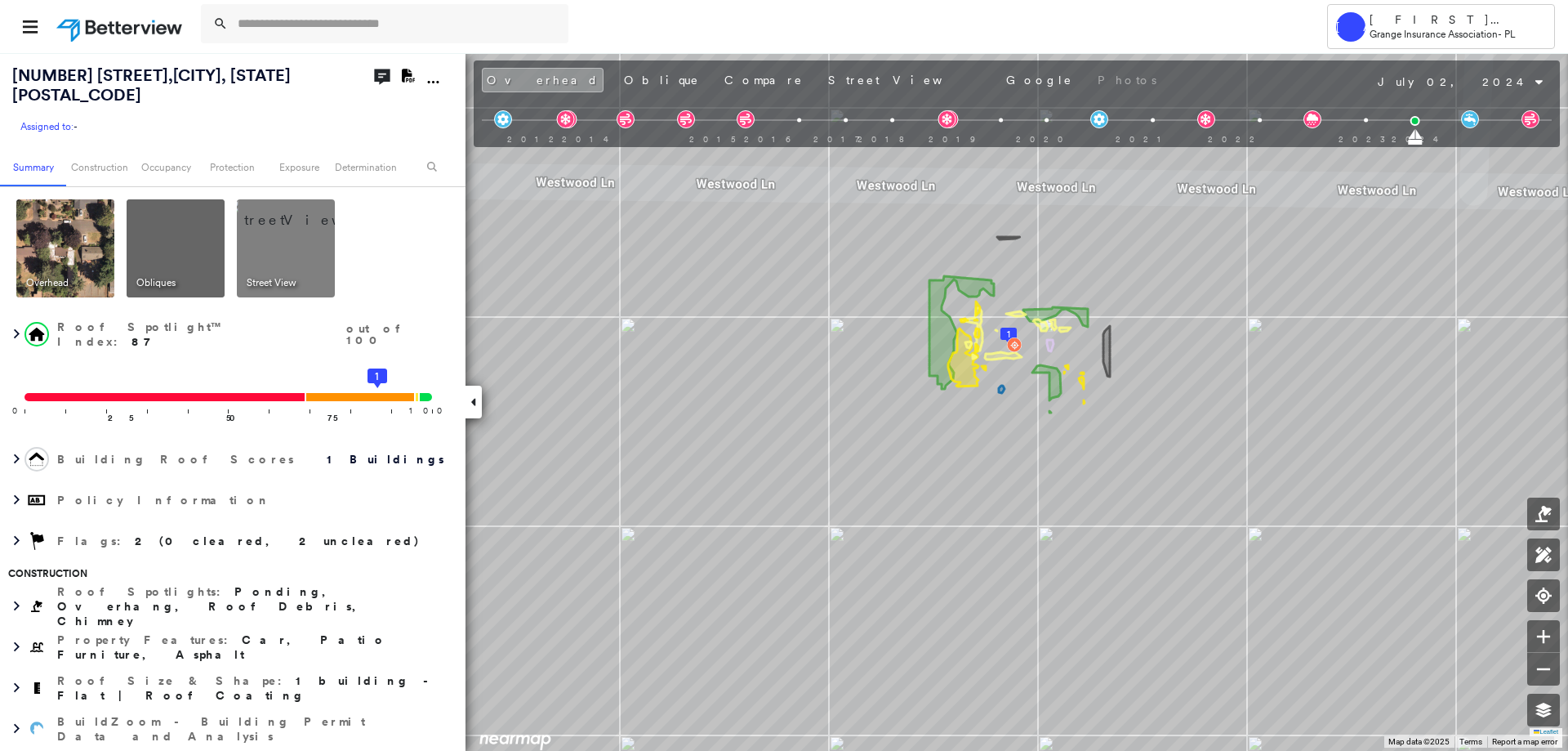 click 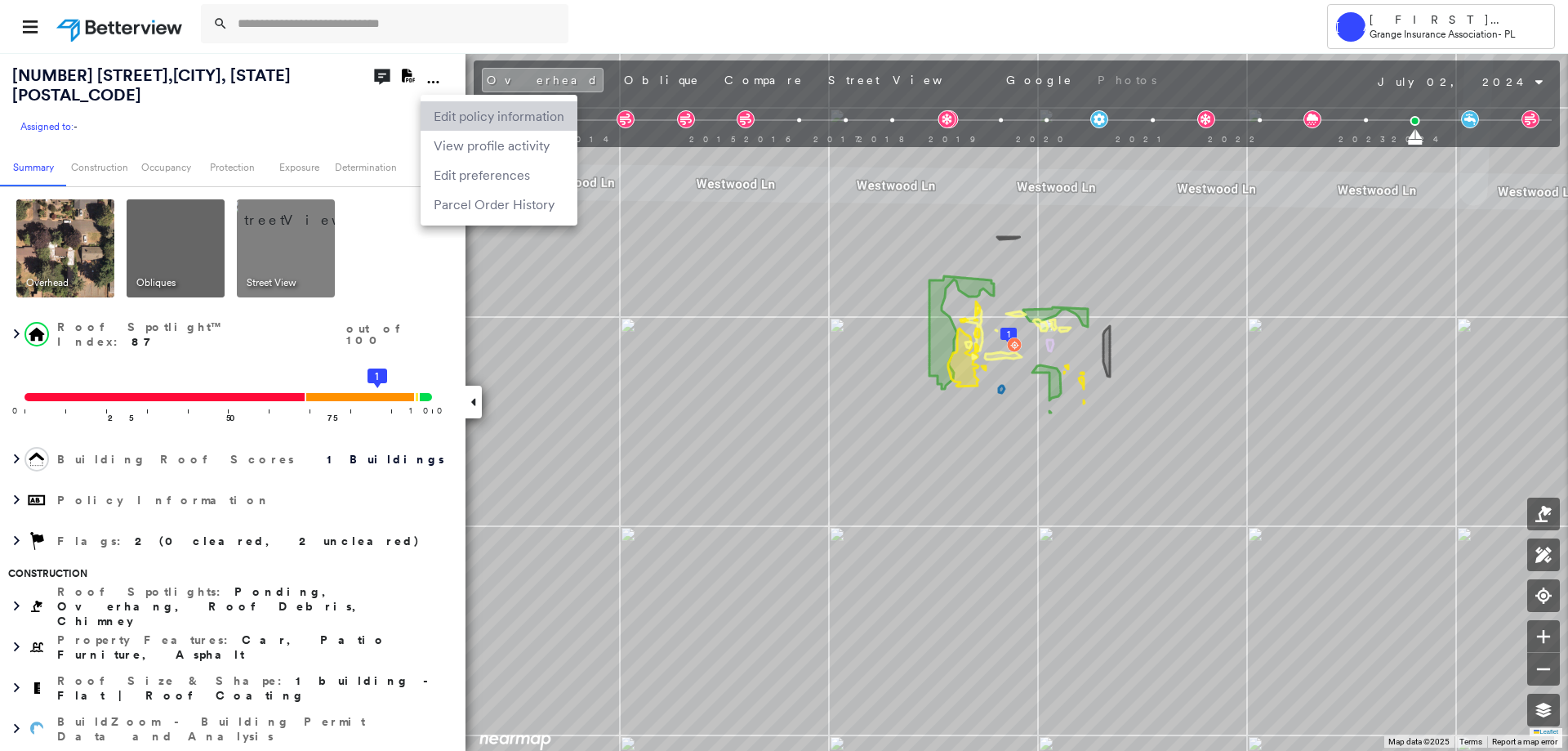 click on "Edit policy information" at bounding box center [499, 116] 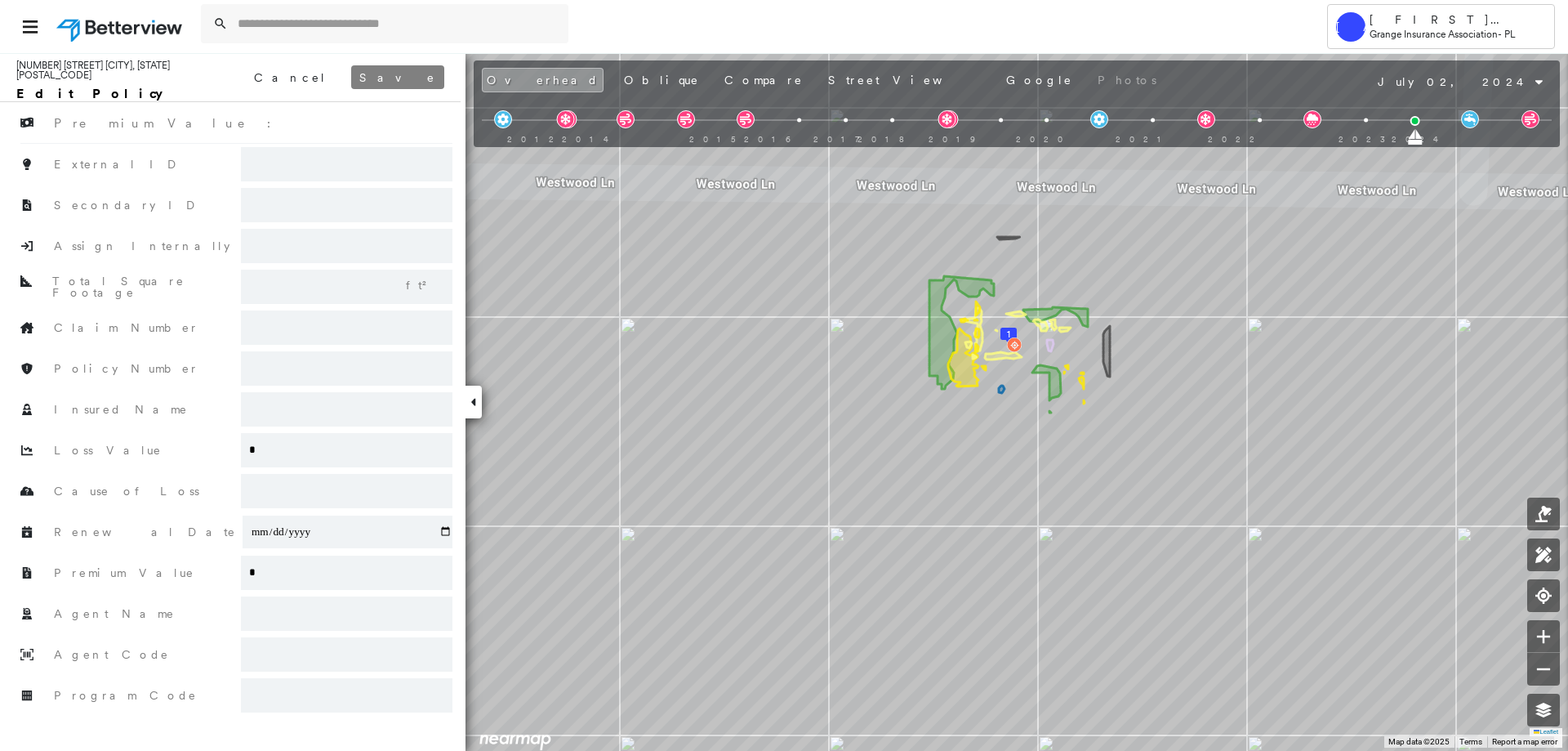 click at bounding box center (346, 164) 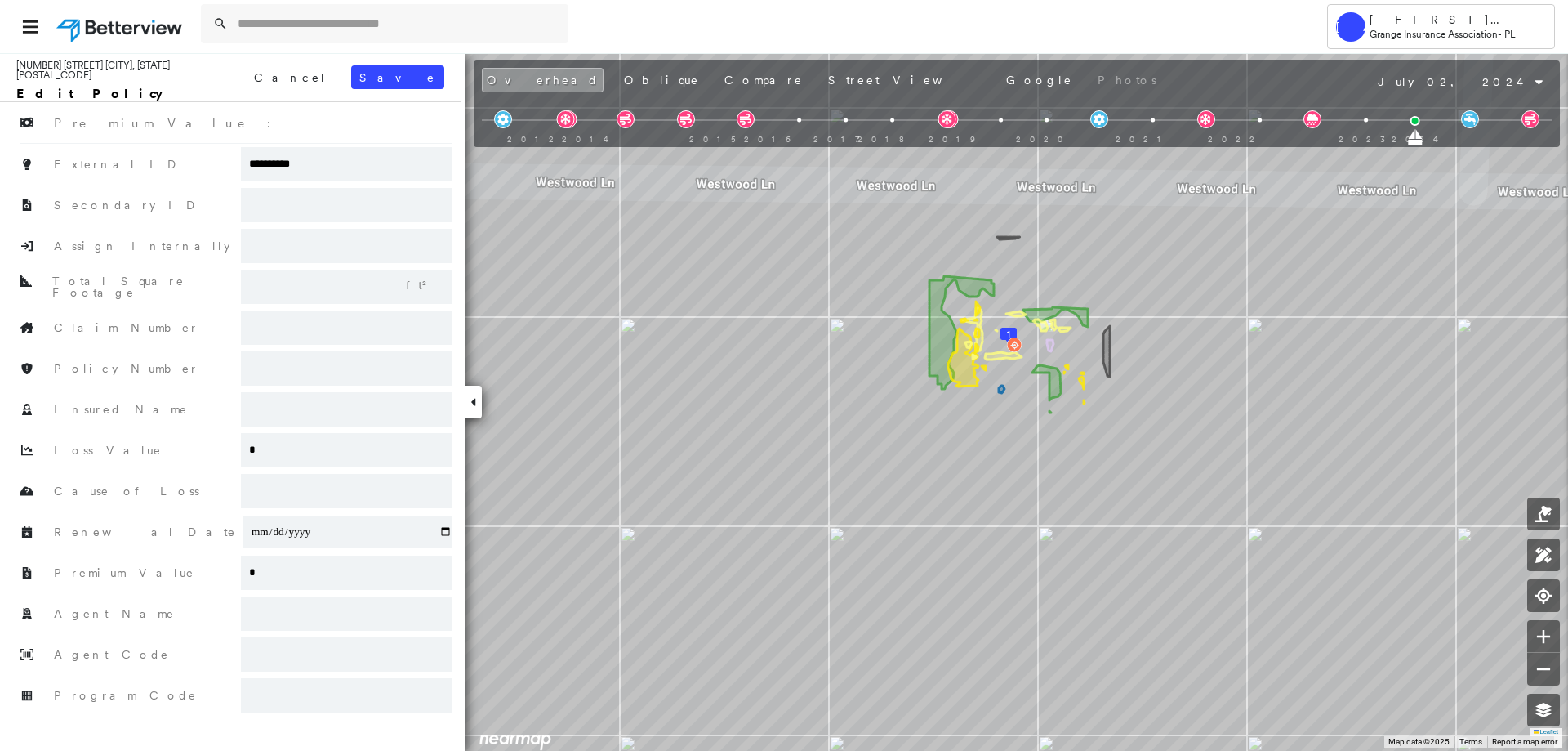 type on "**********" 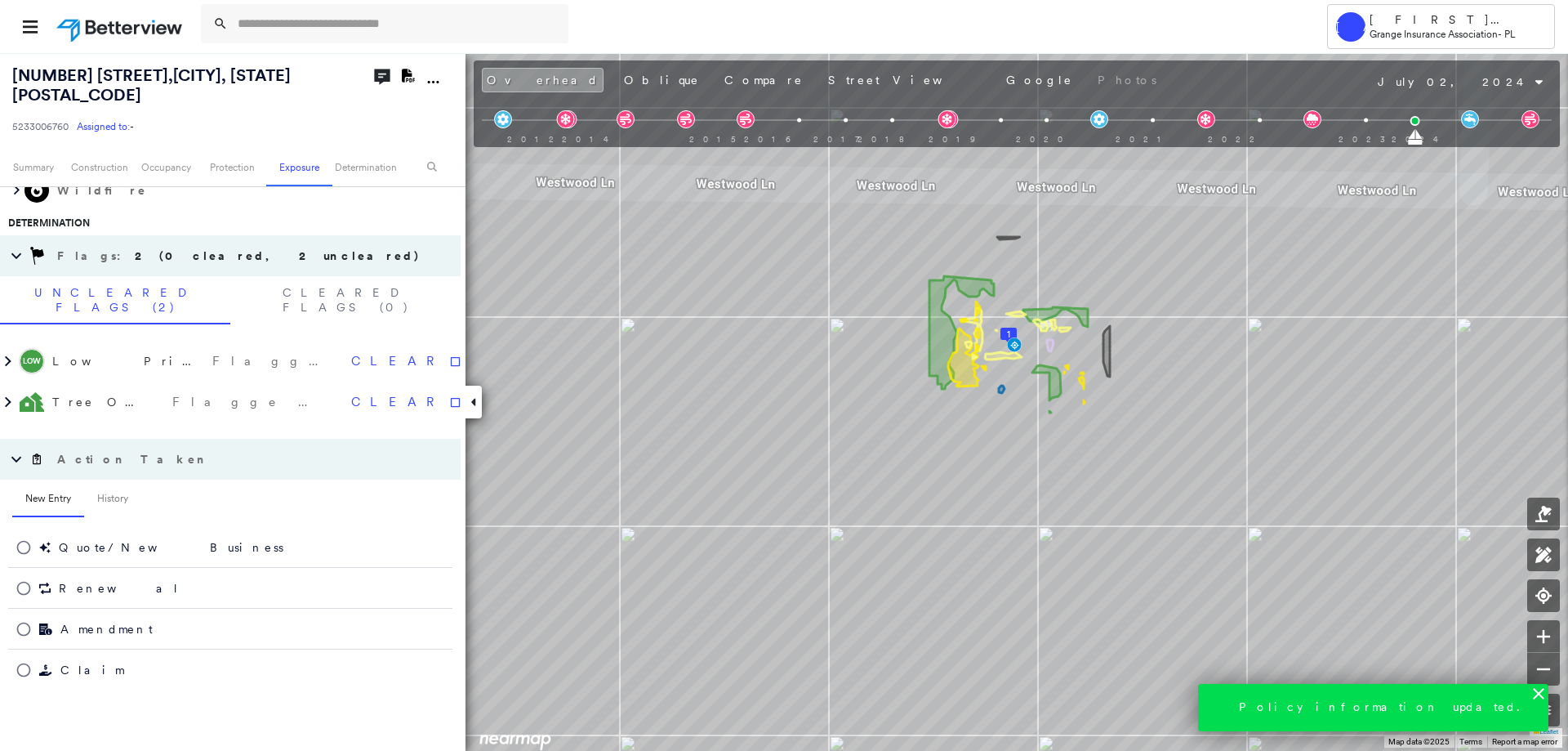 scroll, scrollTop: 753, scrollLeft: 0, axis: vertical 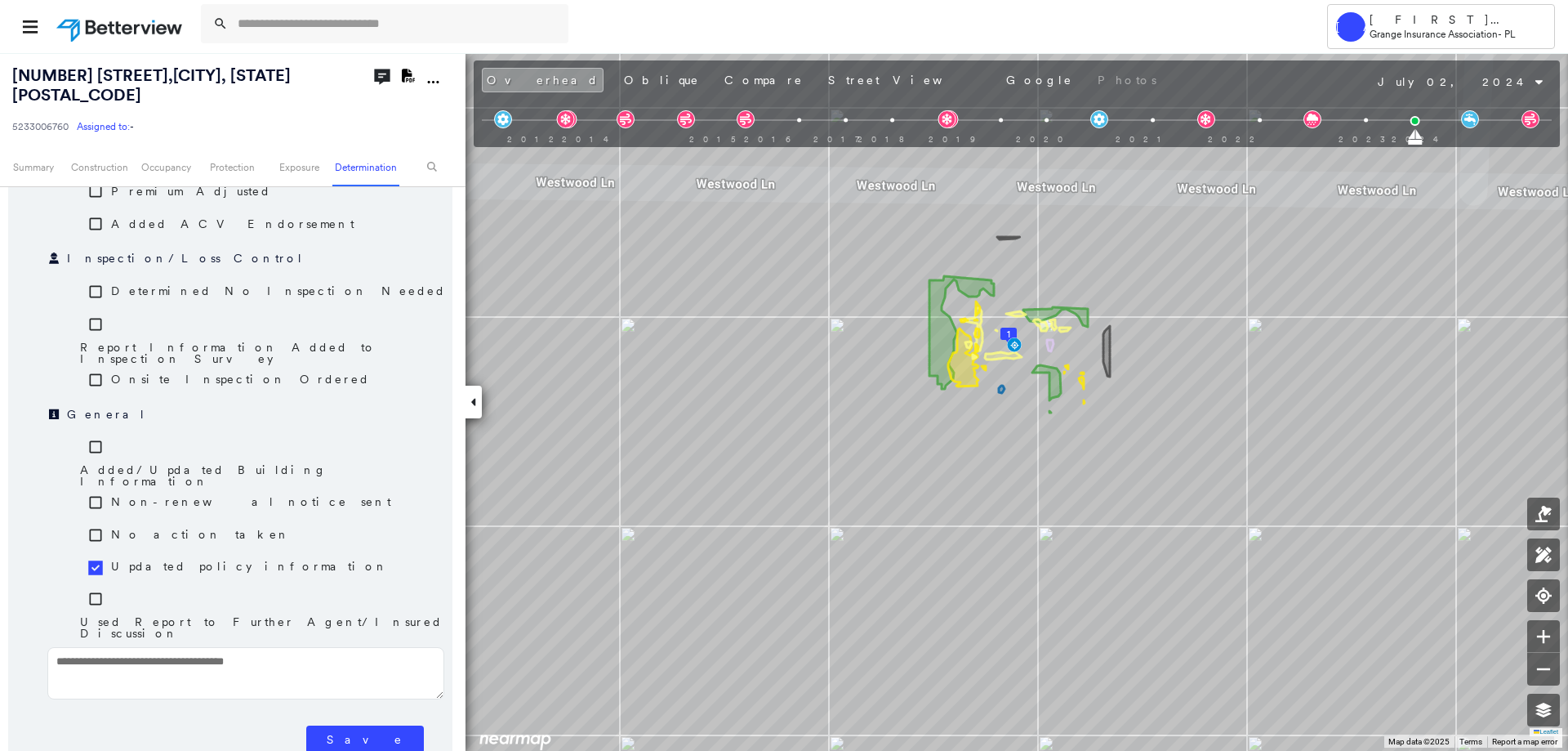 click on "Save" at bounding box center (365, 740) 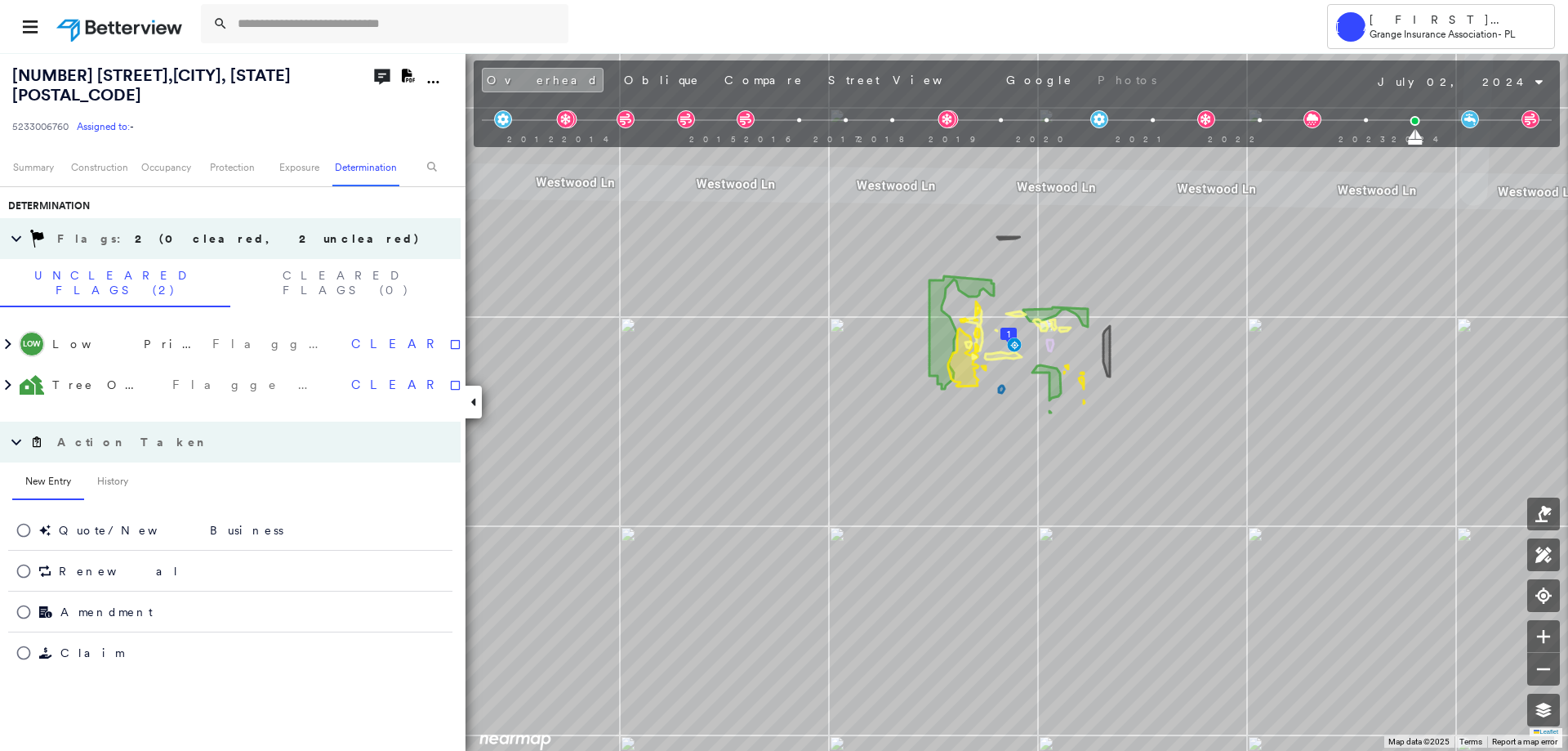 scroll, scrollTop: 753, scrollLeft: 0, axis: vertical 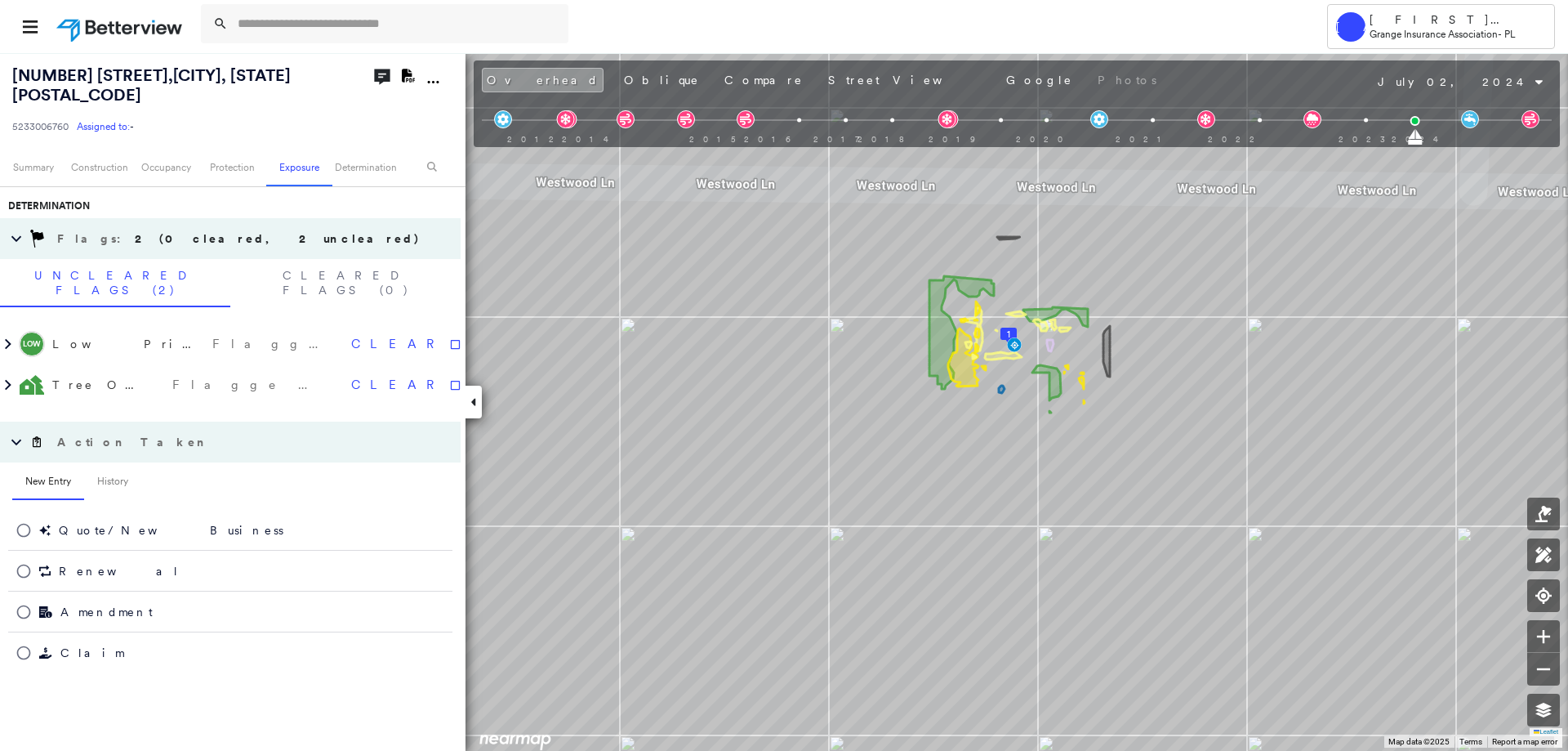 click on "Download PDF Report" 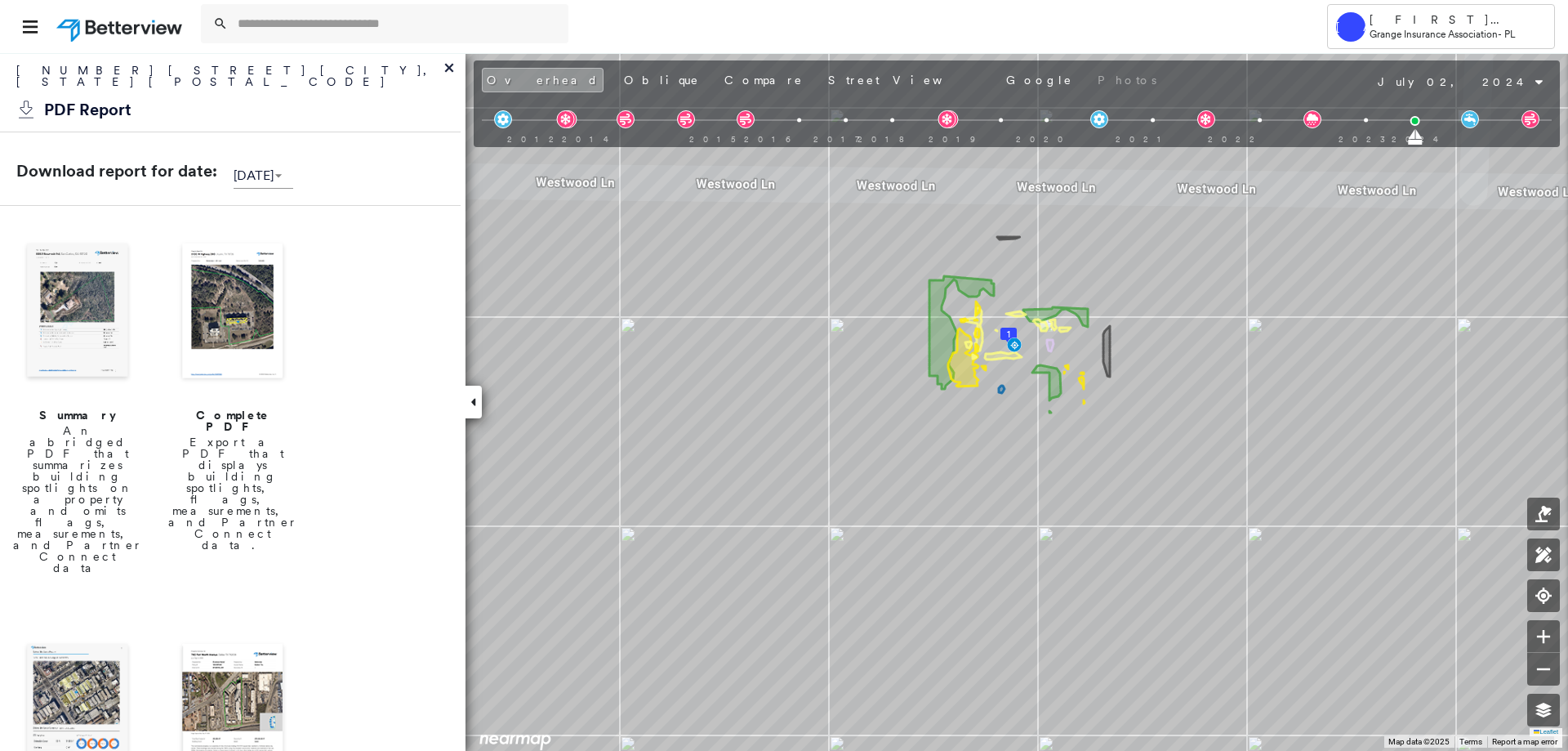 click on "Summary" at bounding box center (78, 415) 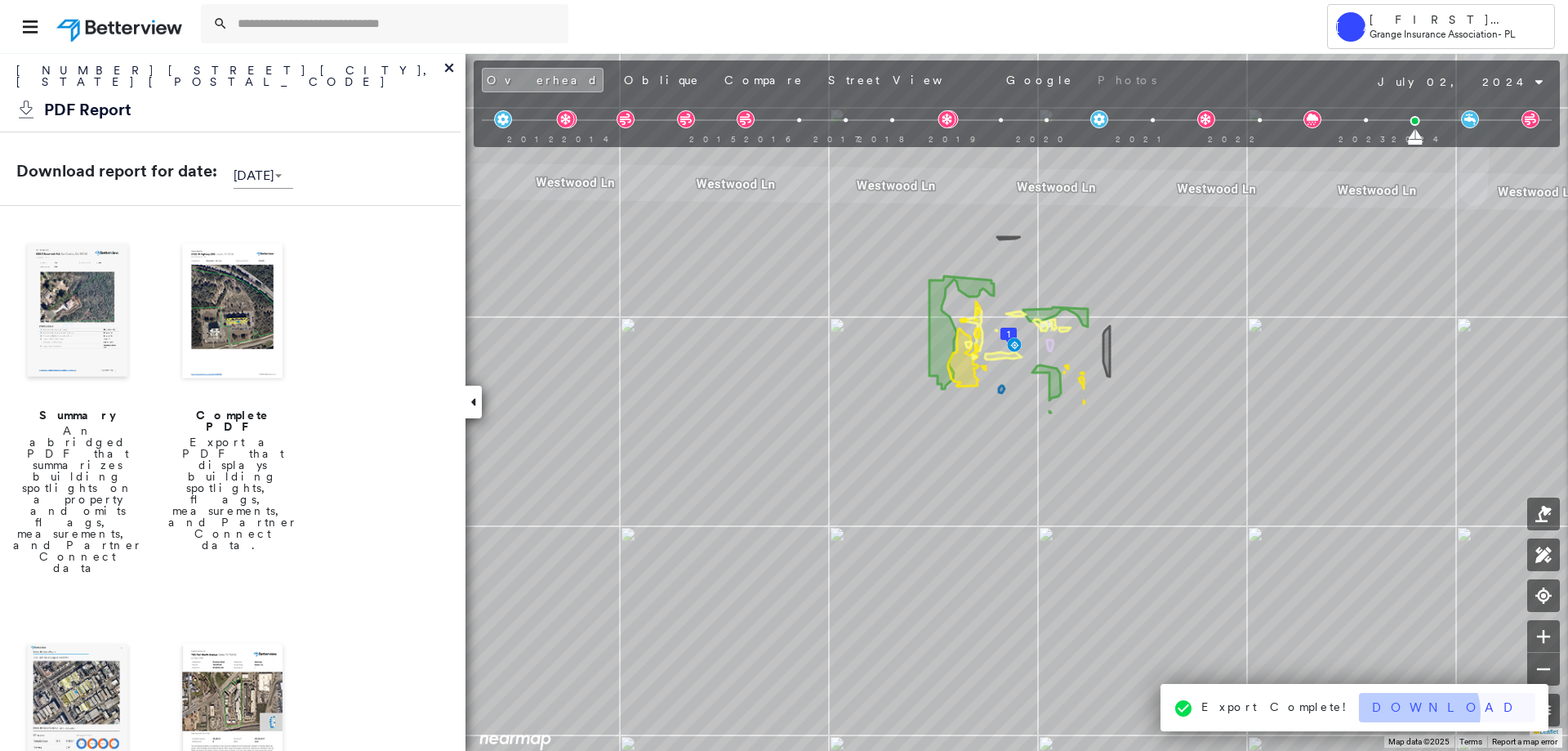 click on "Download" at bounding box center [1447, 708] 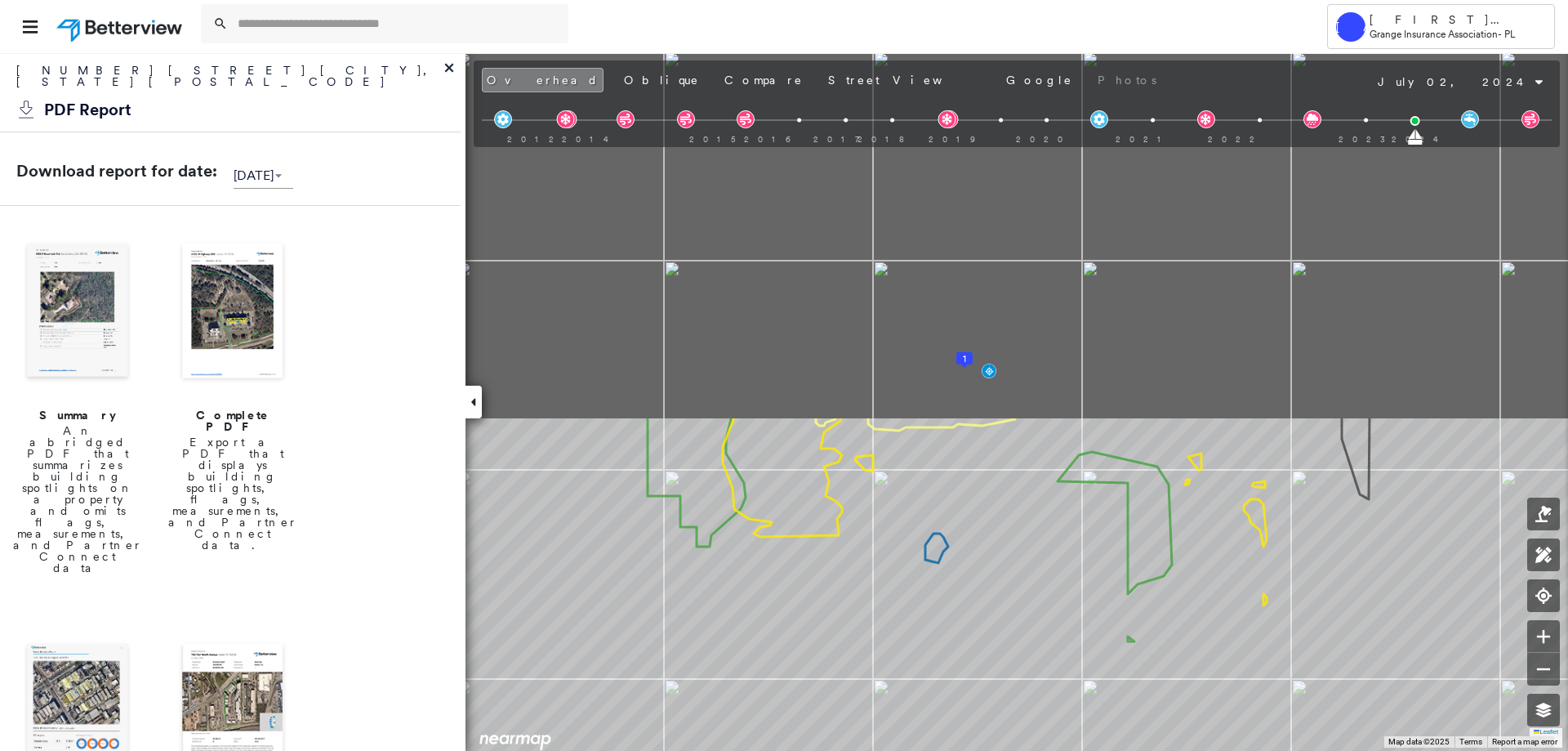 click on "Tower TA [FIRST] [LAST] Grange Insurance Association  -   PL [NUMBER] [STREET], [CITY], [STATE] [PHONE] Assigned to:  - Assigned to:  - [PHONE] Assigned to:  - Open Comments Download PDF Report Summary Construction Occupancy Protection Exposure Determination Overhead Obliques Street View Roof Spotlight™ Index :  87 out of 100 0 100 25 50 75 1 Building Roof Scores 1 Buildings Policy Information :  [PHONE] Flags :  2 (0 cleared, 2 uncleared) Construction Roof Spotlights :  Ponding, Overhang, Roof Debris, Chimney Property Features :  Patio Furniture, Asphalt Roof Size & Shape :  1 building  - Flat | Roof Coating BuildZoom - Building Permit Data and Analysis Occupancy Place Detail Protection Exposure Fire Path Wildfire Determination Flags :  2 (0 cleared, 2 uncleared) Uncleared Flags (2) Cleared Flags  (0) LOW Low Priority Roof Score Flagged 08/04/25 Clear Tree Overhang Flagged 08/04/25 Clear Action Taken New Entry History Quote/New Business Terms & Conditions Added ACV Endorsement General Save Save" at bounding box center [784, 375] 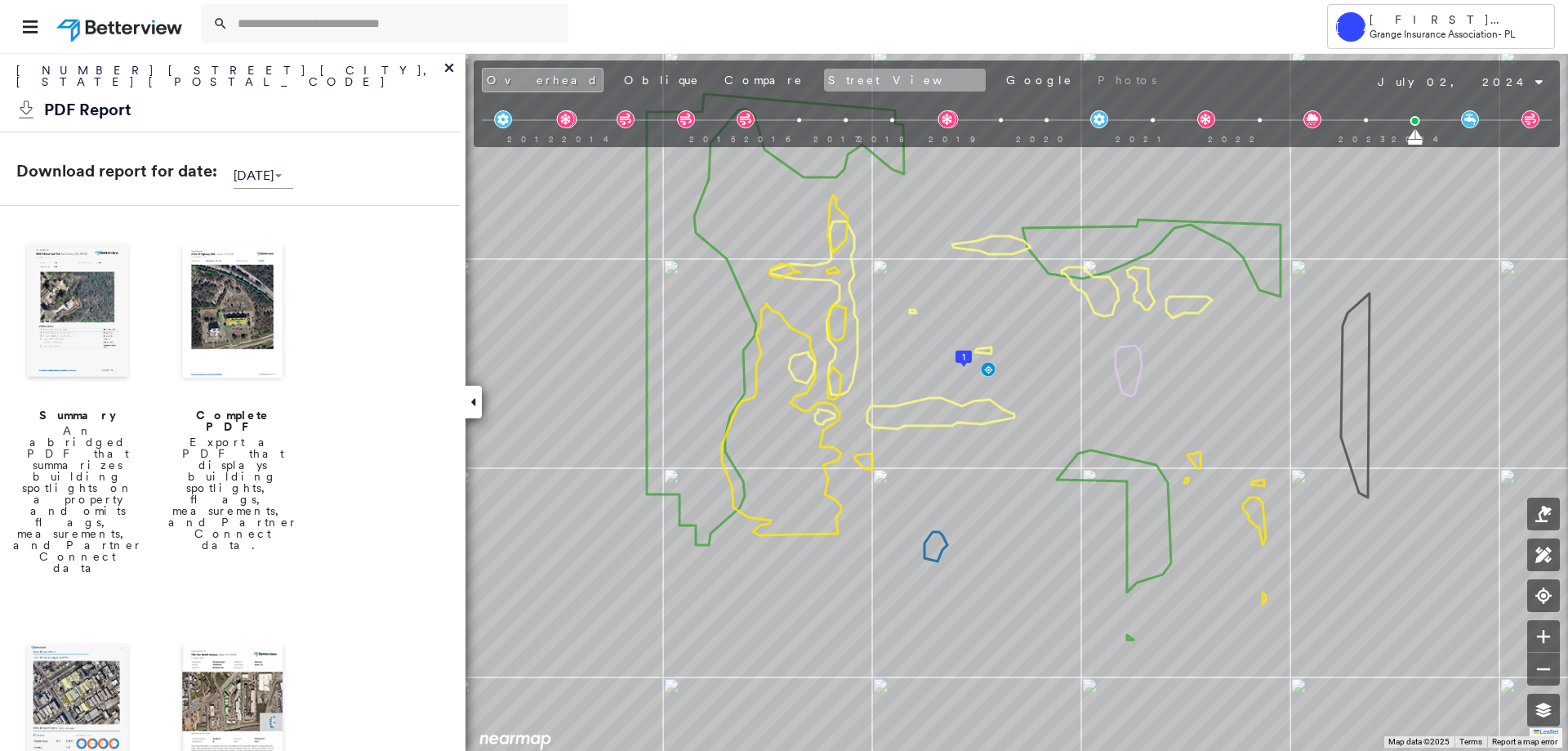 click on "Street View" at bounding box center (905, 80) 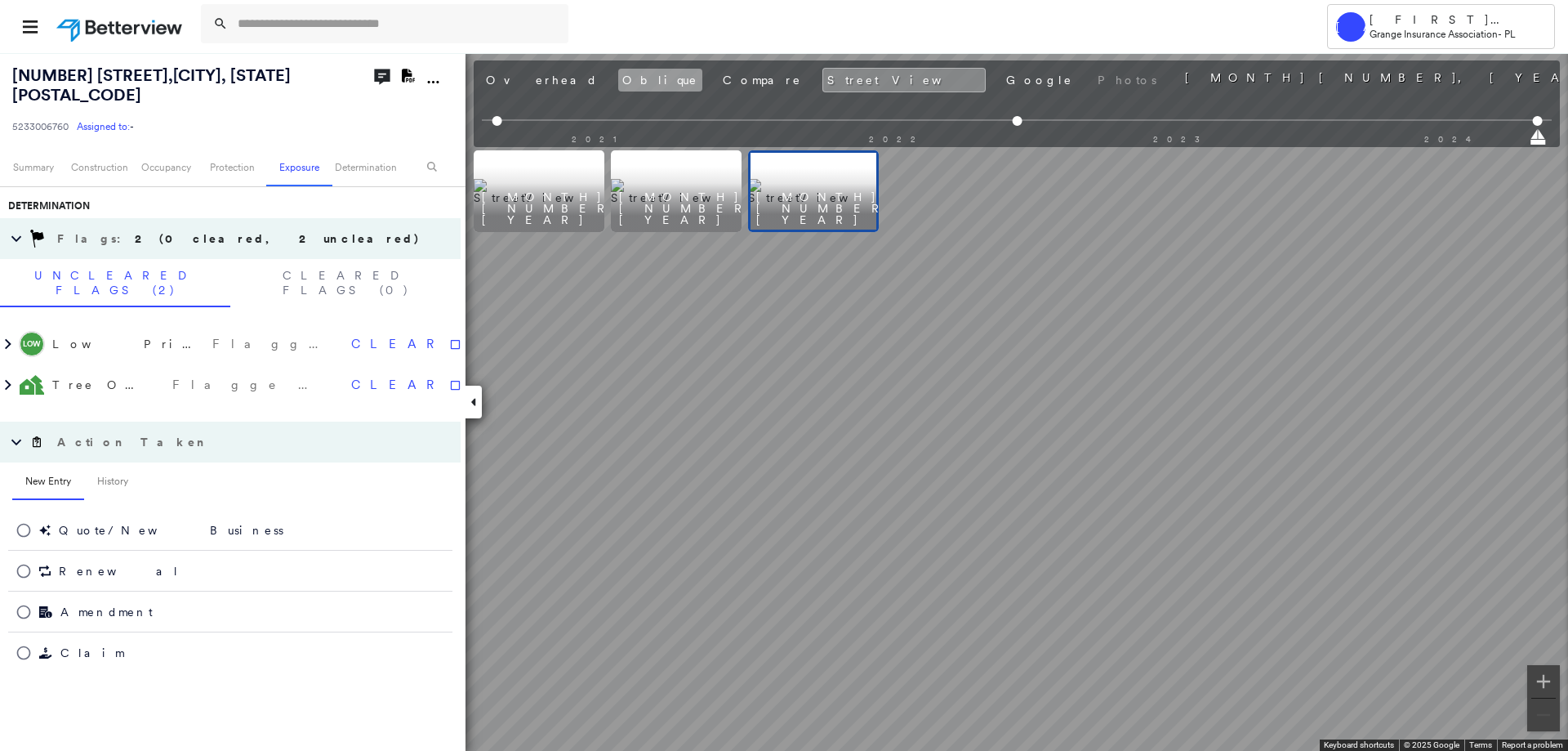 click on "Oblique" at bounding box center [660, 80] 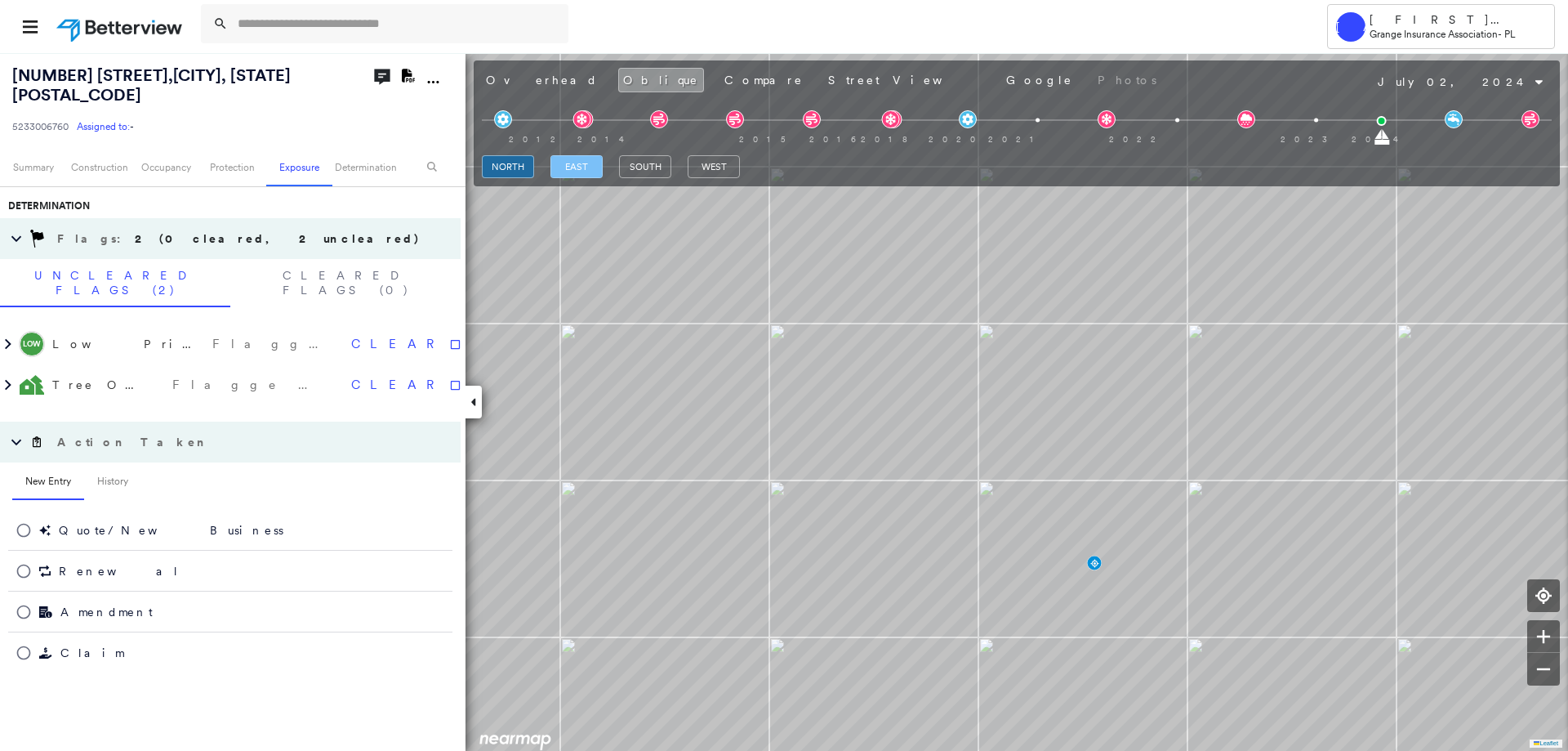 click on "east" at bounding box center [577, 167] 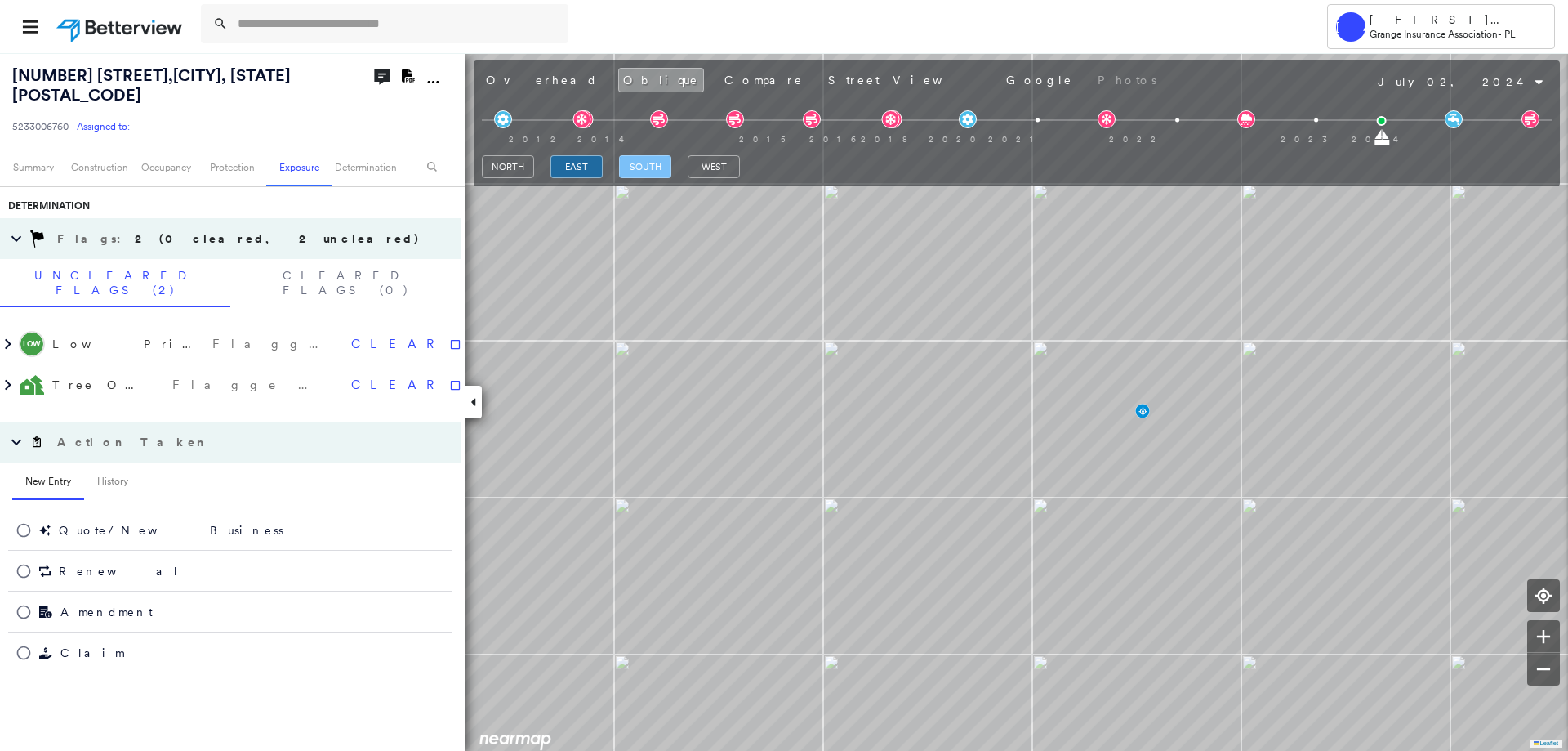 click on "south" at bounding box center (645, 167) 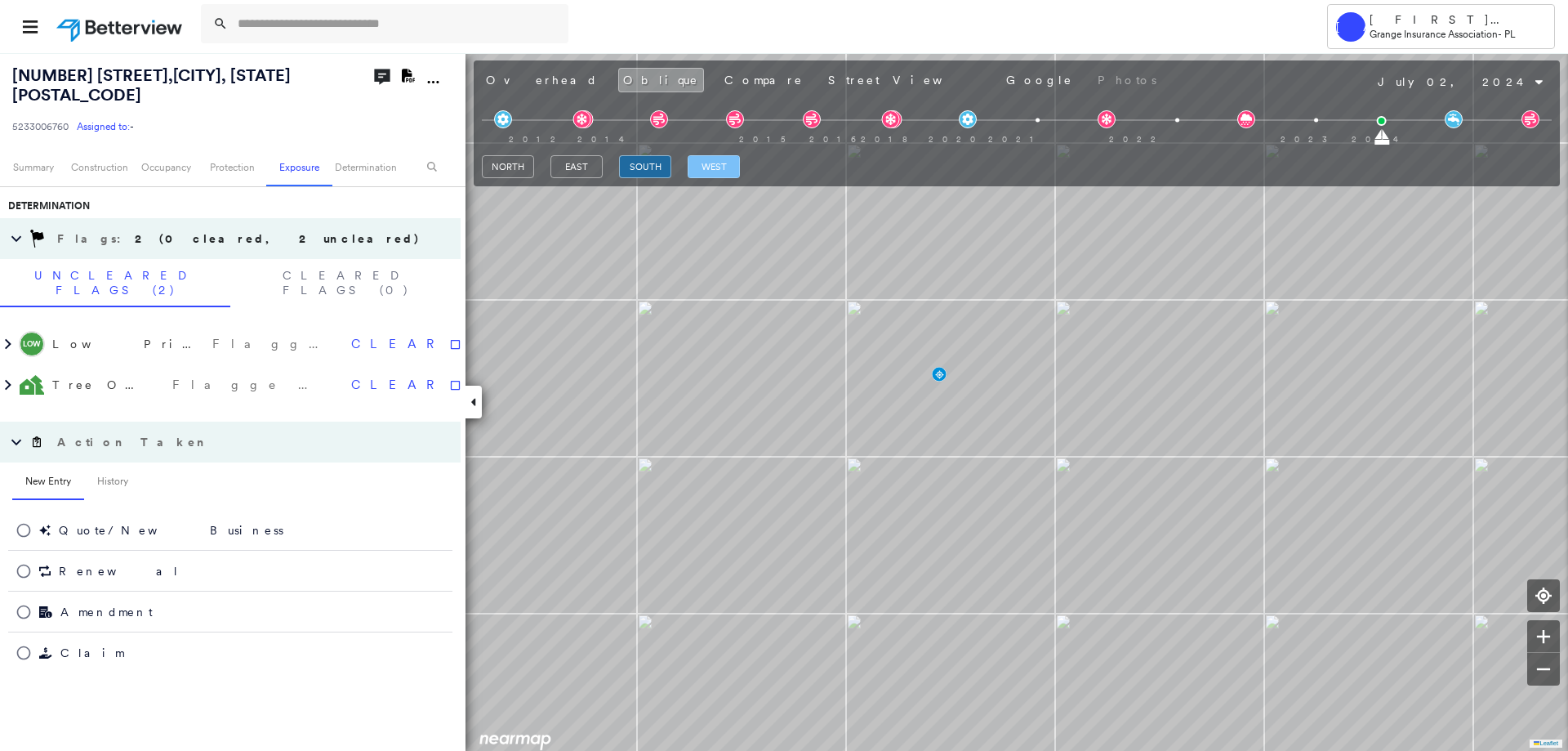 click on "west" at bounding box center [714, 167] 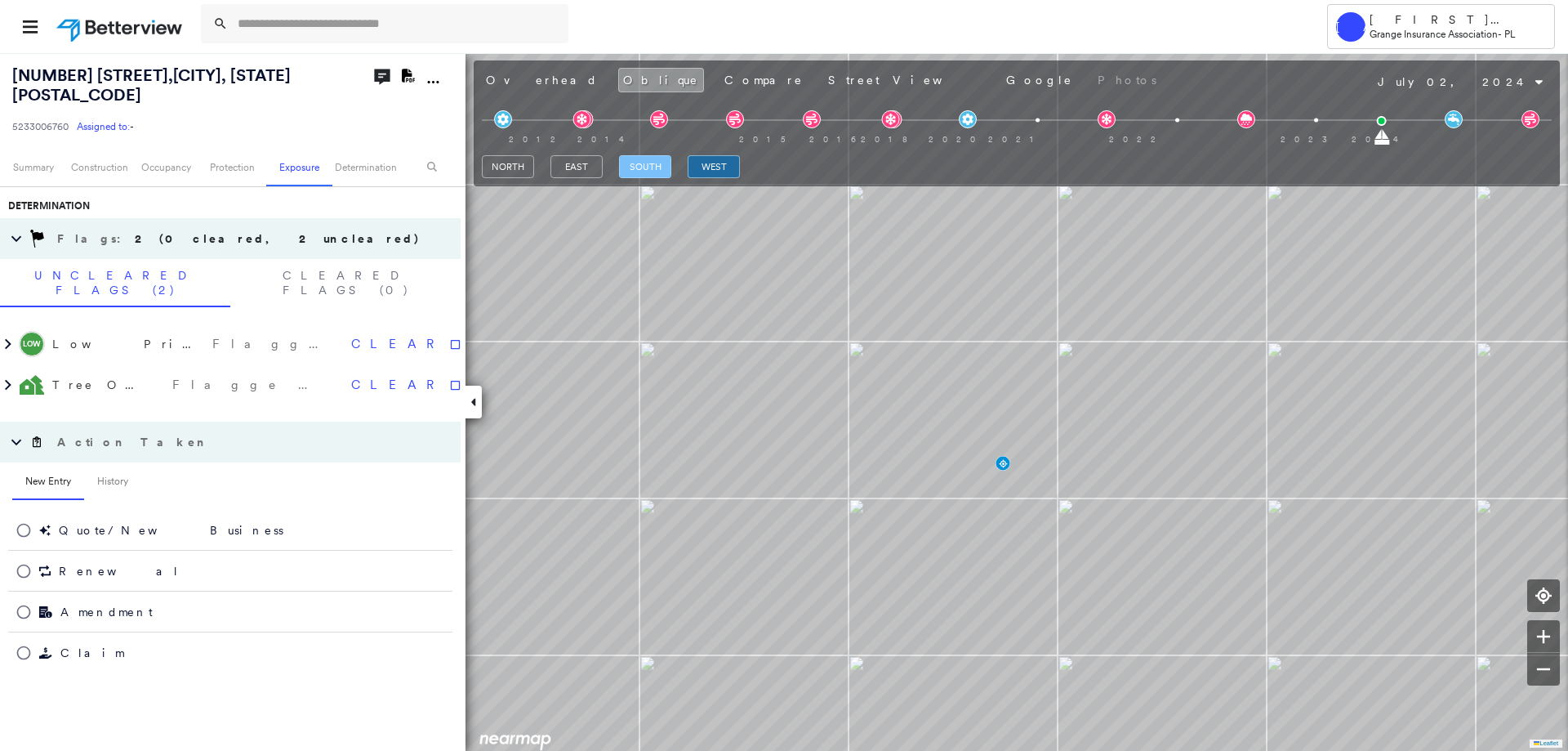 click on "south" at bounding box center (645, 167) 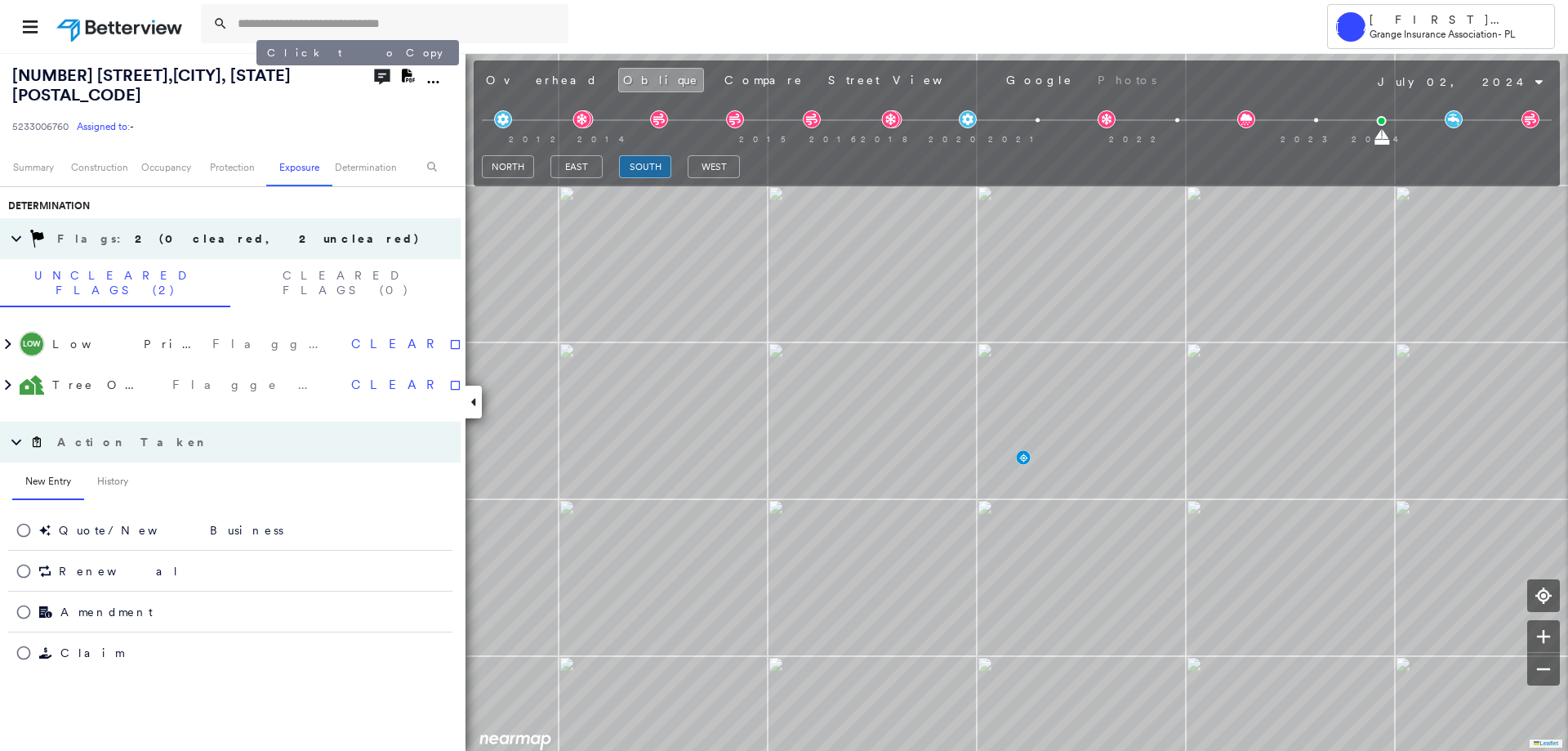 click on "[NUMBER] [STREET] ,  [CITY], [STATE] [POSTAL_CODE]" at bounding box center (151, 85) 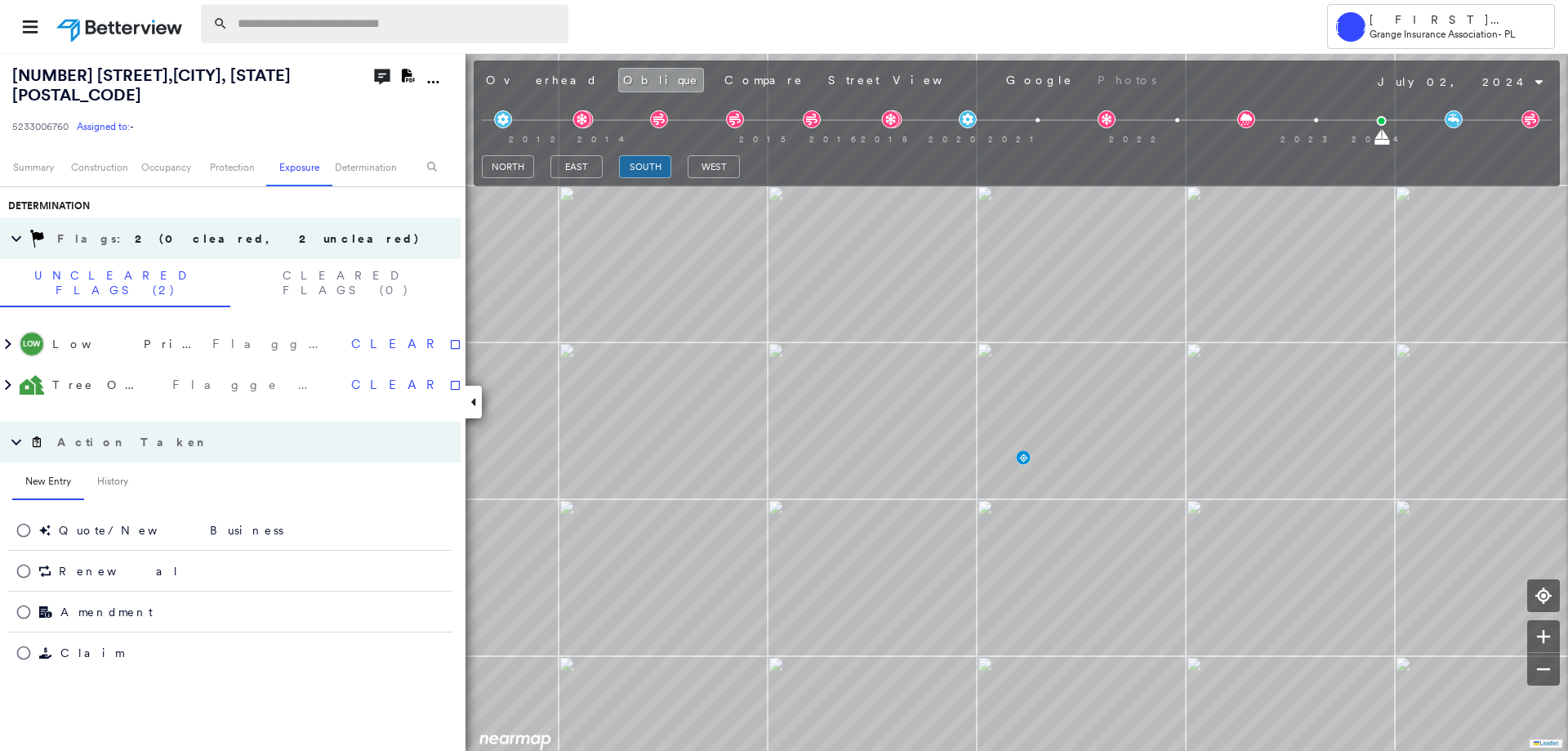 click at bounding box center (398, 24) 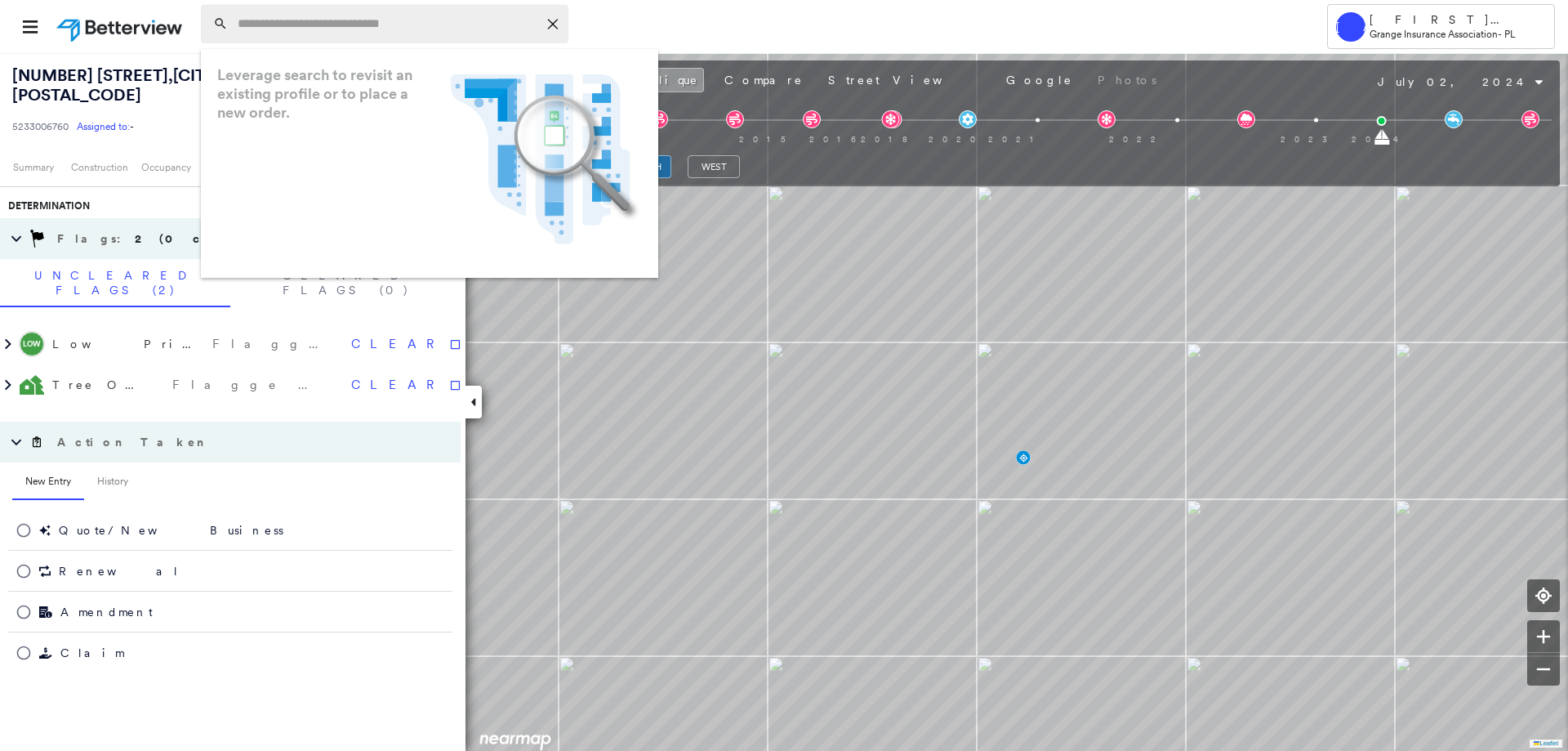 paste on "**********" 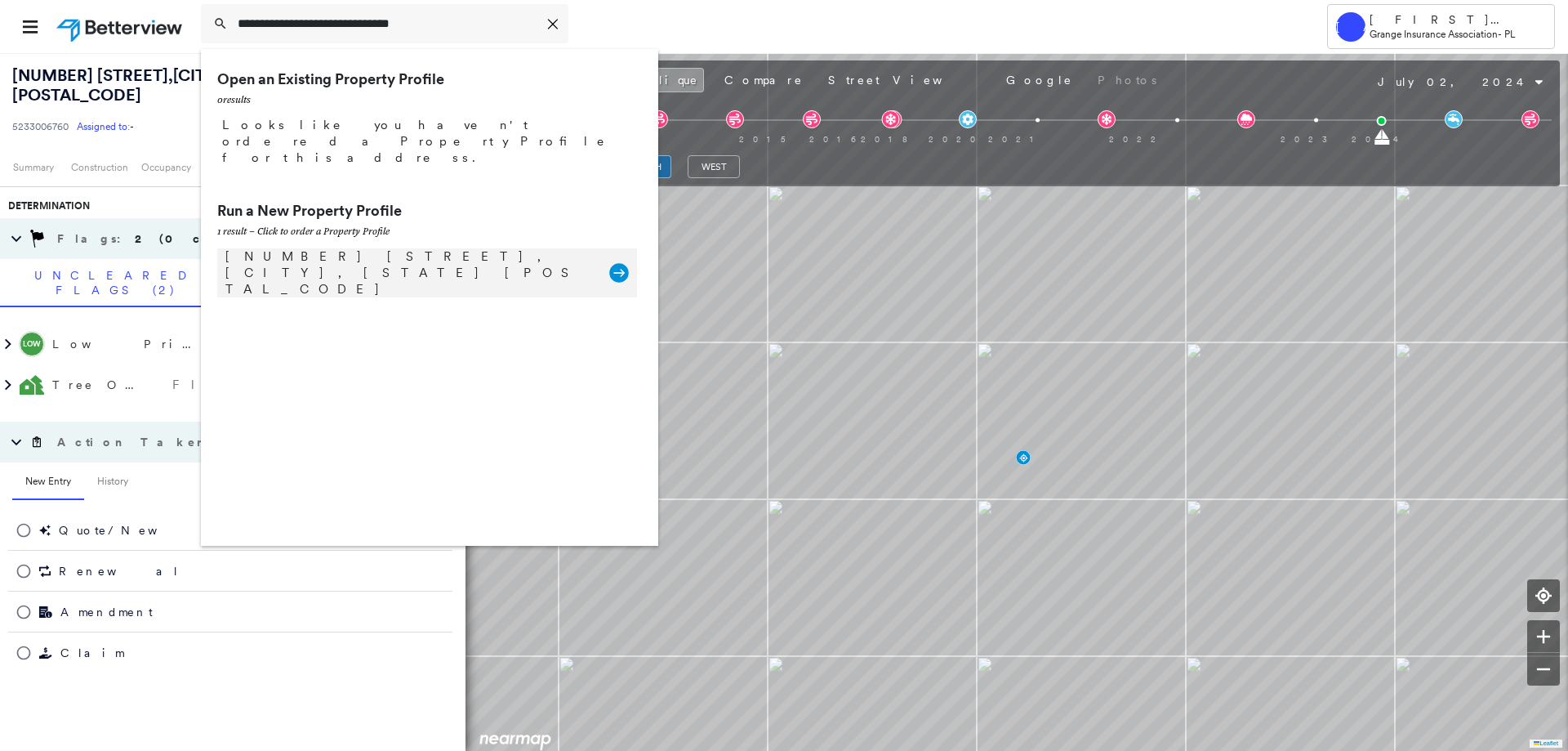 type on "**********" 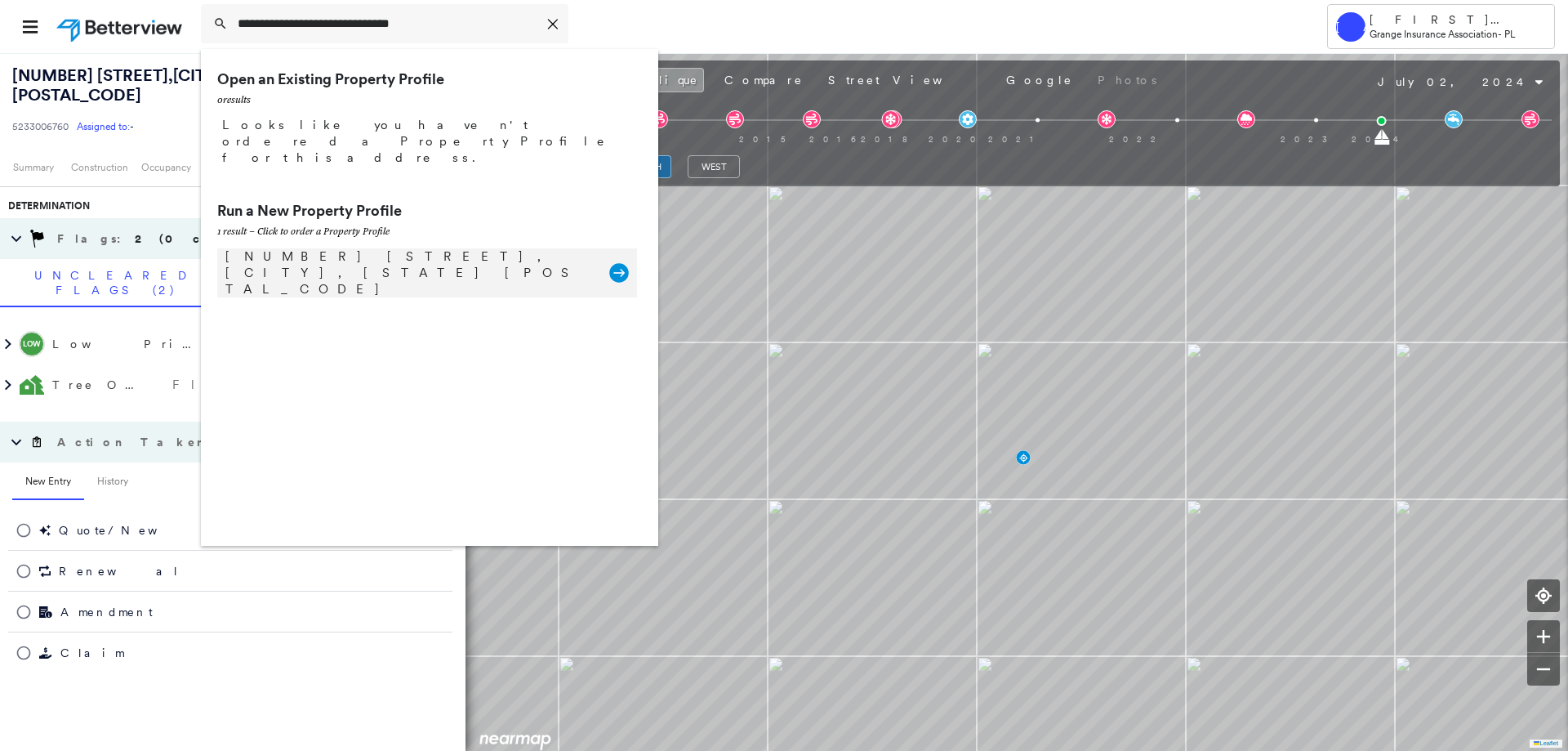 click on "[NUMBER] [STREET], [CITY], [STATE] [POSTAL_CODE]" at bounding box center (409, 273) 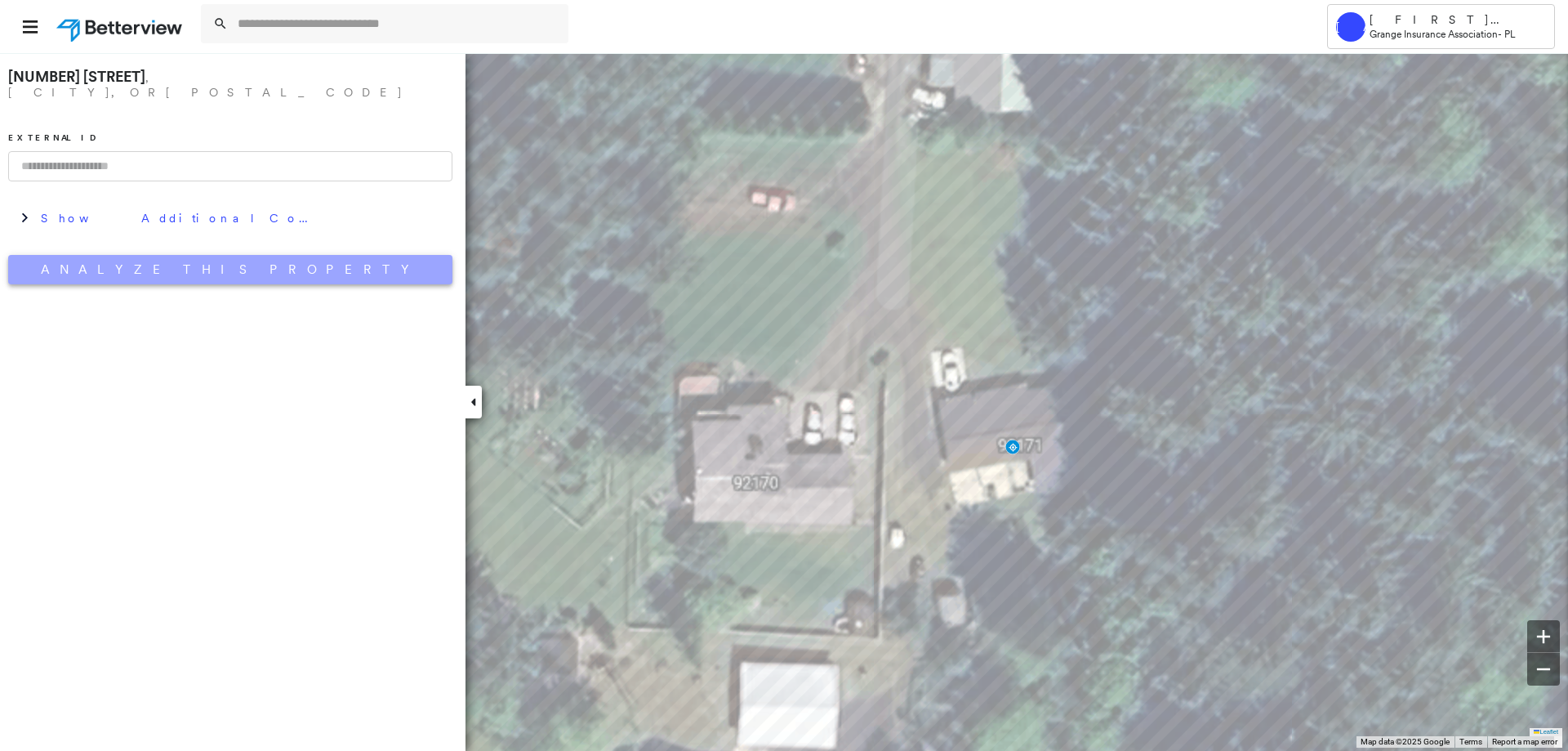 click on "Analyze This Property" at bounding box center [230, 270] 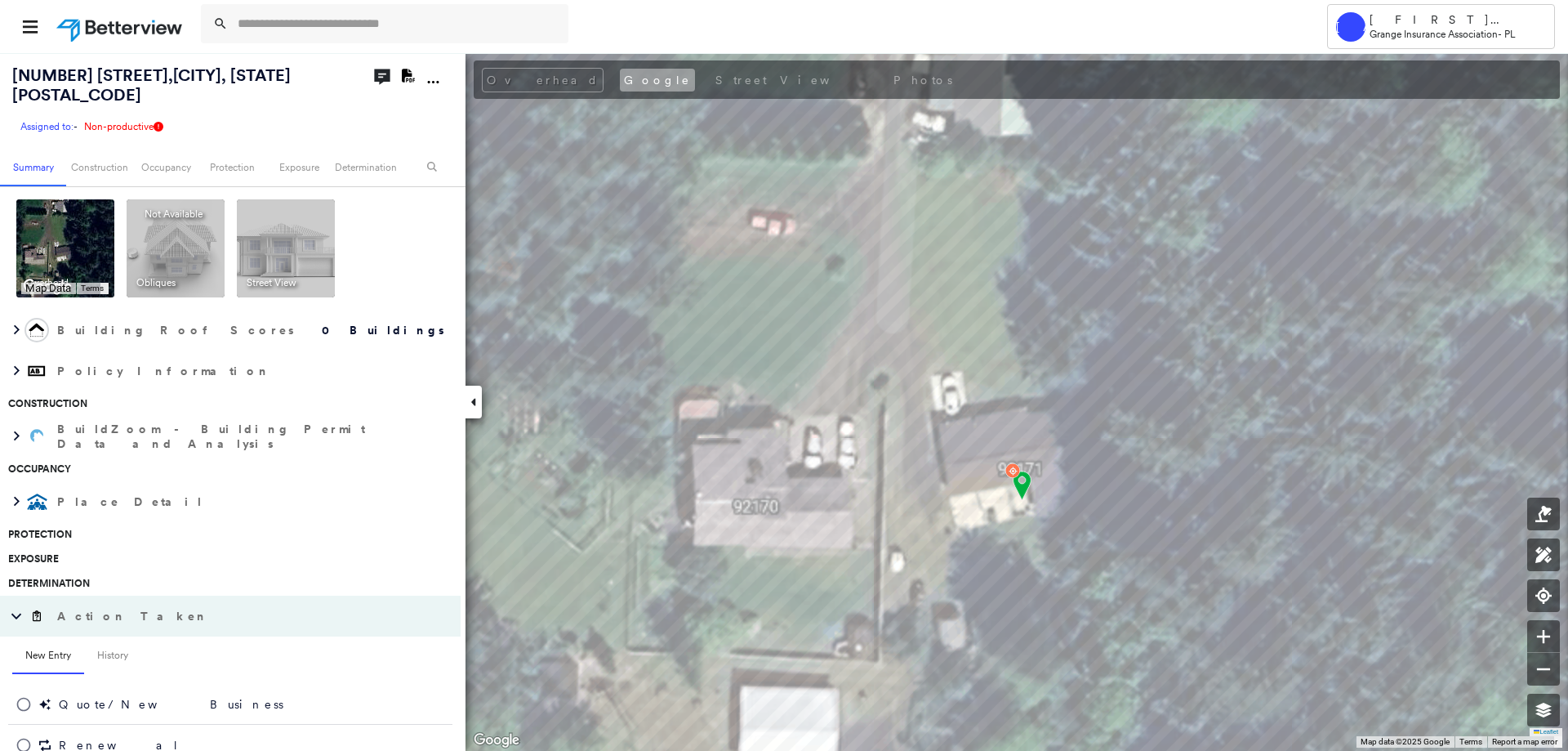 click on "Google" at bounding box center [657, 80] 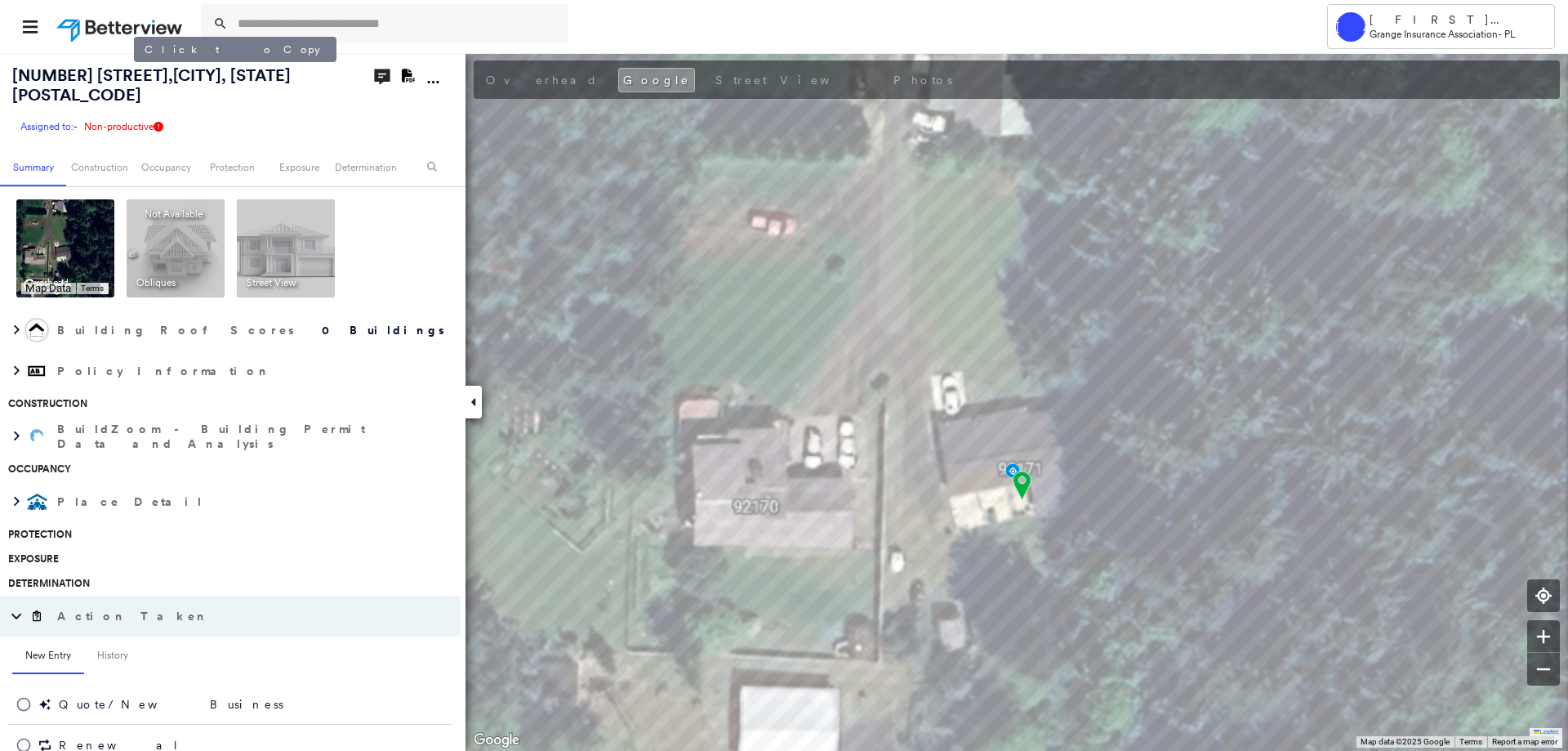 click on "[NUMBER] [STREET], [CITY], [STATE] [POSTAL_CODE]" at bounding box center (151, 85) 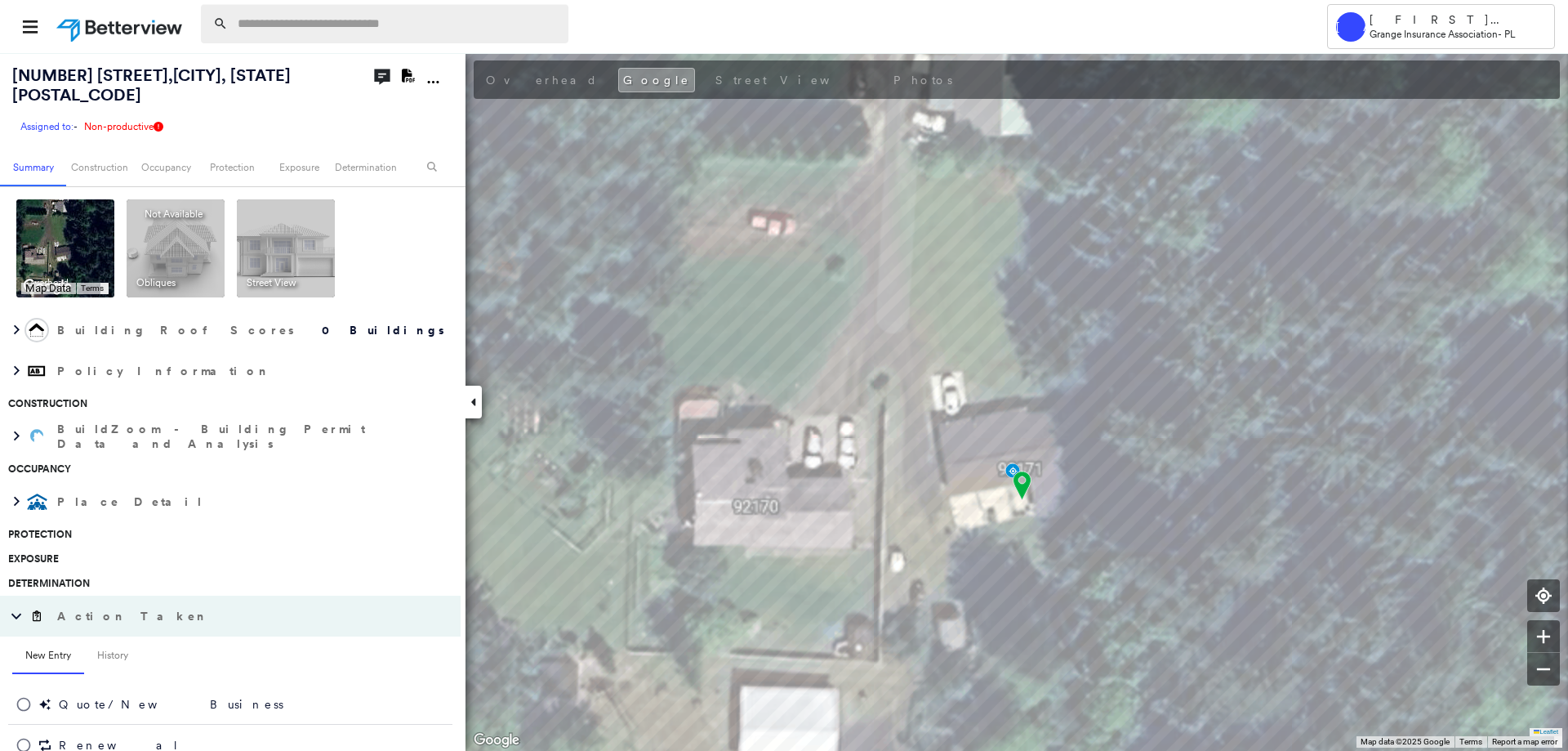click at bounding box center [398, 24] 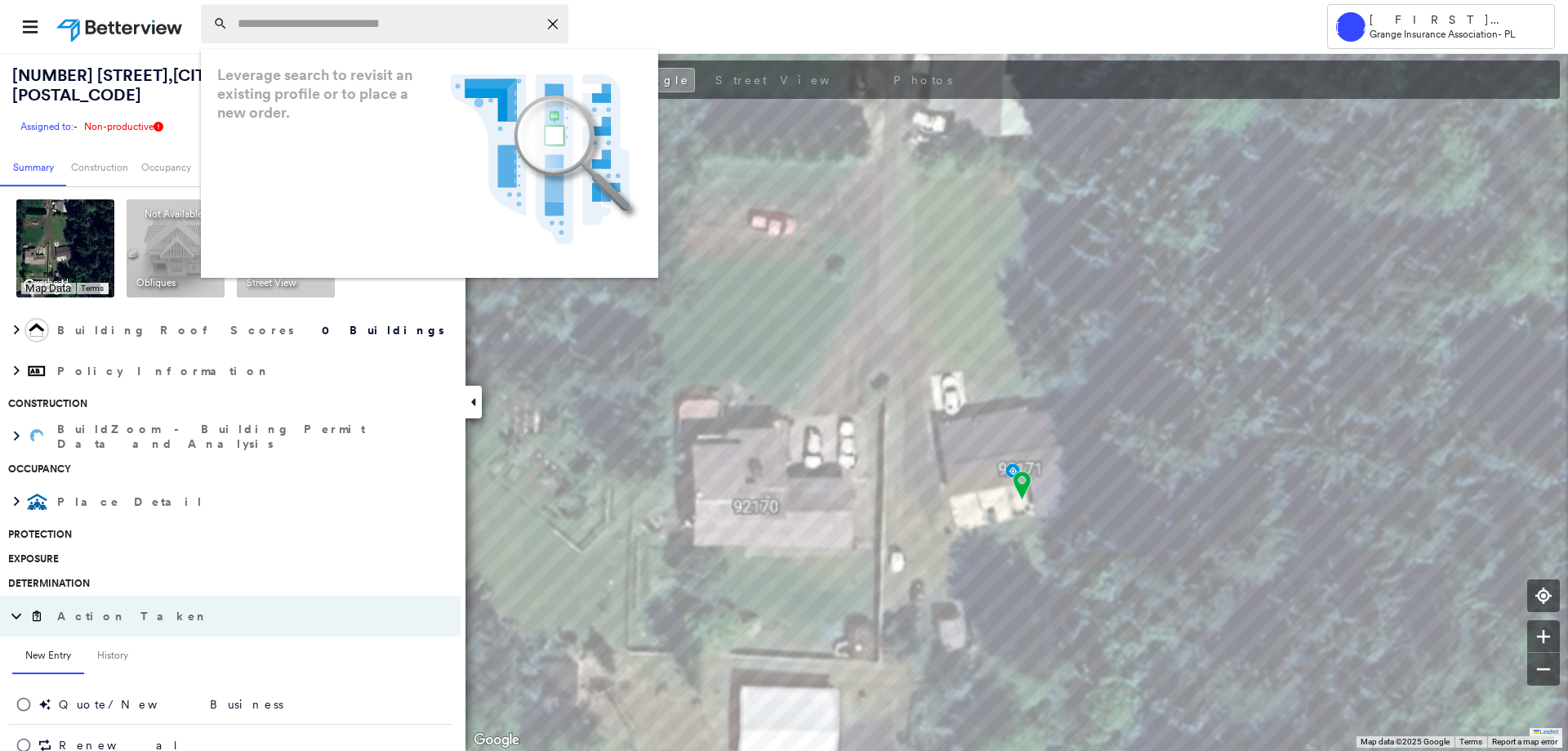 paste on "**********" 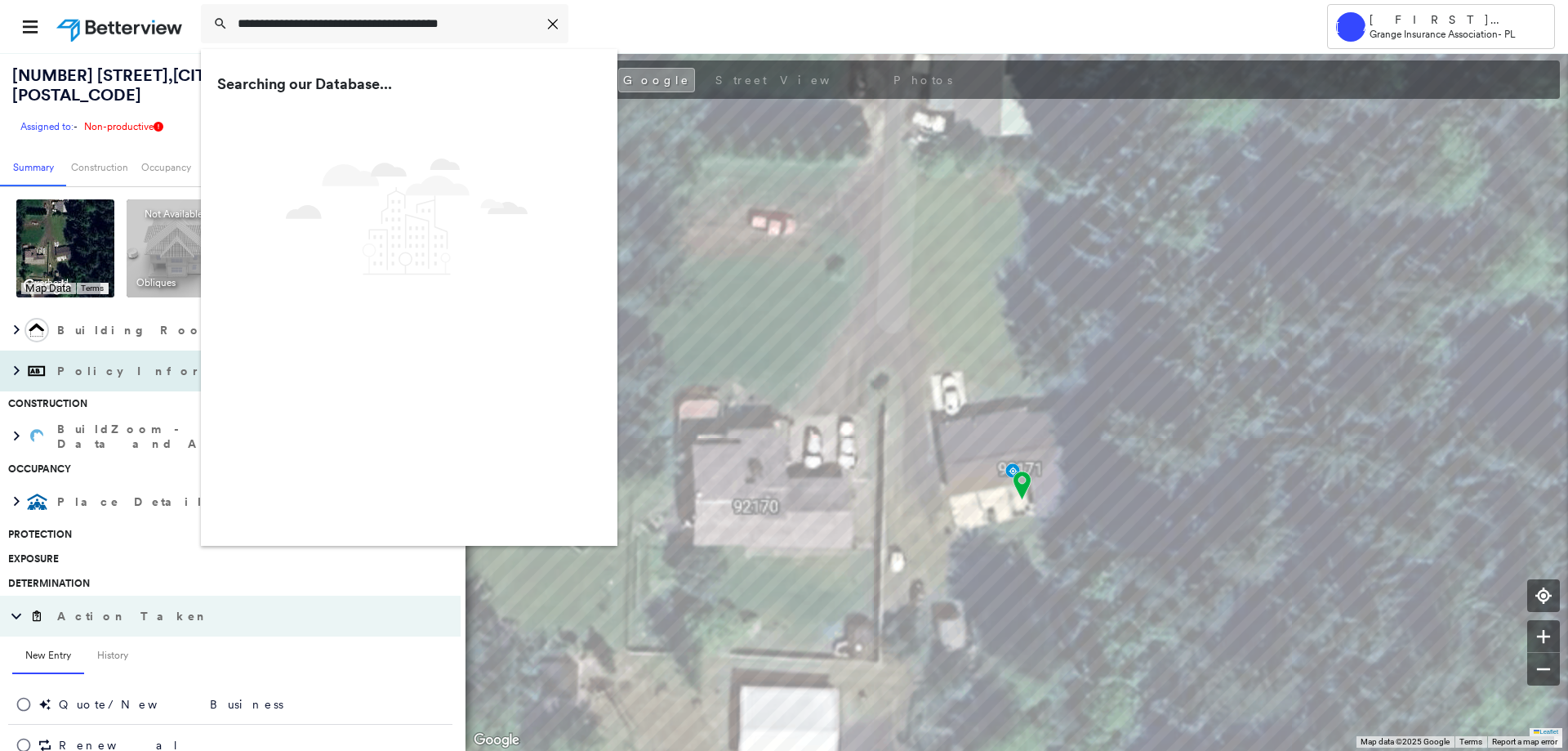 type on "**********" 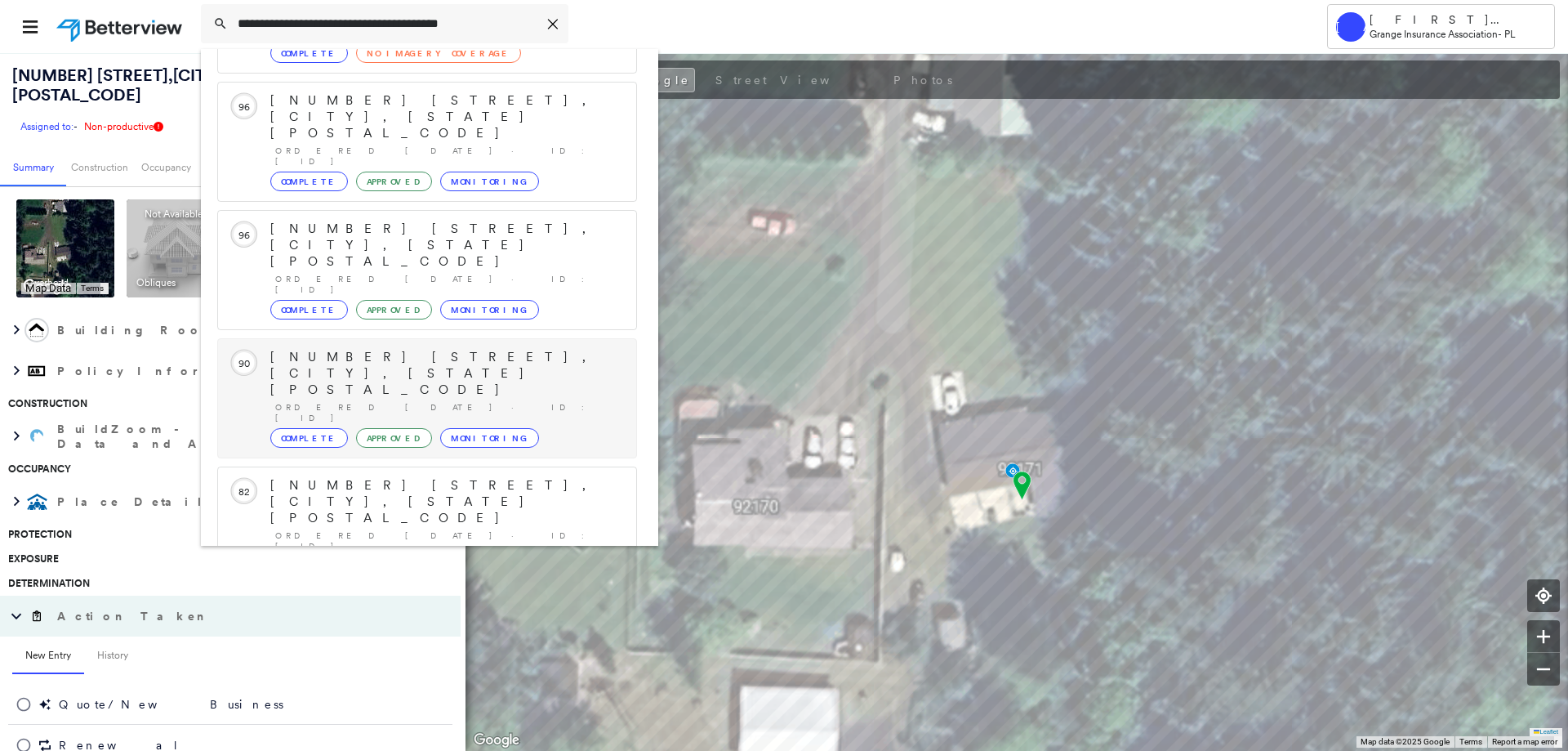 scroll, scrollTop: 174, scrollLeft: 0, axis: vertical 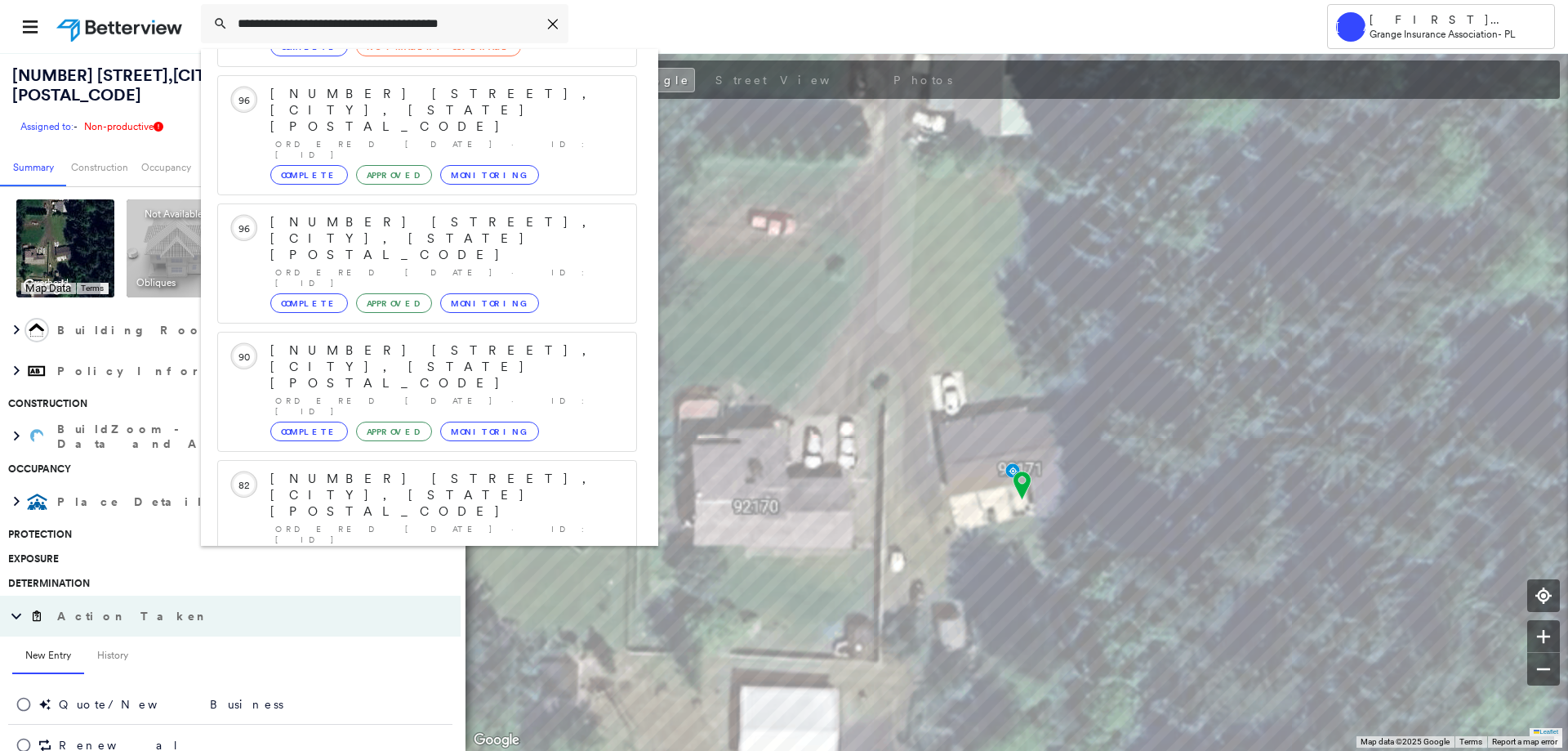 click on "[NUMBER] [STREET], [CITY], [STATE] [POSTAL_CODE]" at bounding box center (409, 734) 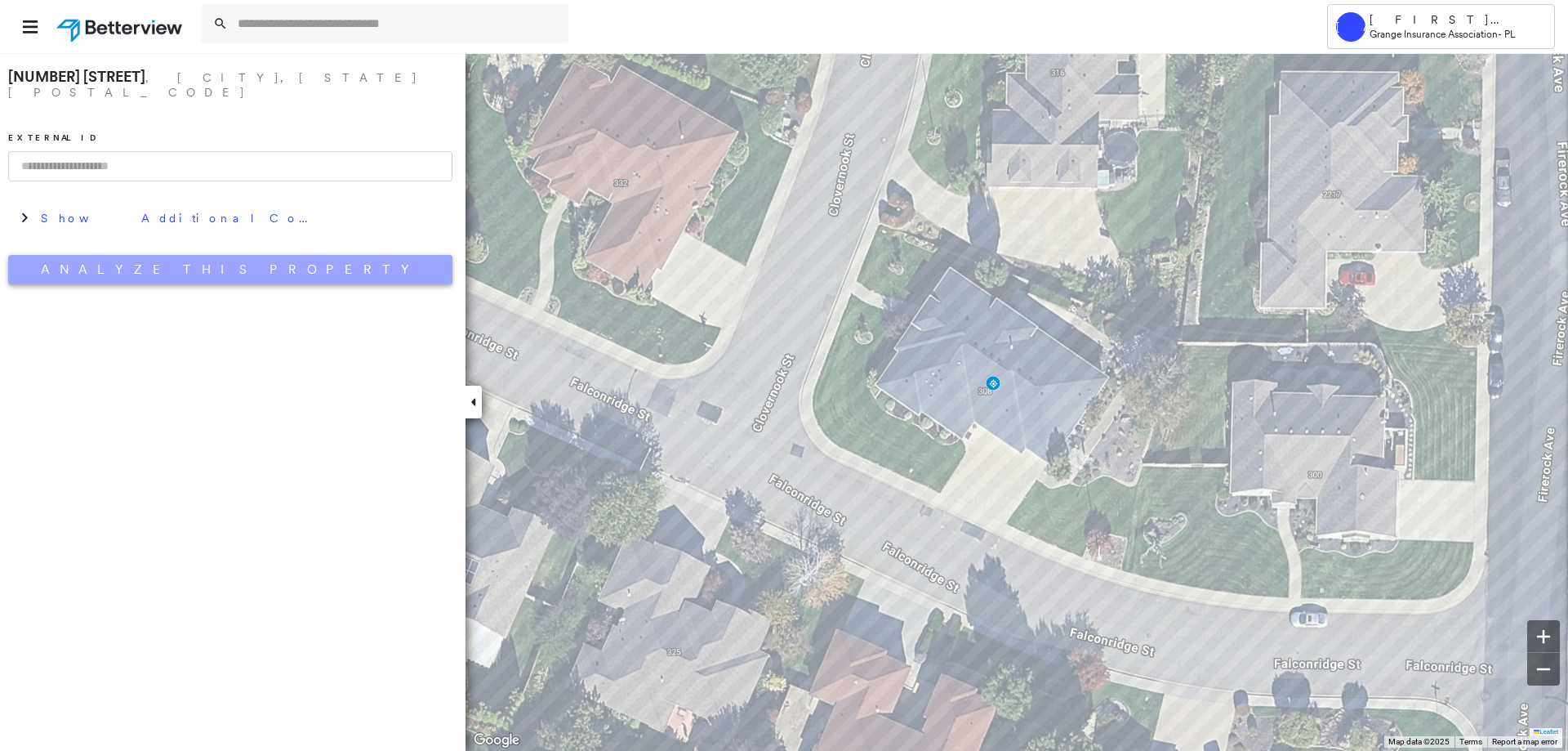 click on "Analyze This Property" at bounding box center [230, 270] 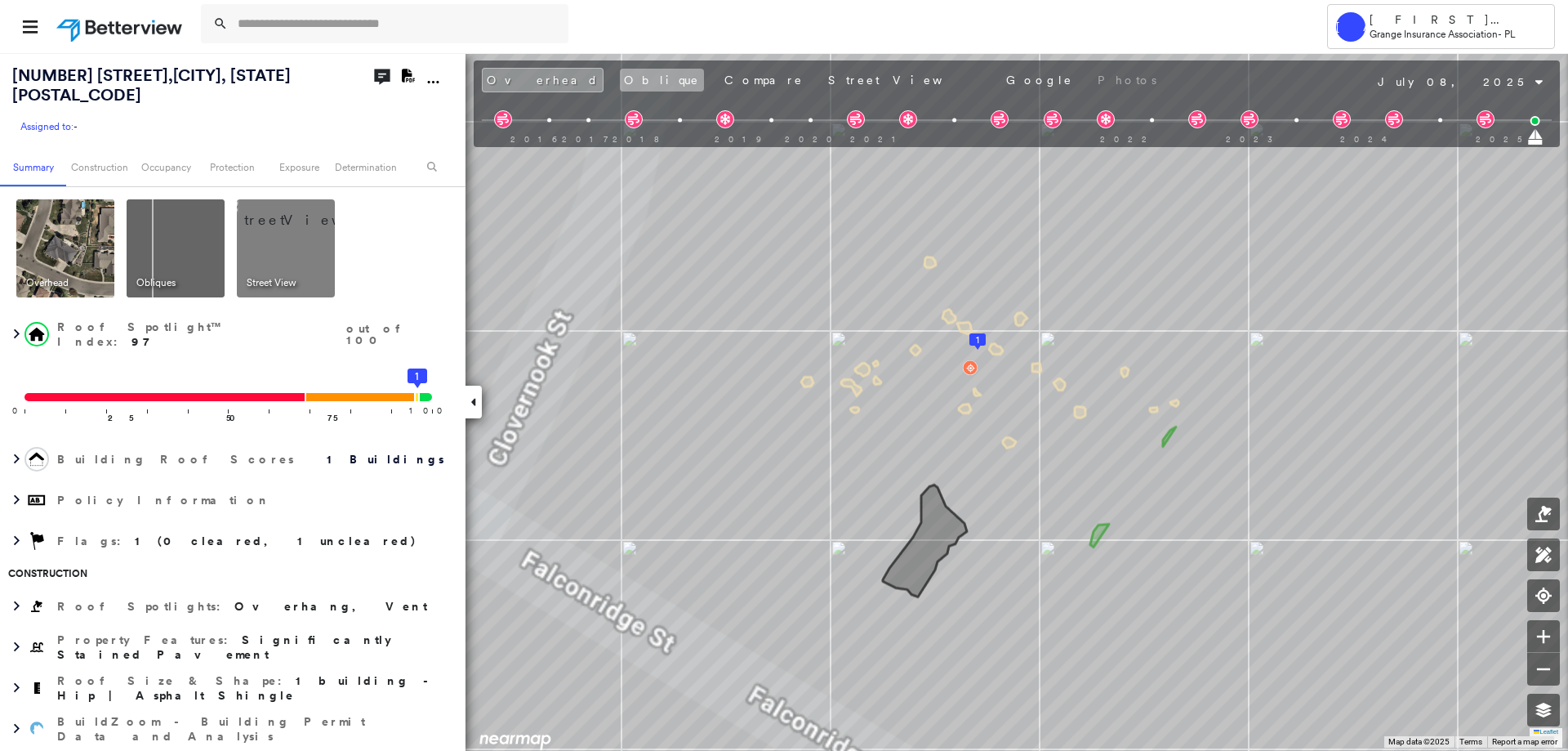 click on "Oblique" at bounding box center (662, 80) 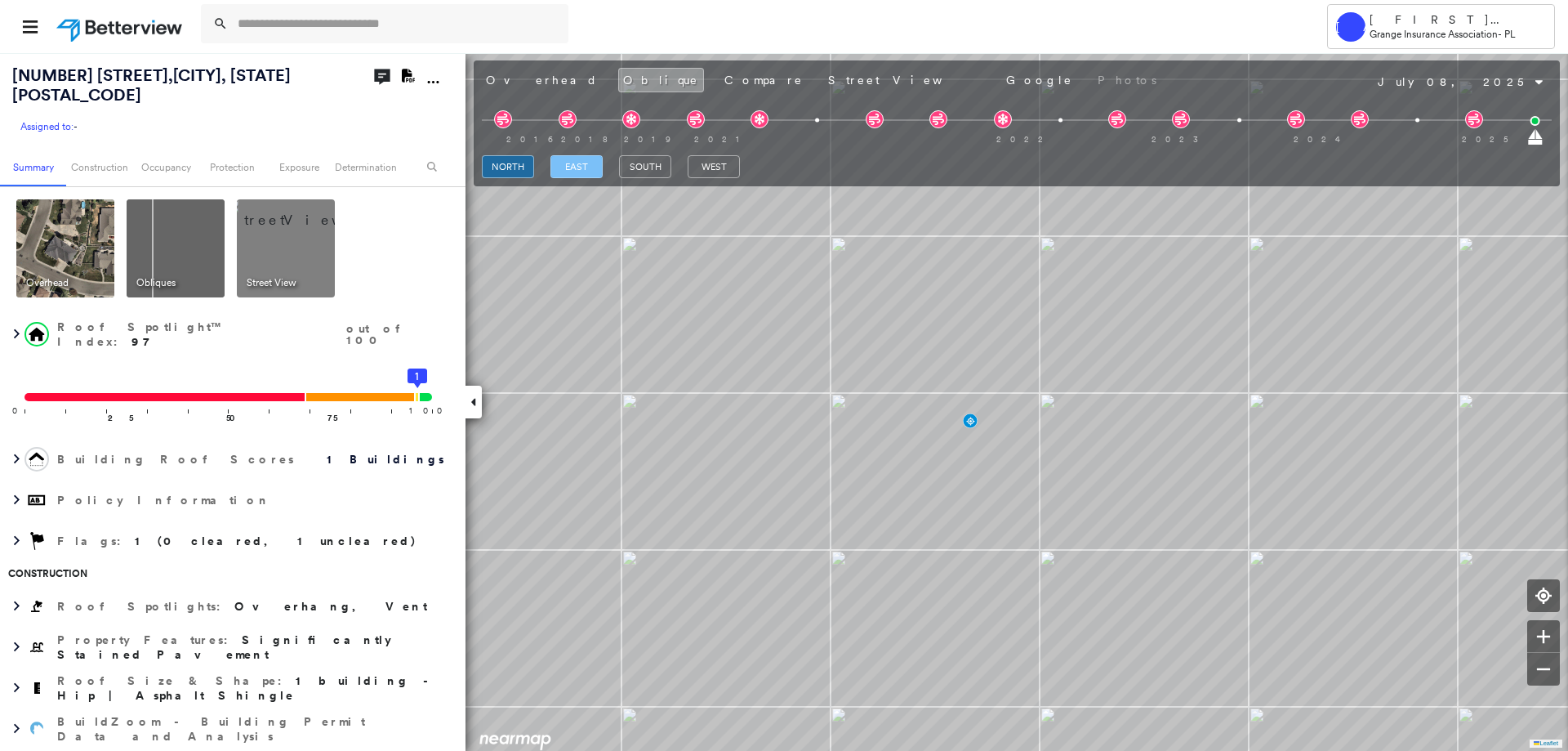 click on "east" at bounding box center [577, 167] 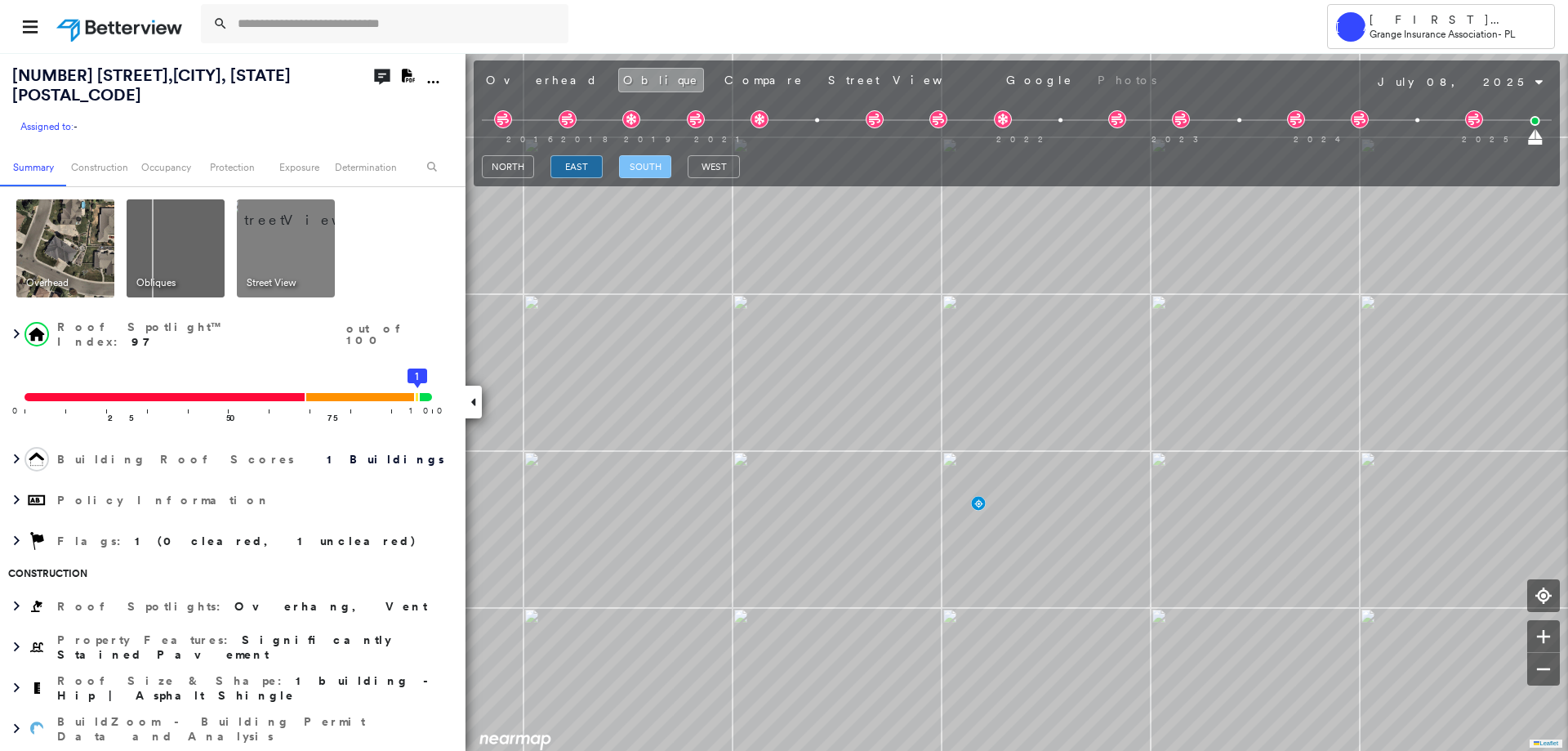 click on "south" at bounding box center [645, 167] 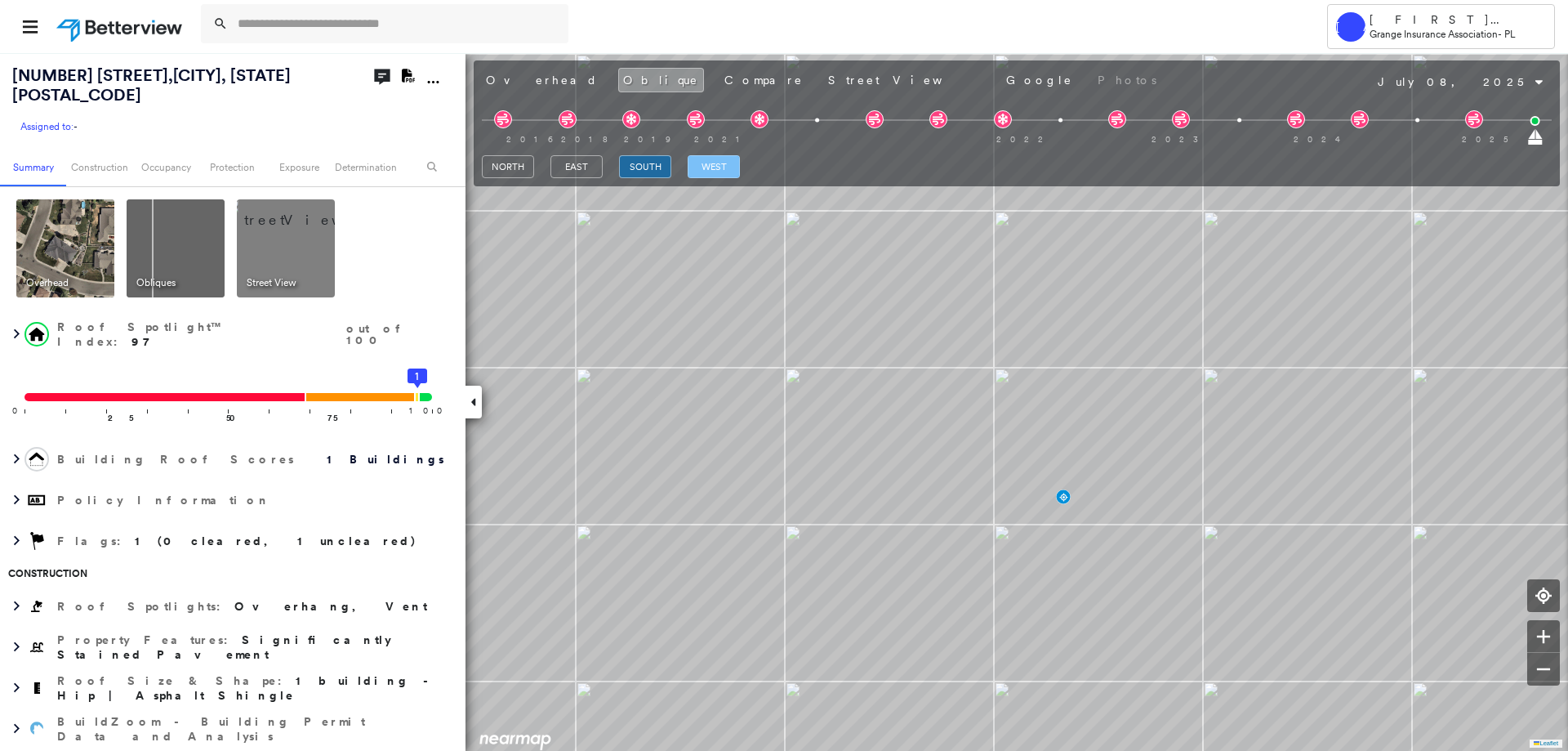 click on "west" at bounding box center (714, 167) 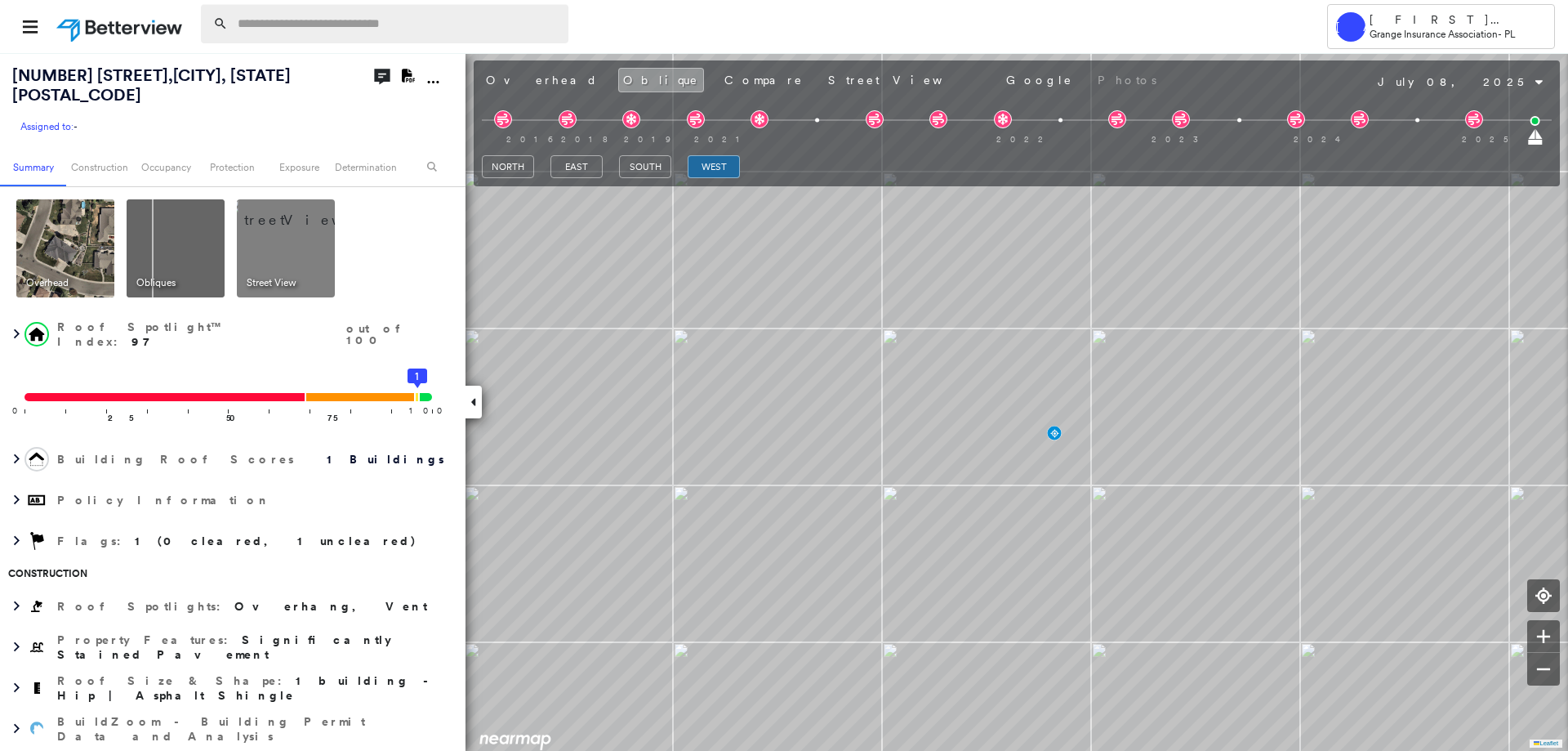 click at bounding box center [398, 24] 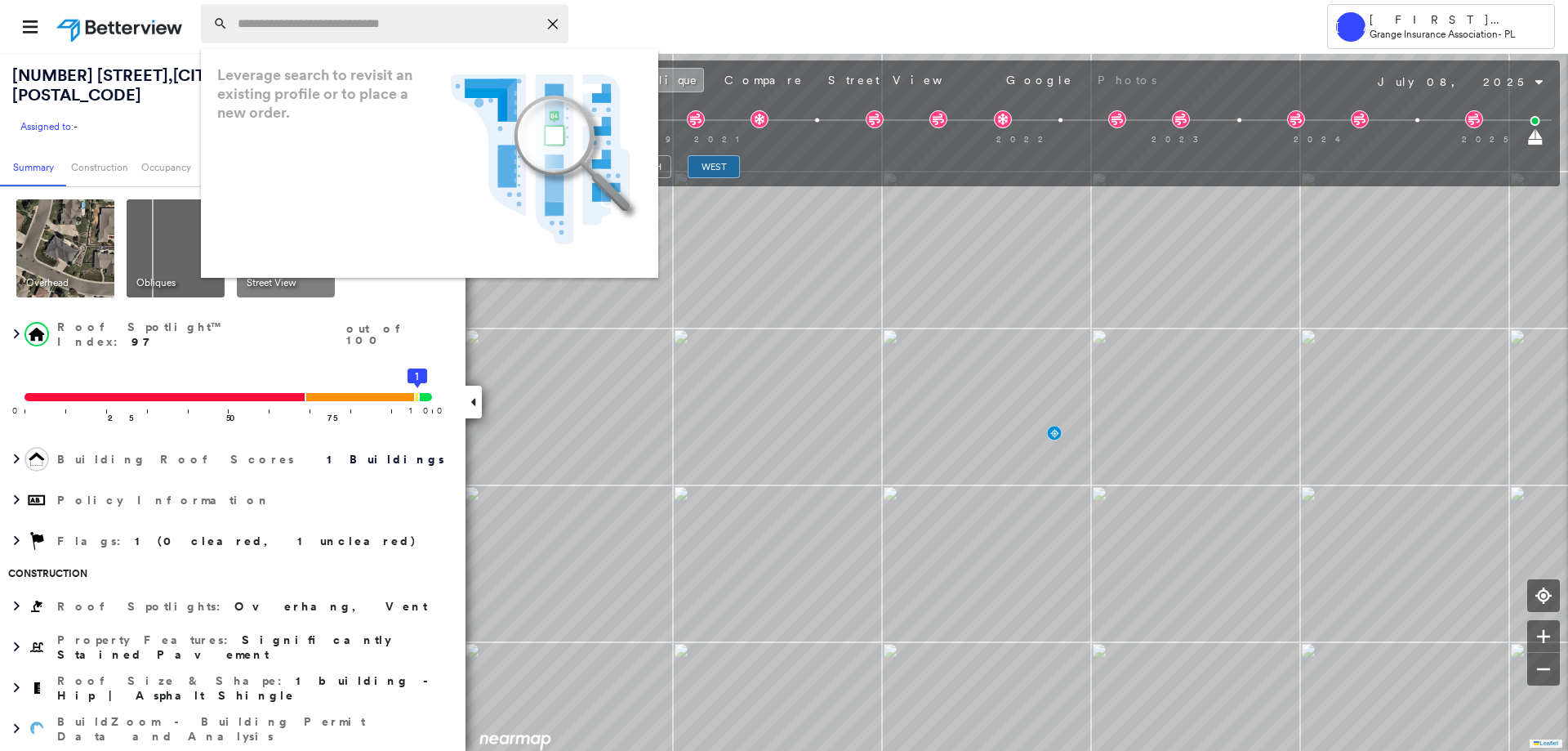 paste on "**********" 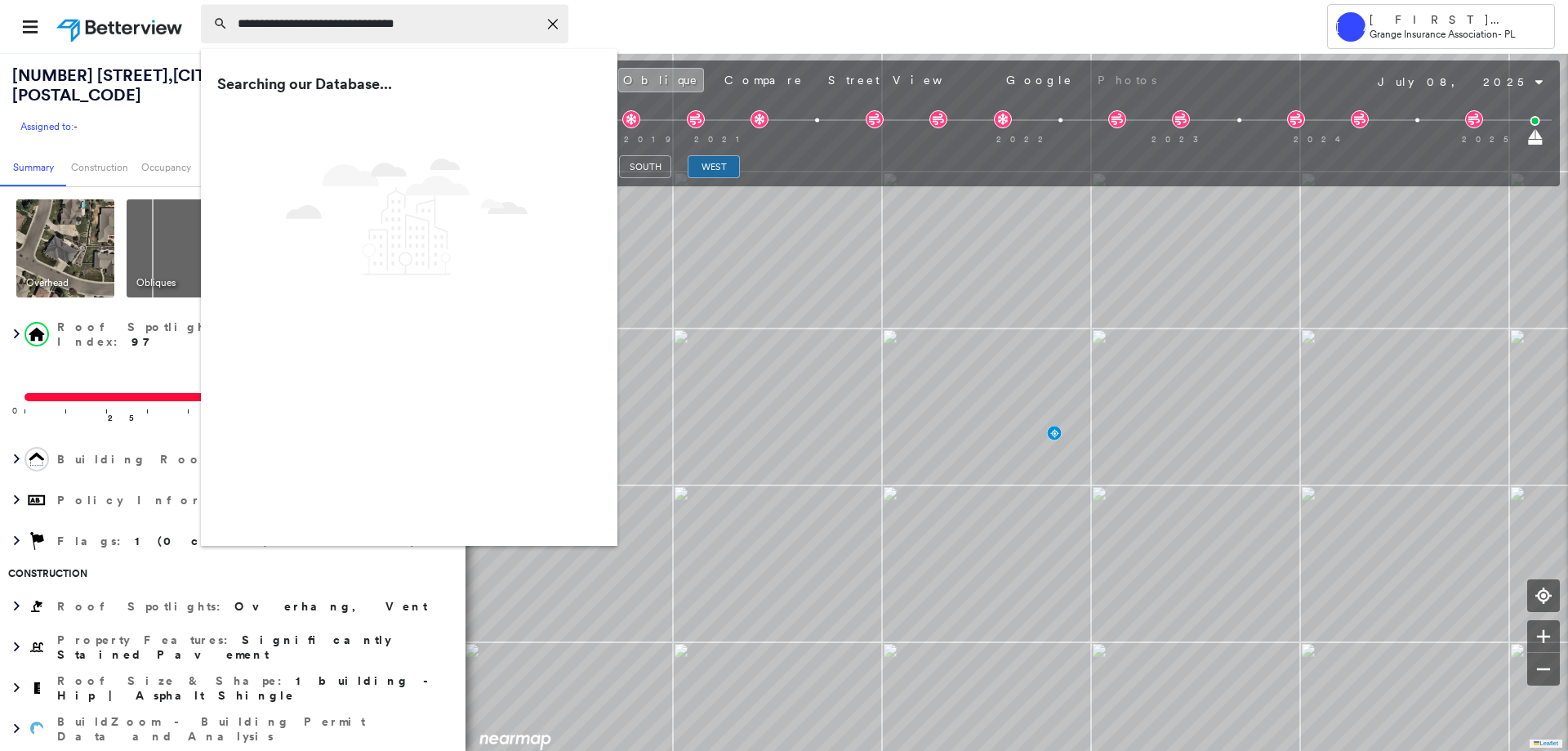 type on "**********" 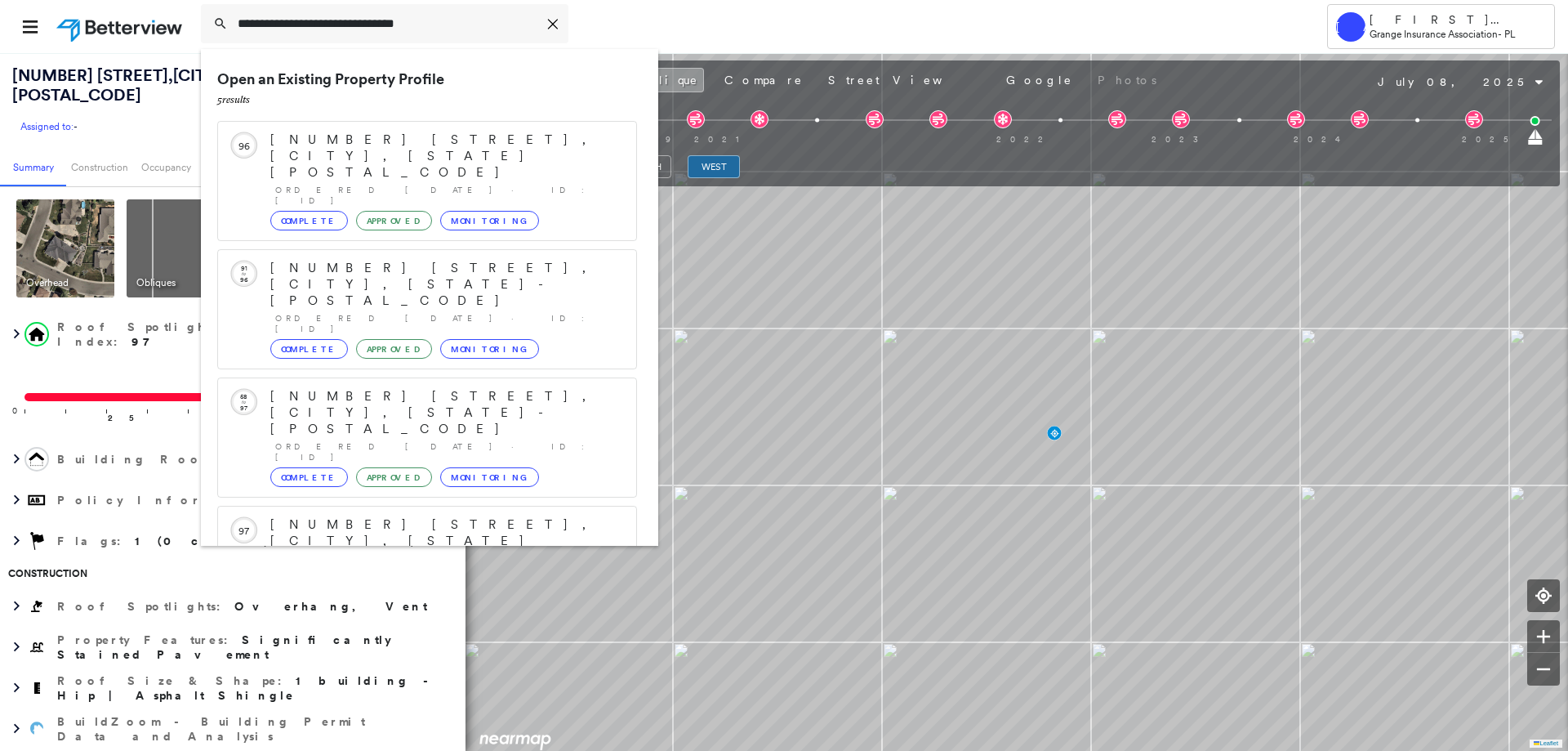 scroll, scrollTop: 132, scrollLeft: 0, axis: vertical 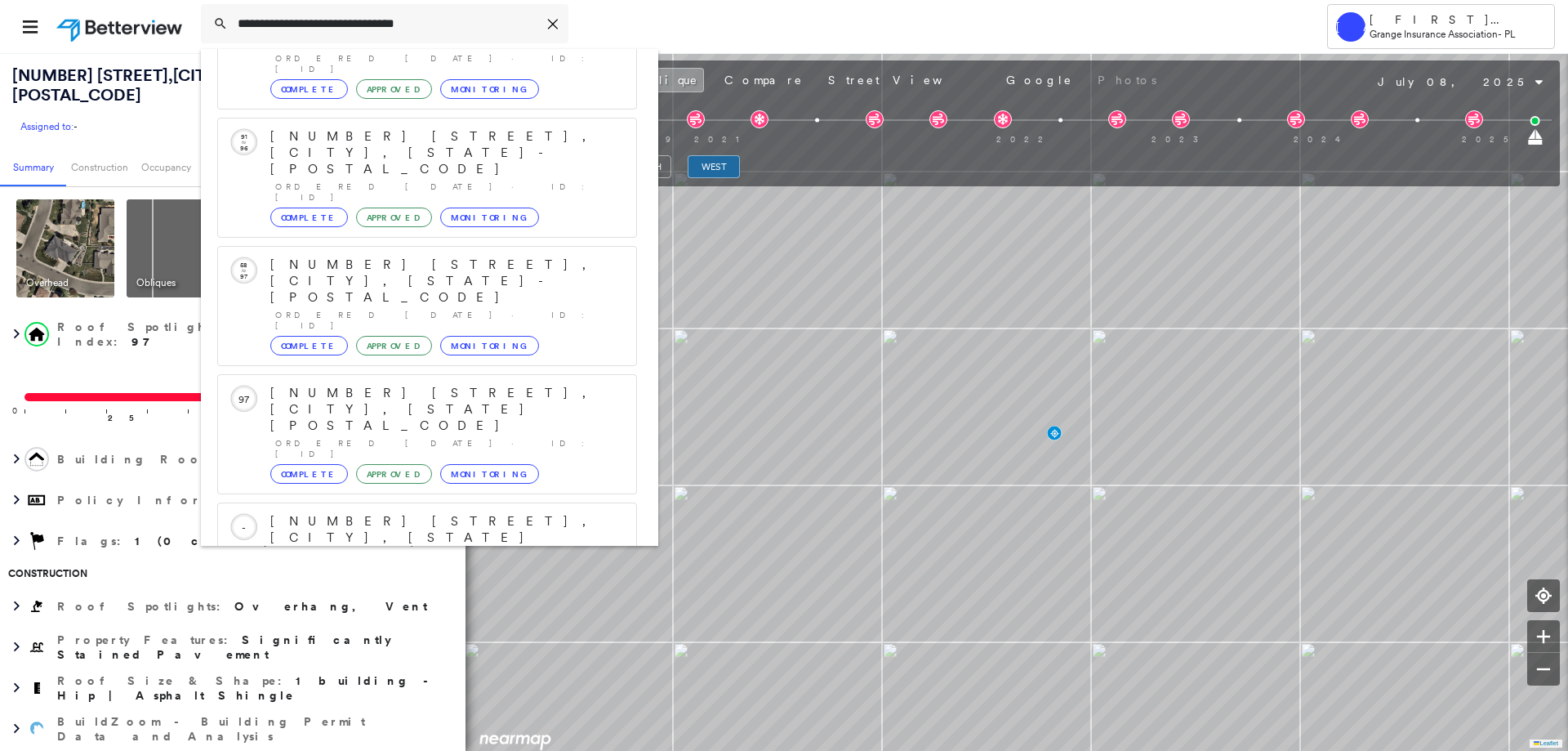 click on "[NUMBER] [STREET], [CITY], [STATE] [POSTAL_CODE]" at bounding box center (409, 734) 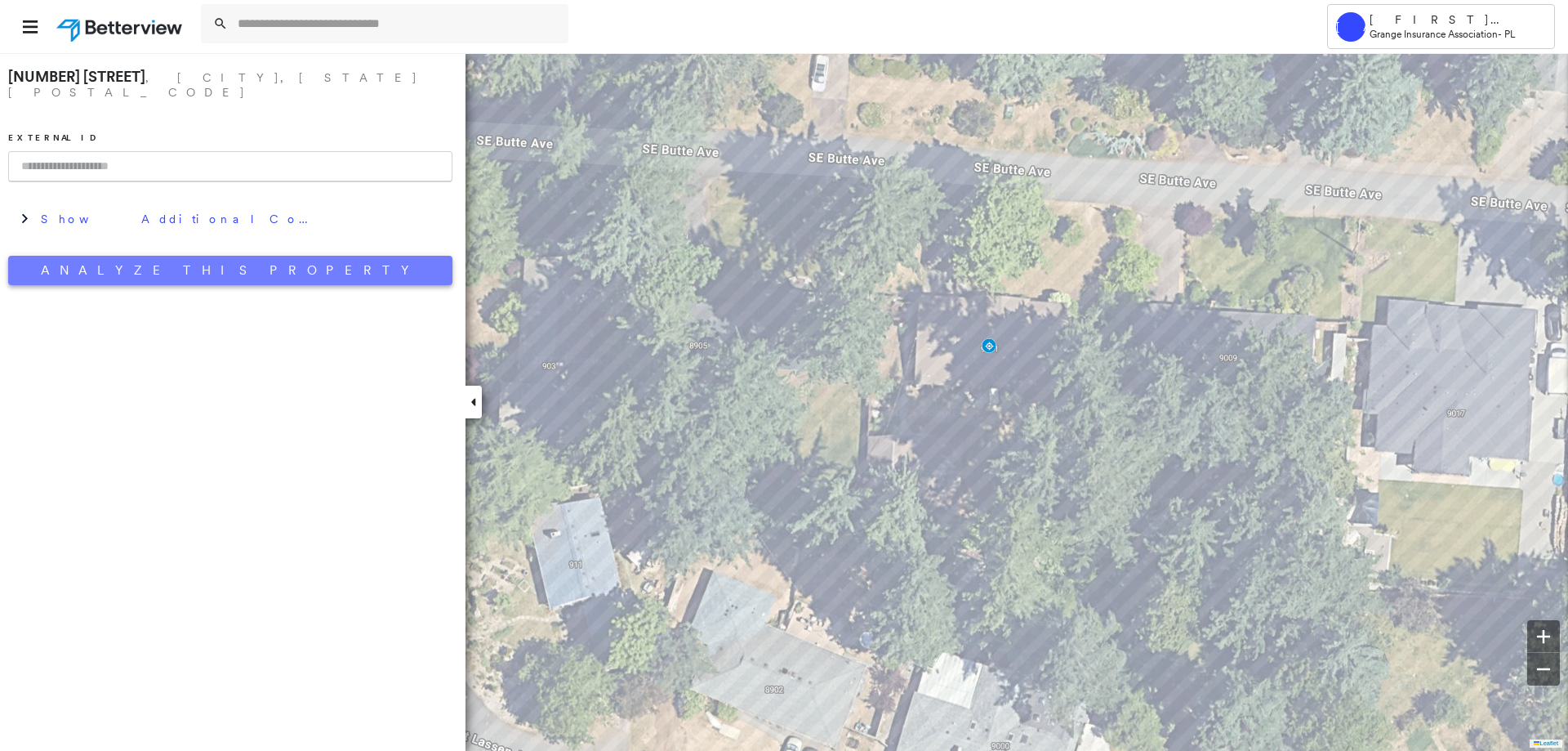 click on "Analyze This Property" at bounding box center [230, 270] 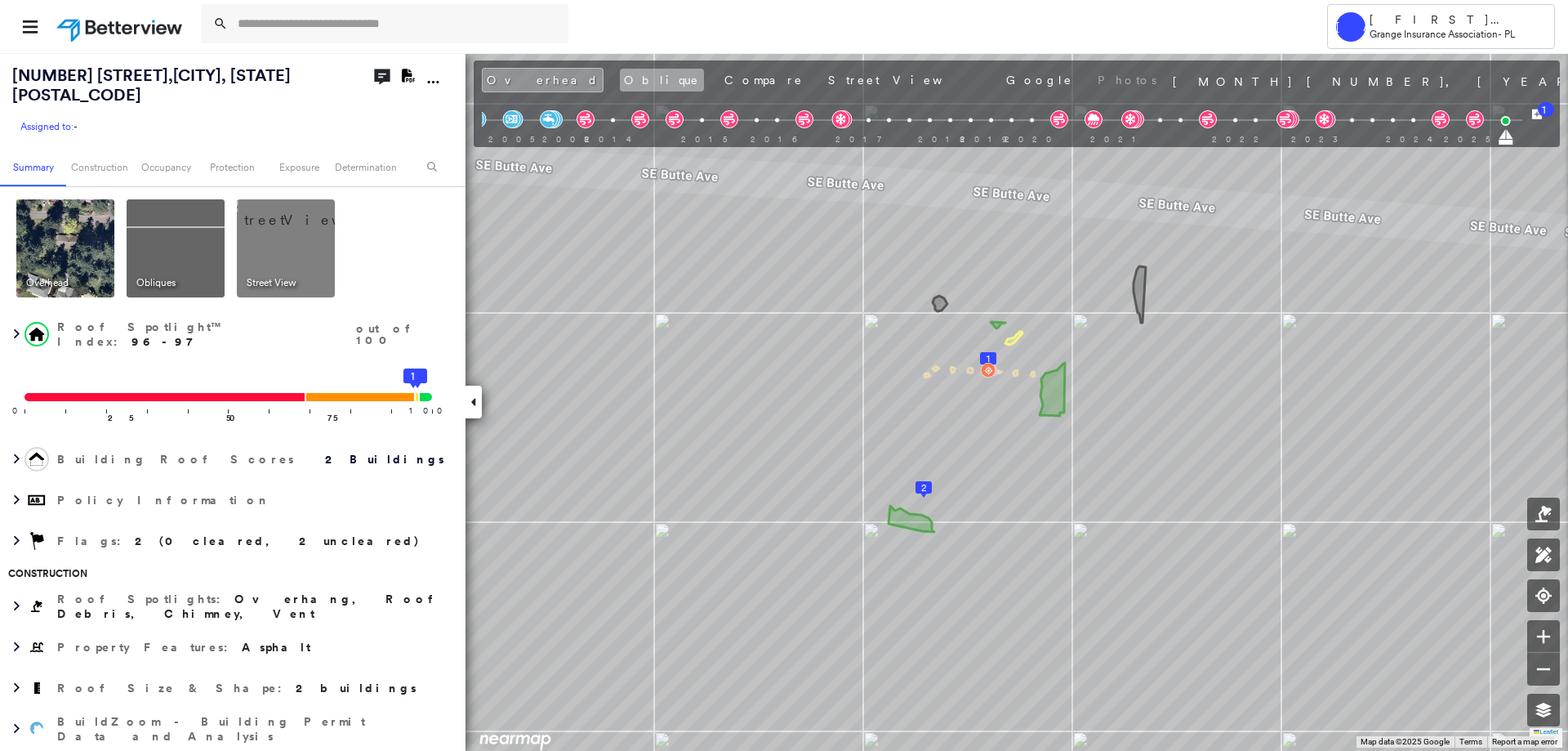 click on "Oblique" at bounding box center (662, 80) 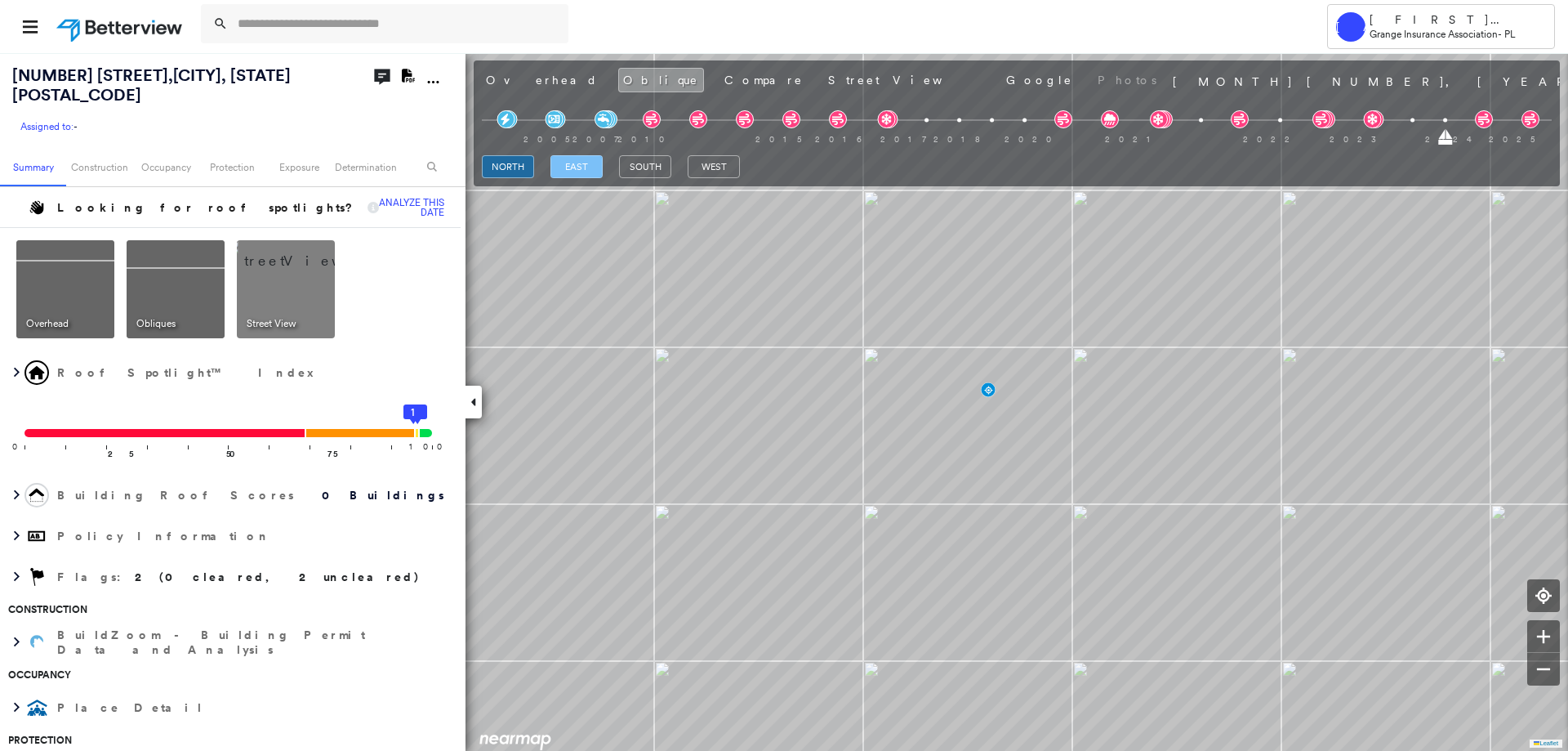 click on "east" at bounding box center [577, 167] 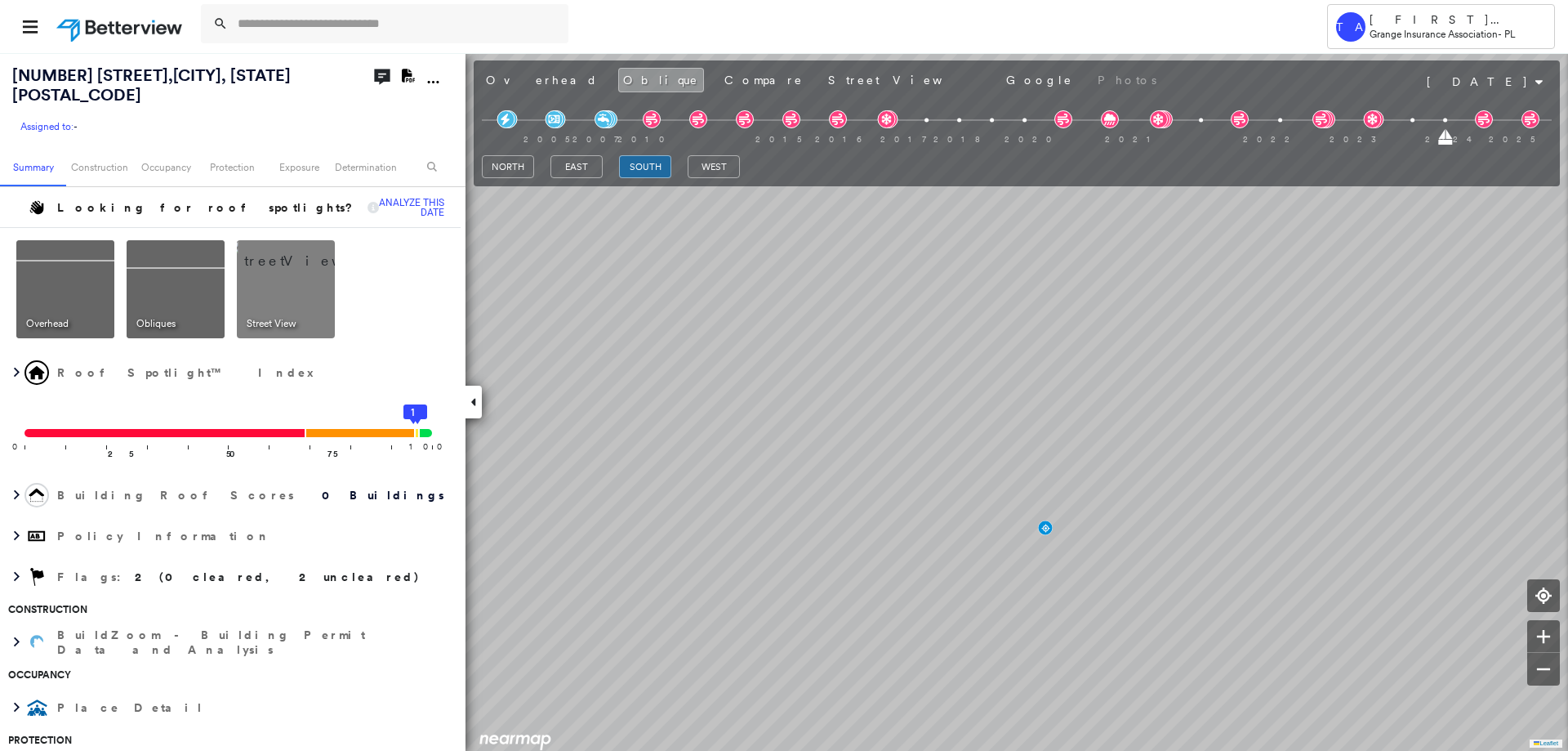 scroll, scrollTop: 0, scrollLeft: 0, axis: both 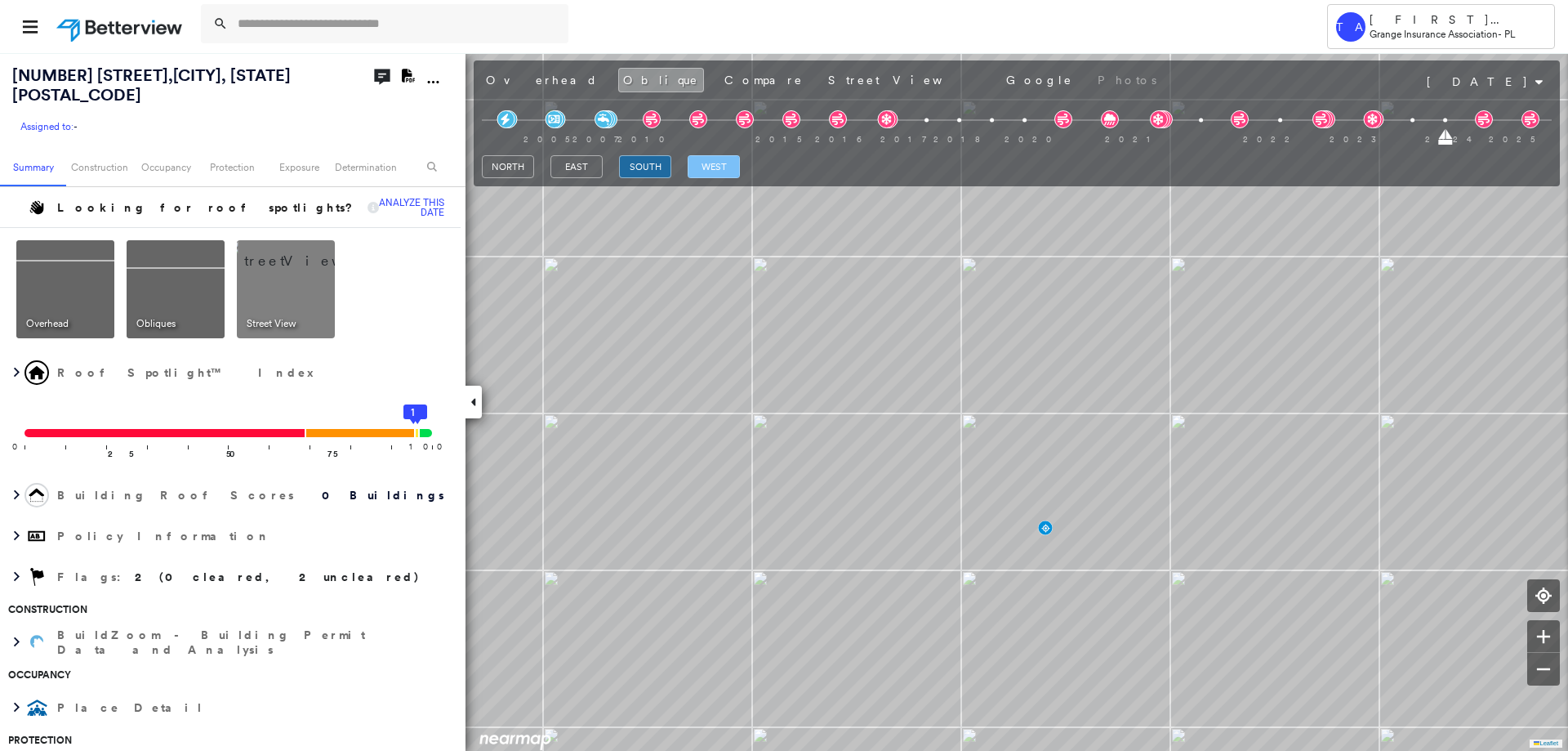 click on "west" at bounding box center (714, 167) 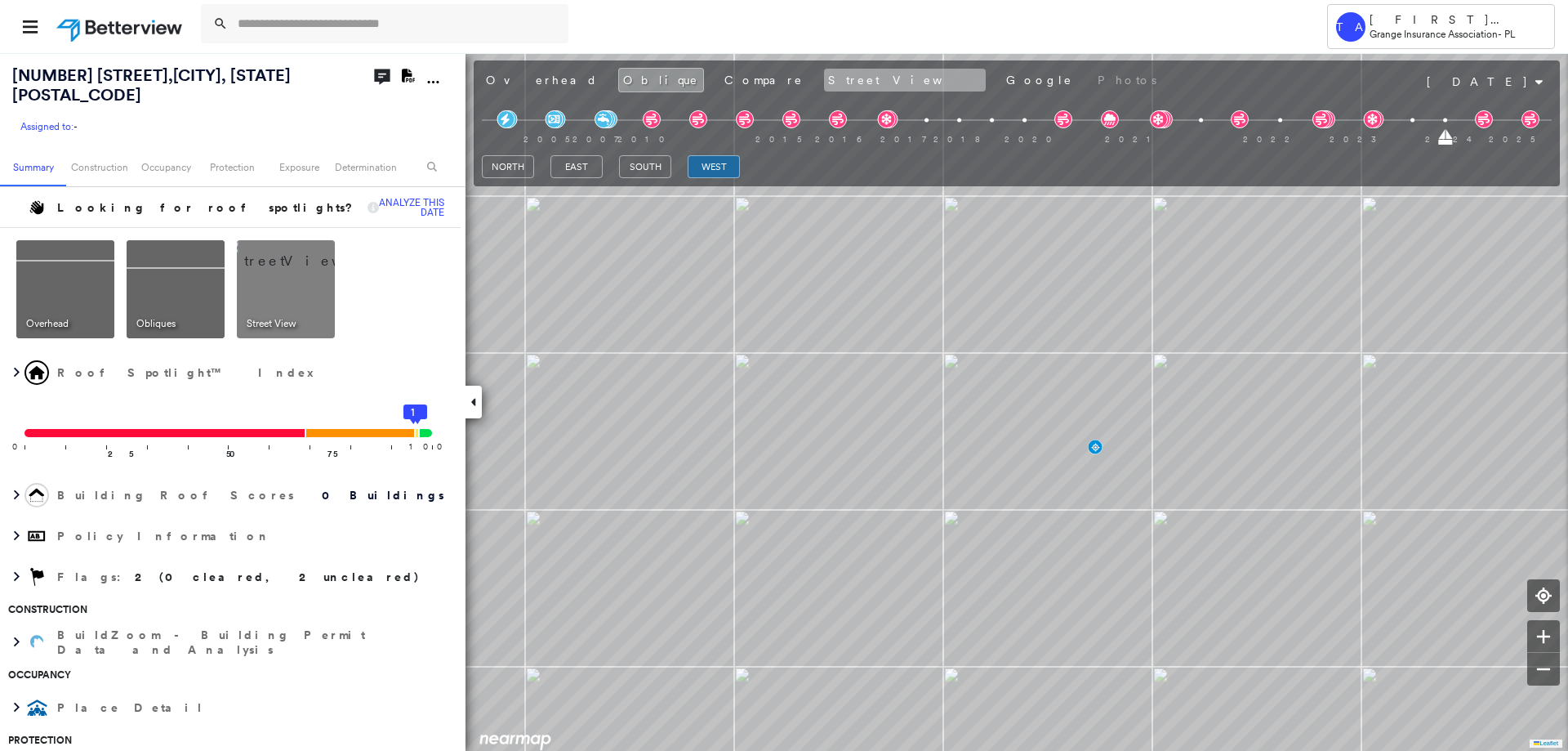 click on "Street View" at bounding box center (905, 80) 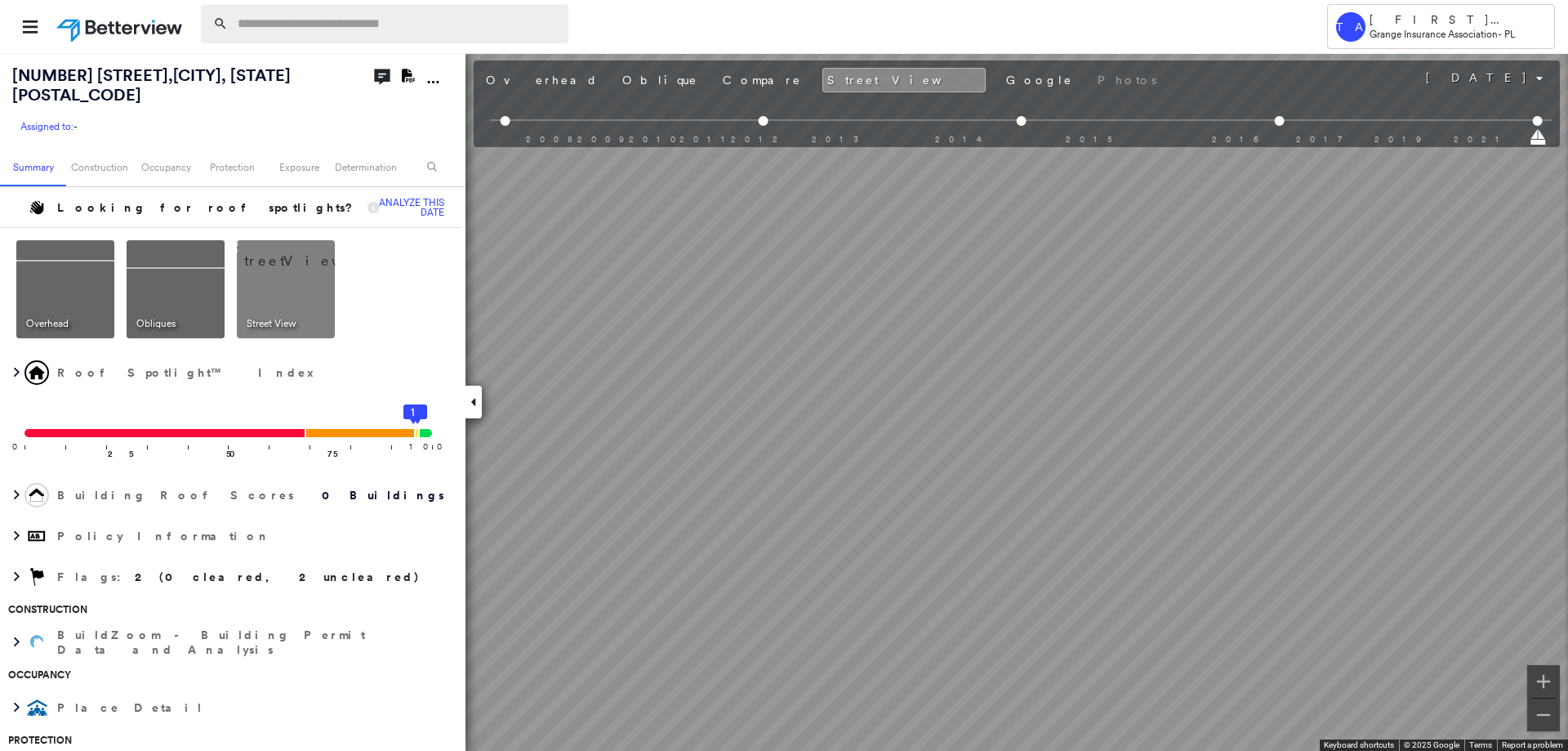 click at bounding box center (398, 24) 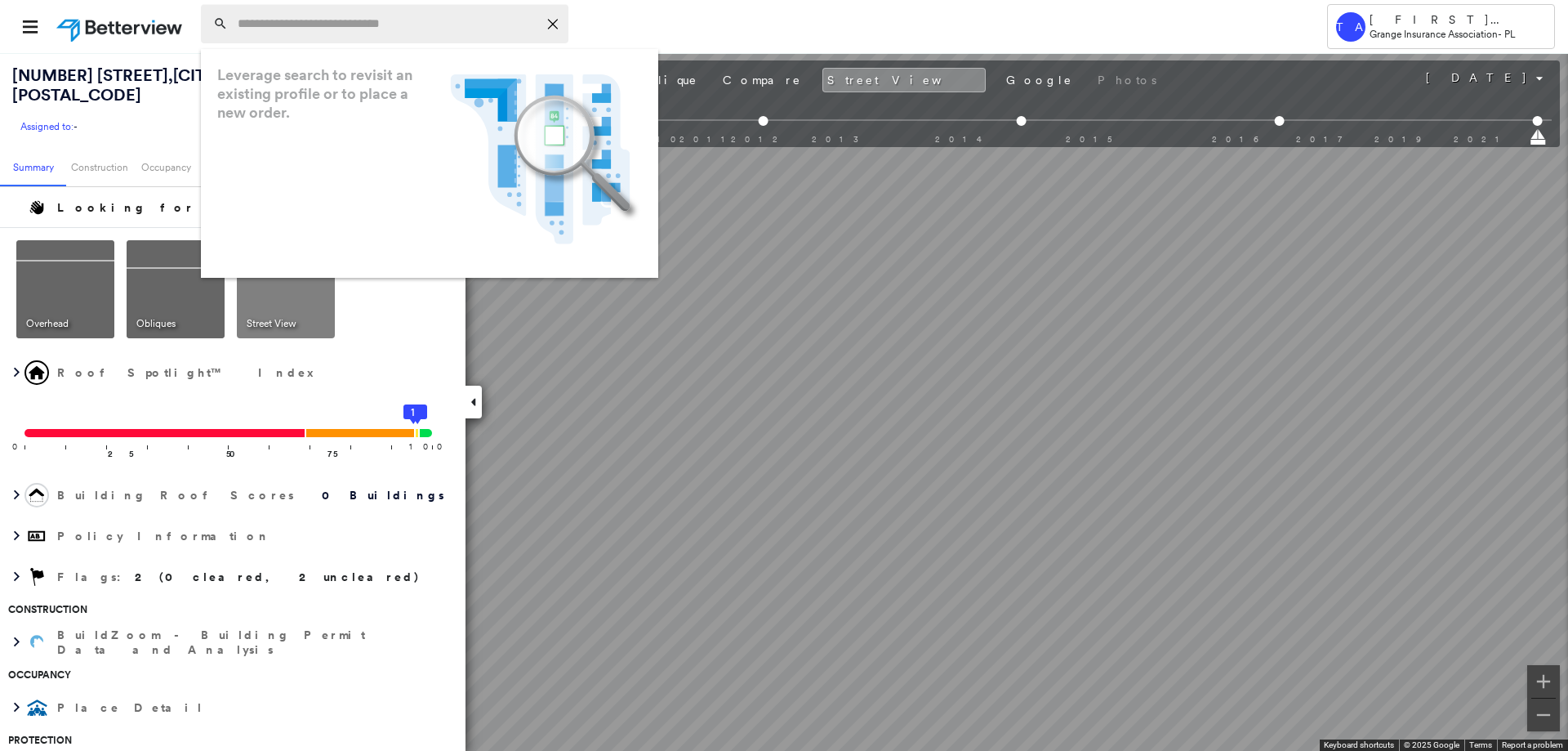 paste on "**********" 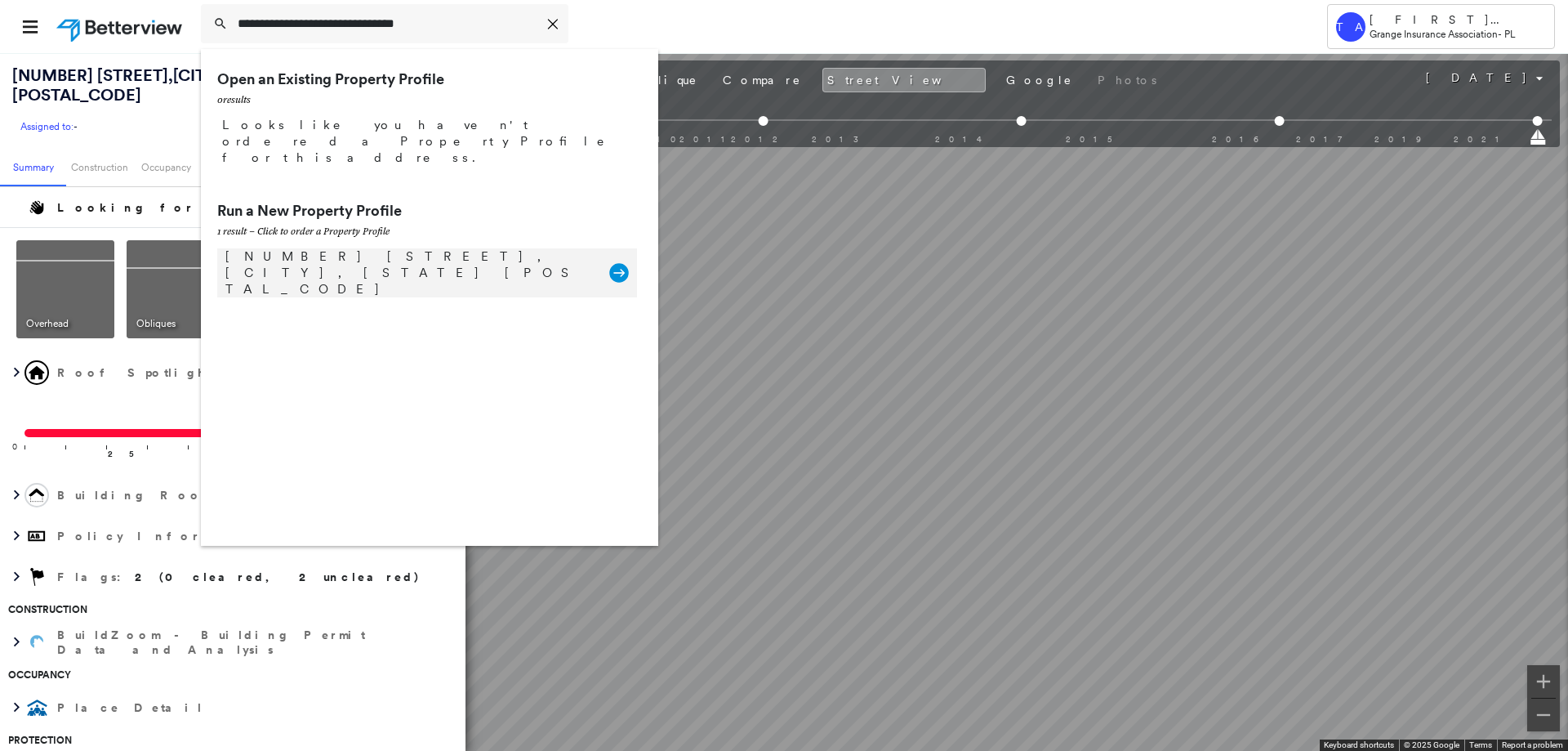 type on "**********" 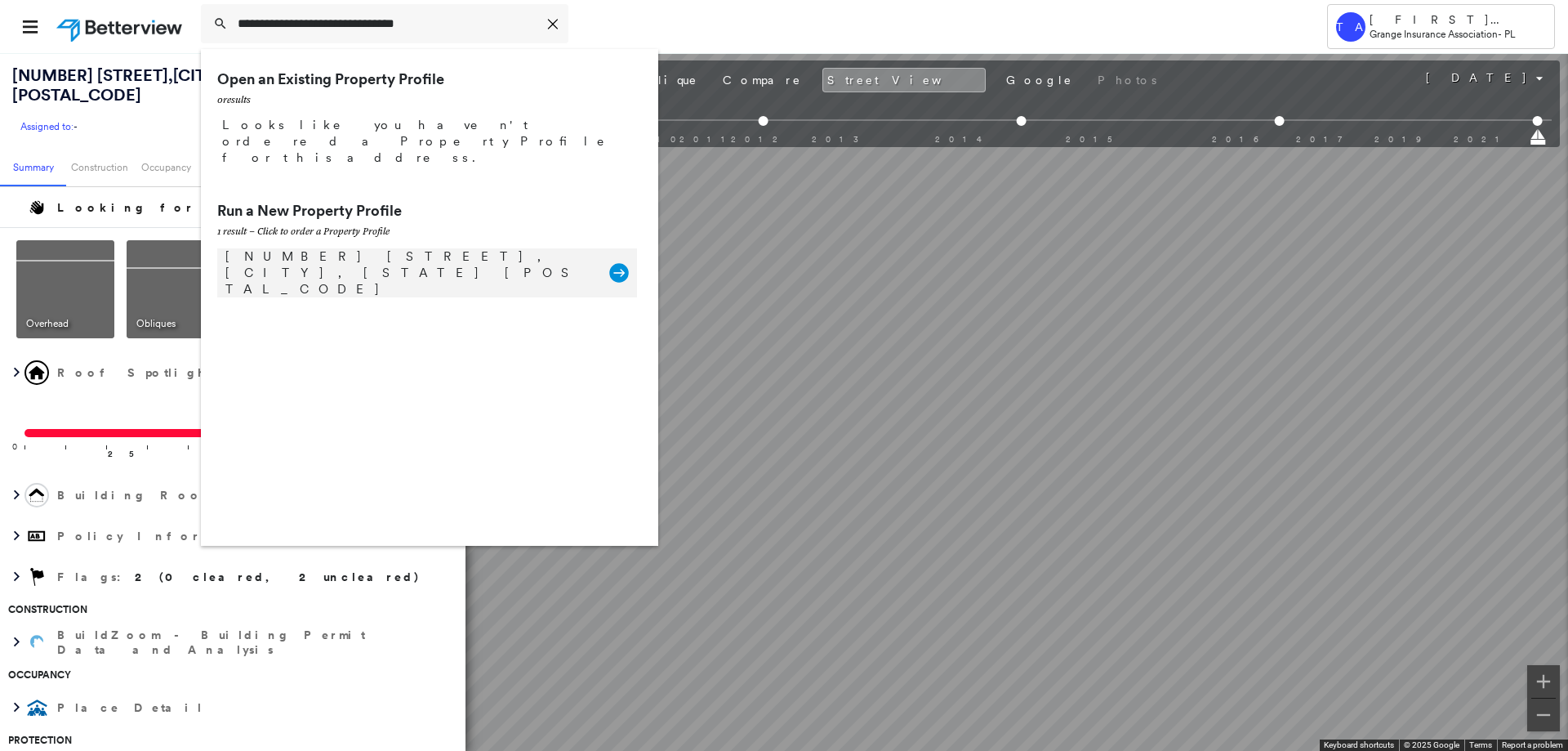 click on "27328 126th Pl SE, Kent, WA 98030" at bounding box center [409, 273] 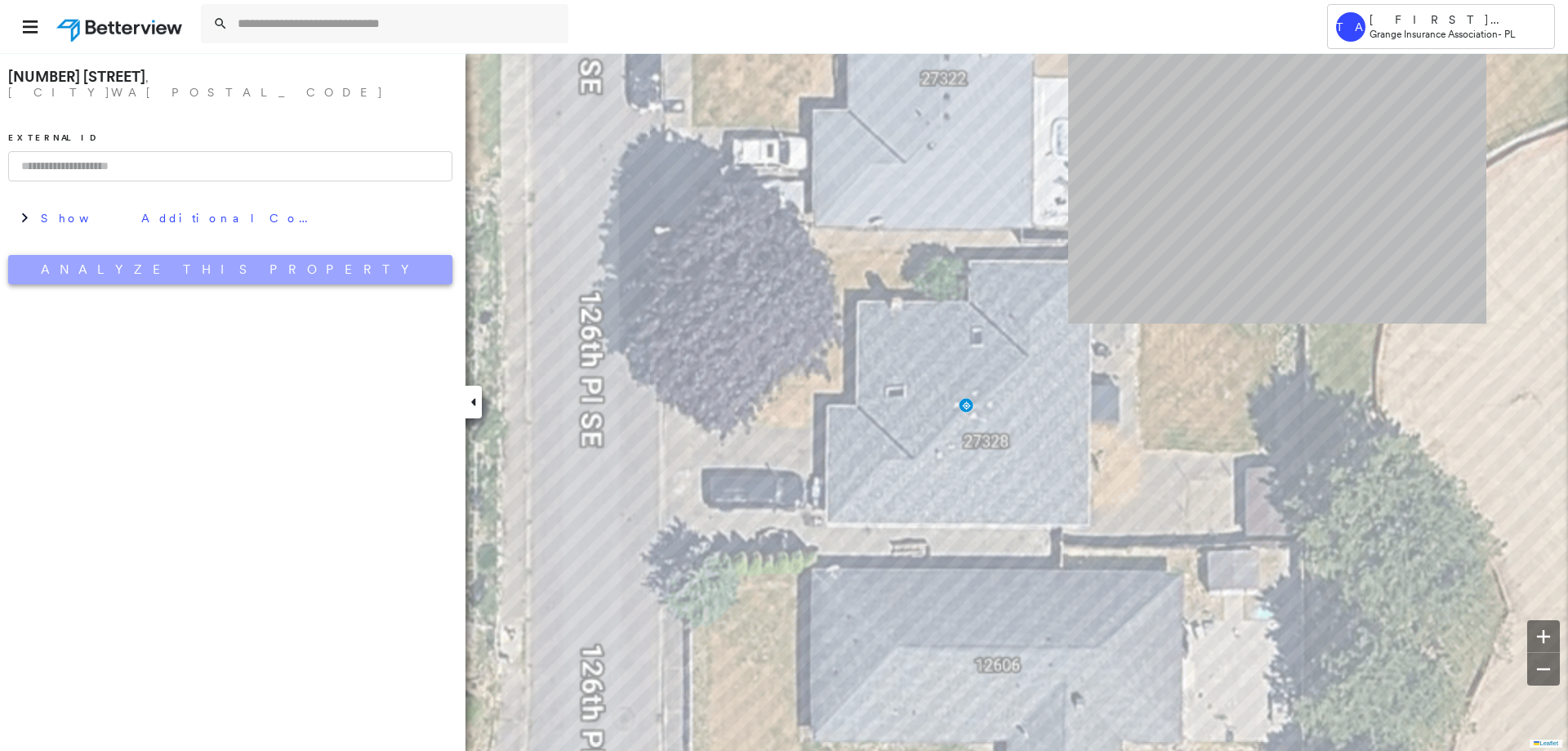 click on "Analyze This Property" at bounding box center (230, 270) 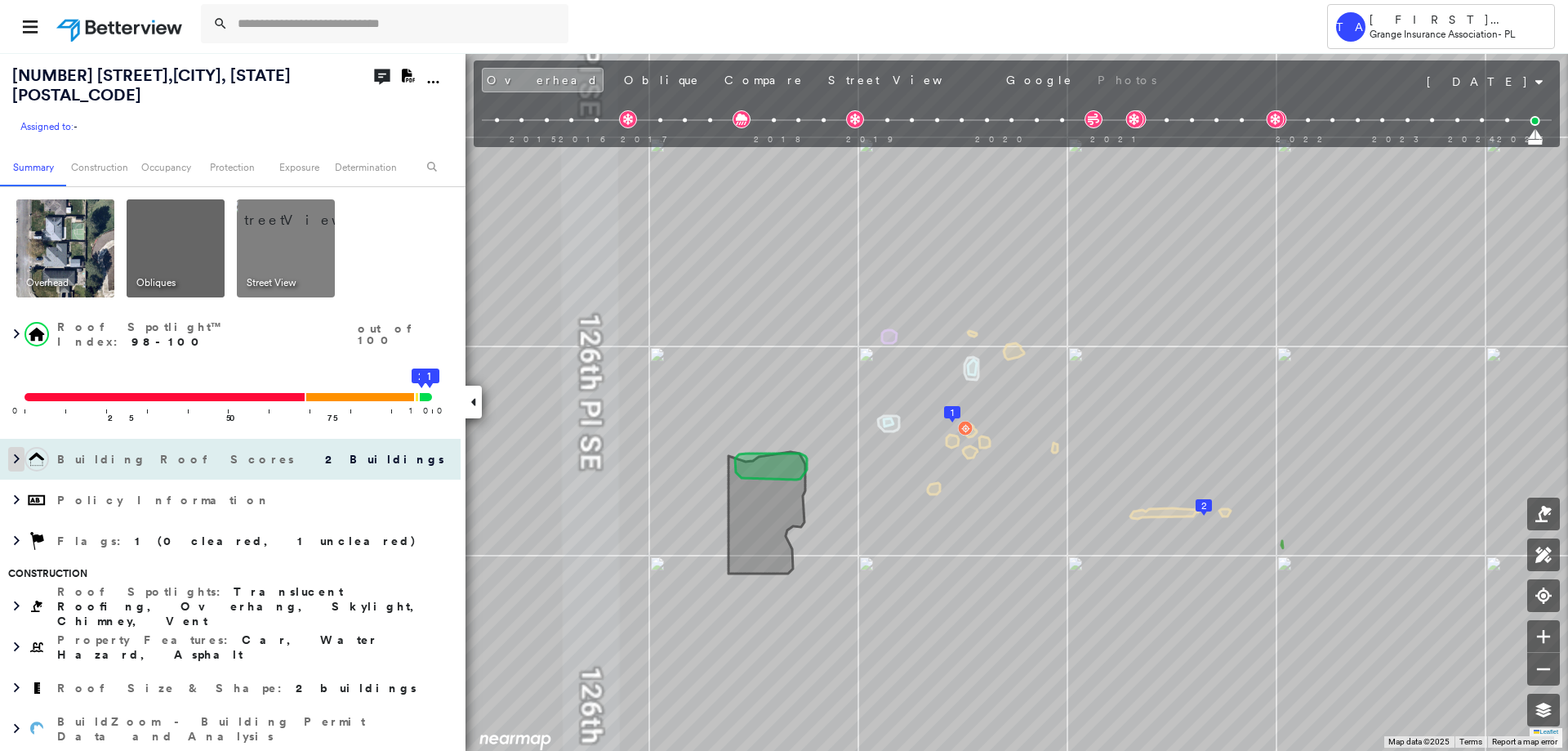 click 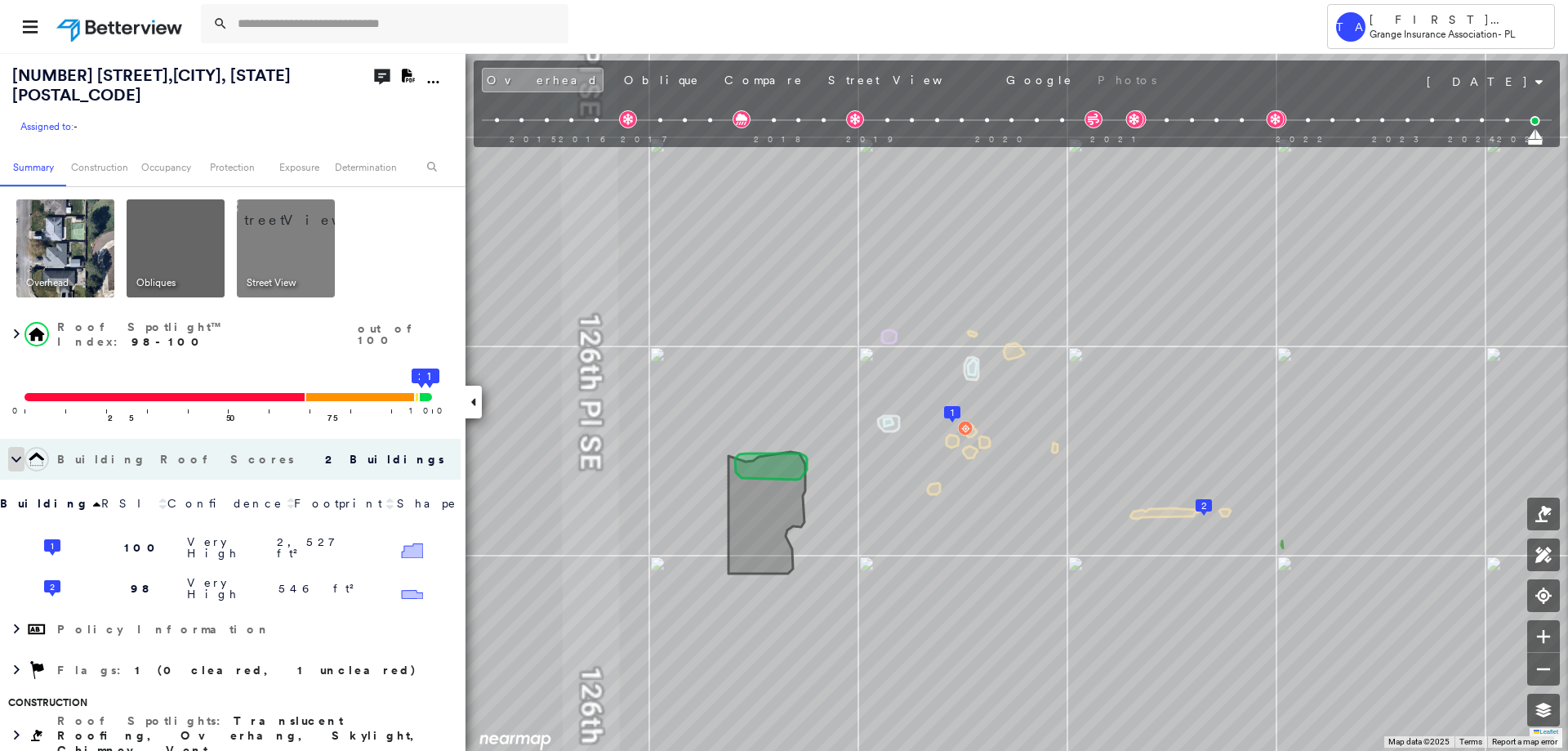 click 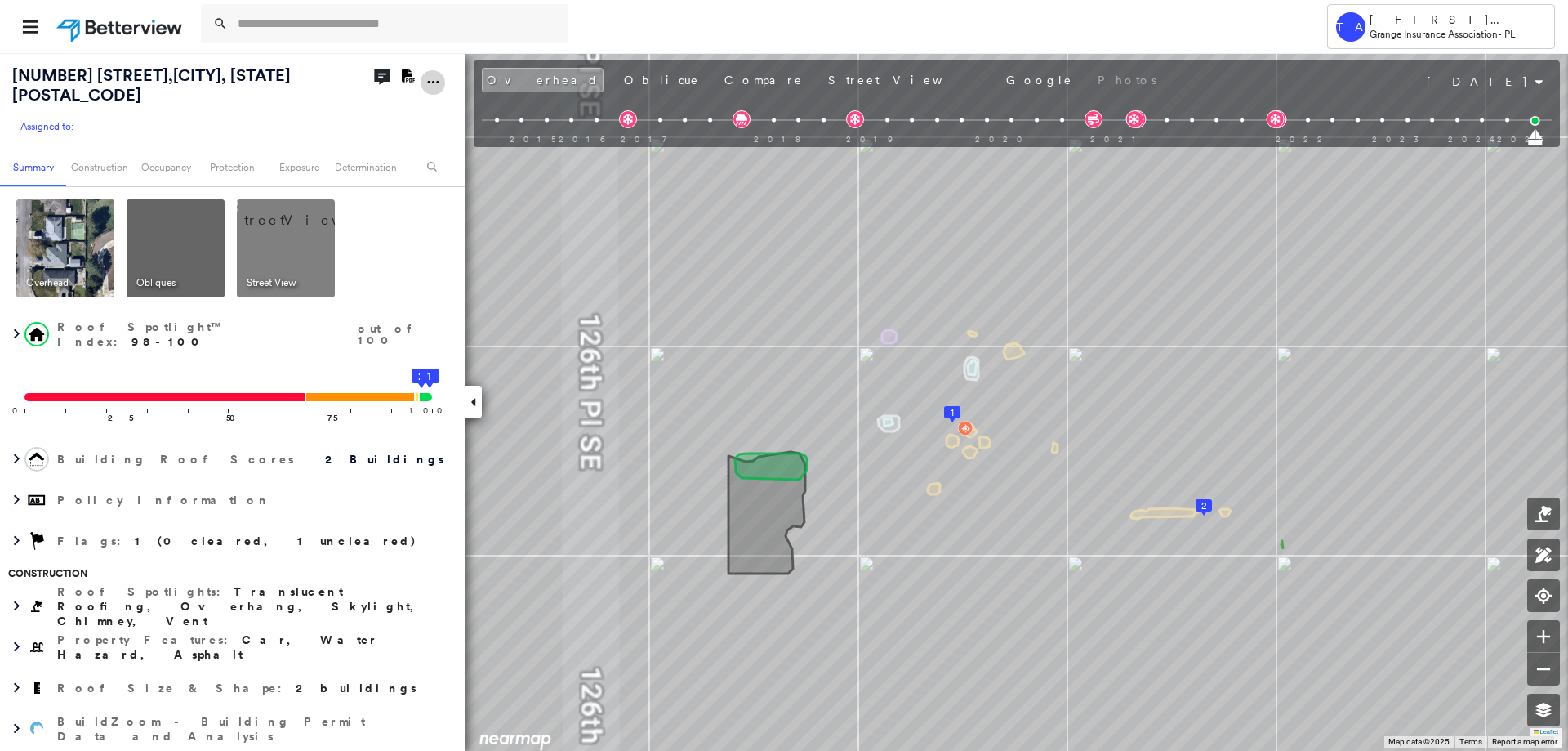 click 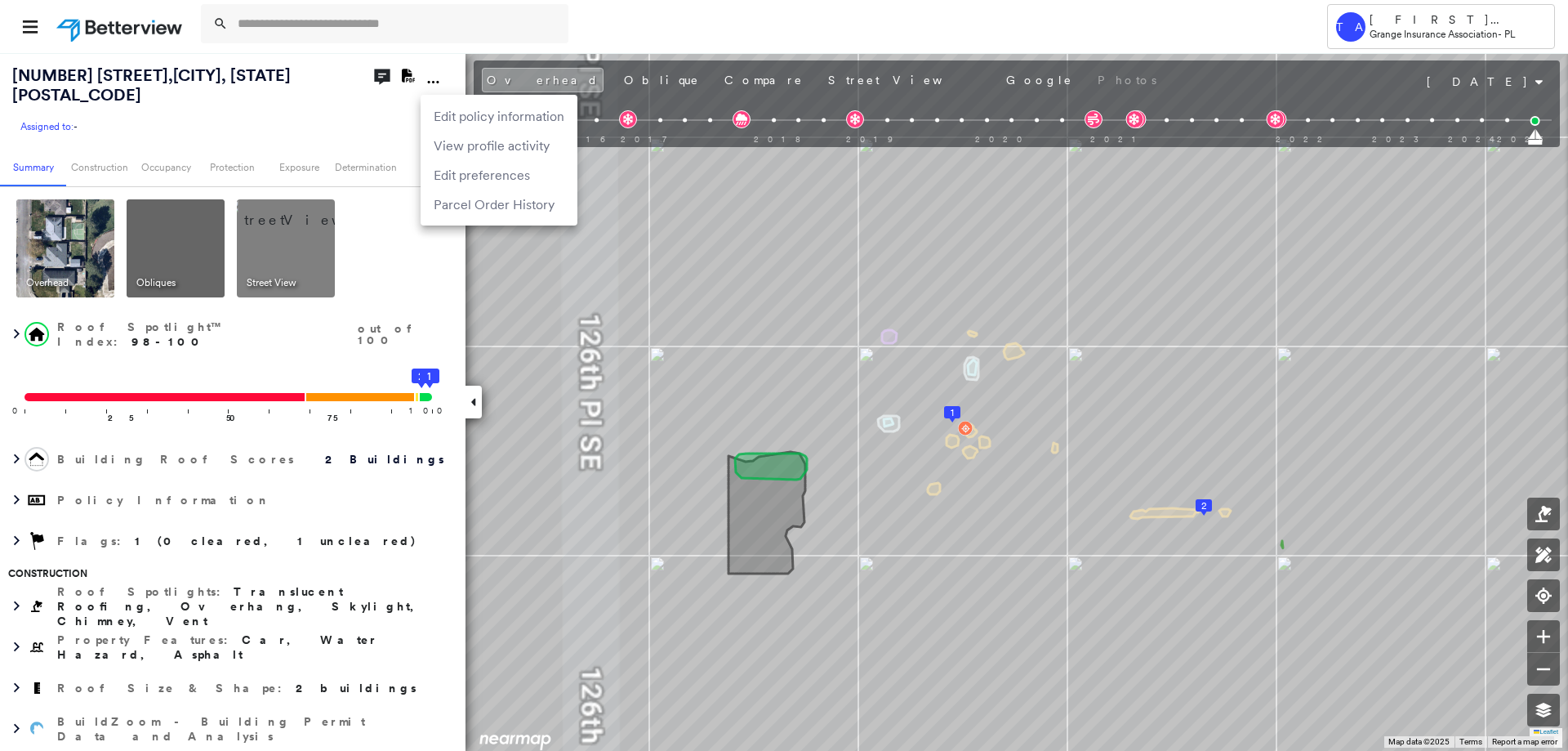 click on "Edit policy information" at bounding box center [499, 116] 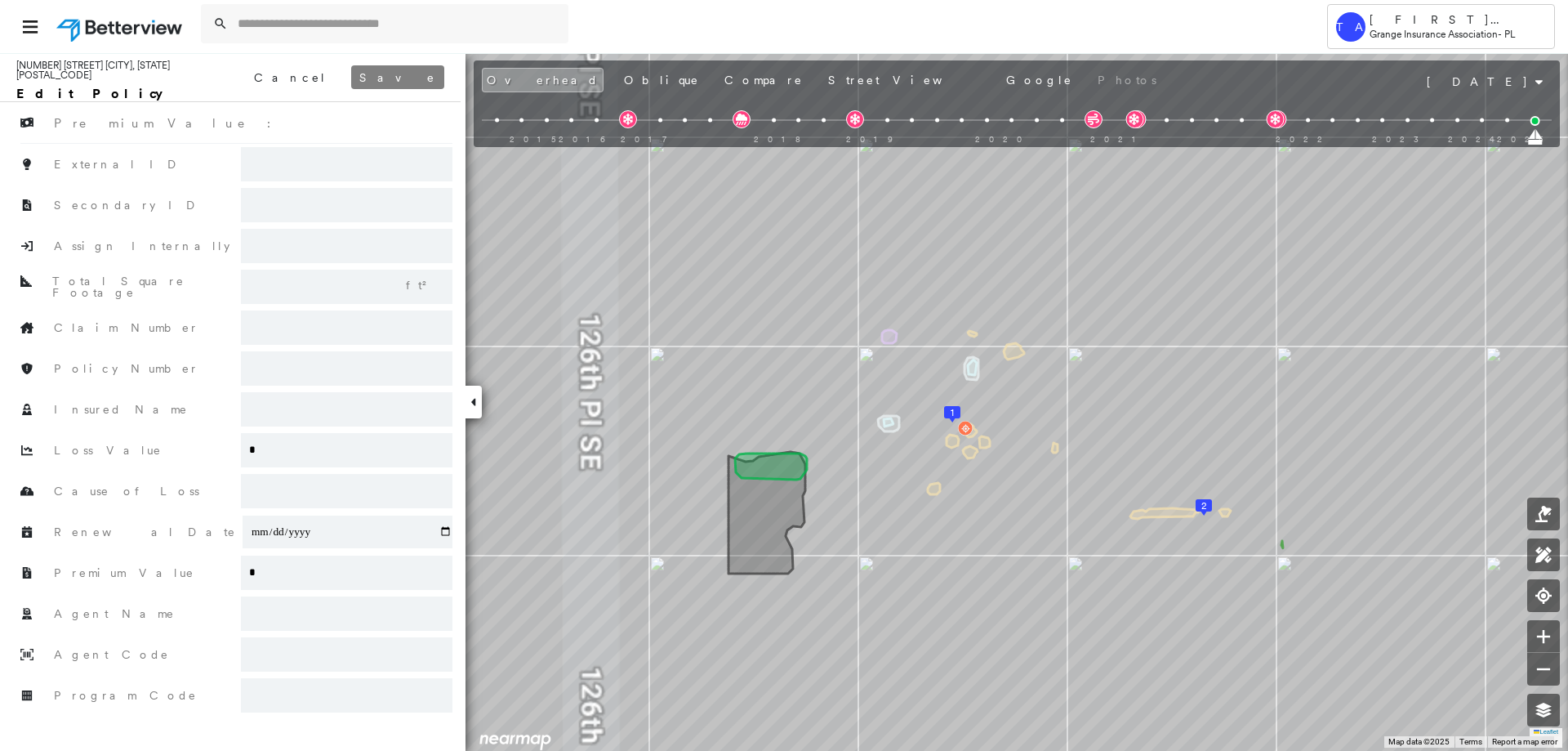 click at bounding box center (346, 164) 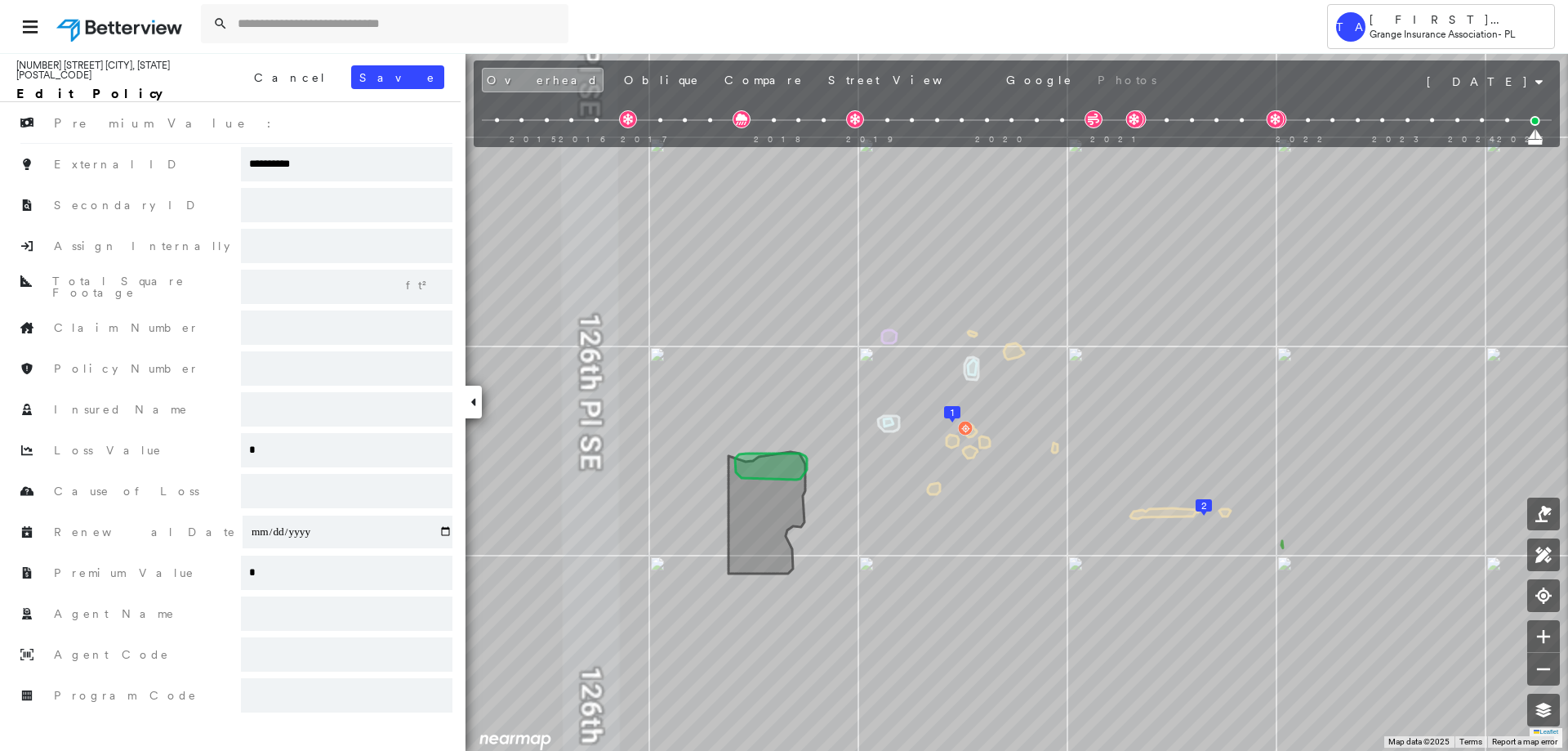 type on "**********" 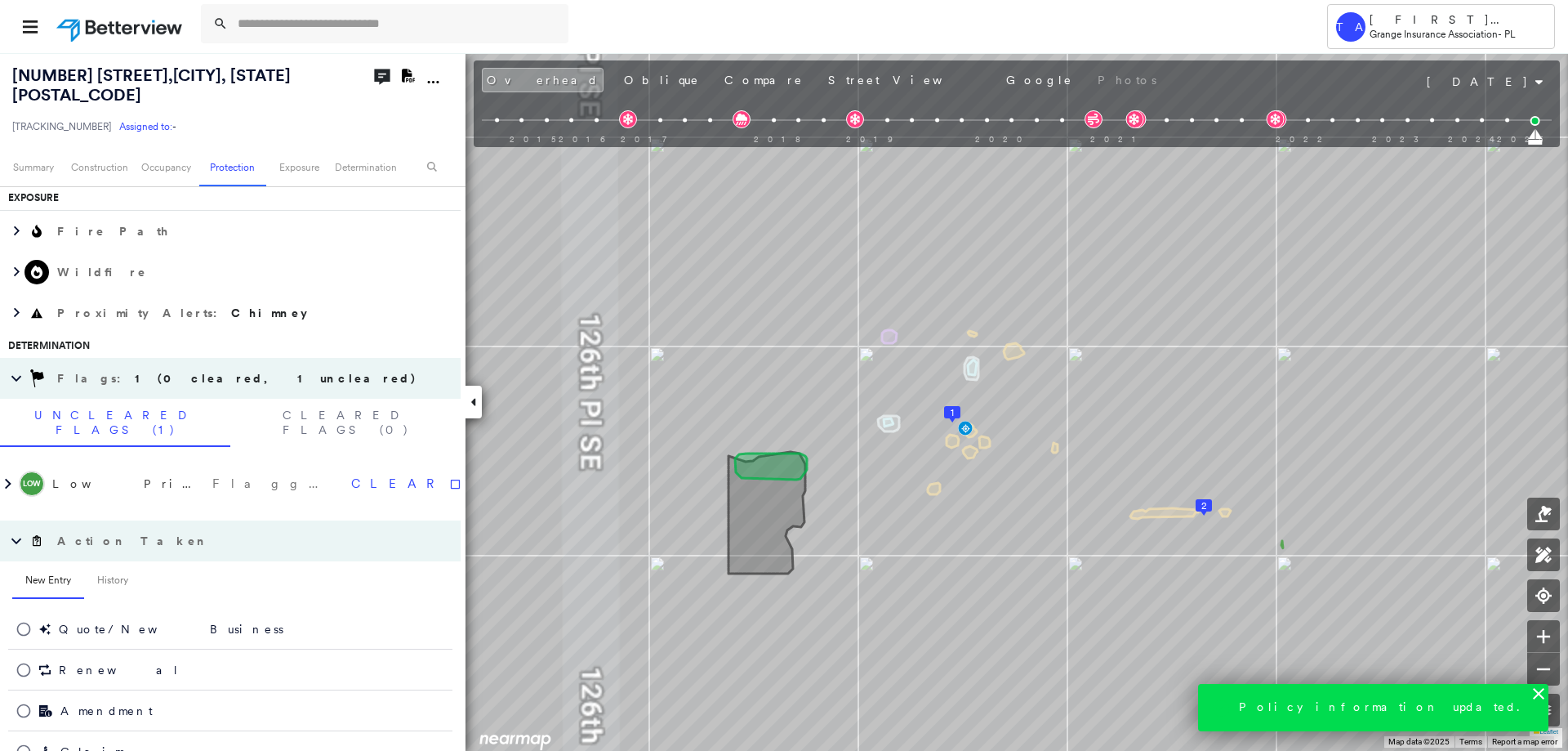 scroll, scrollTop: 793, scrollLeft: 0, axis: vertical 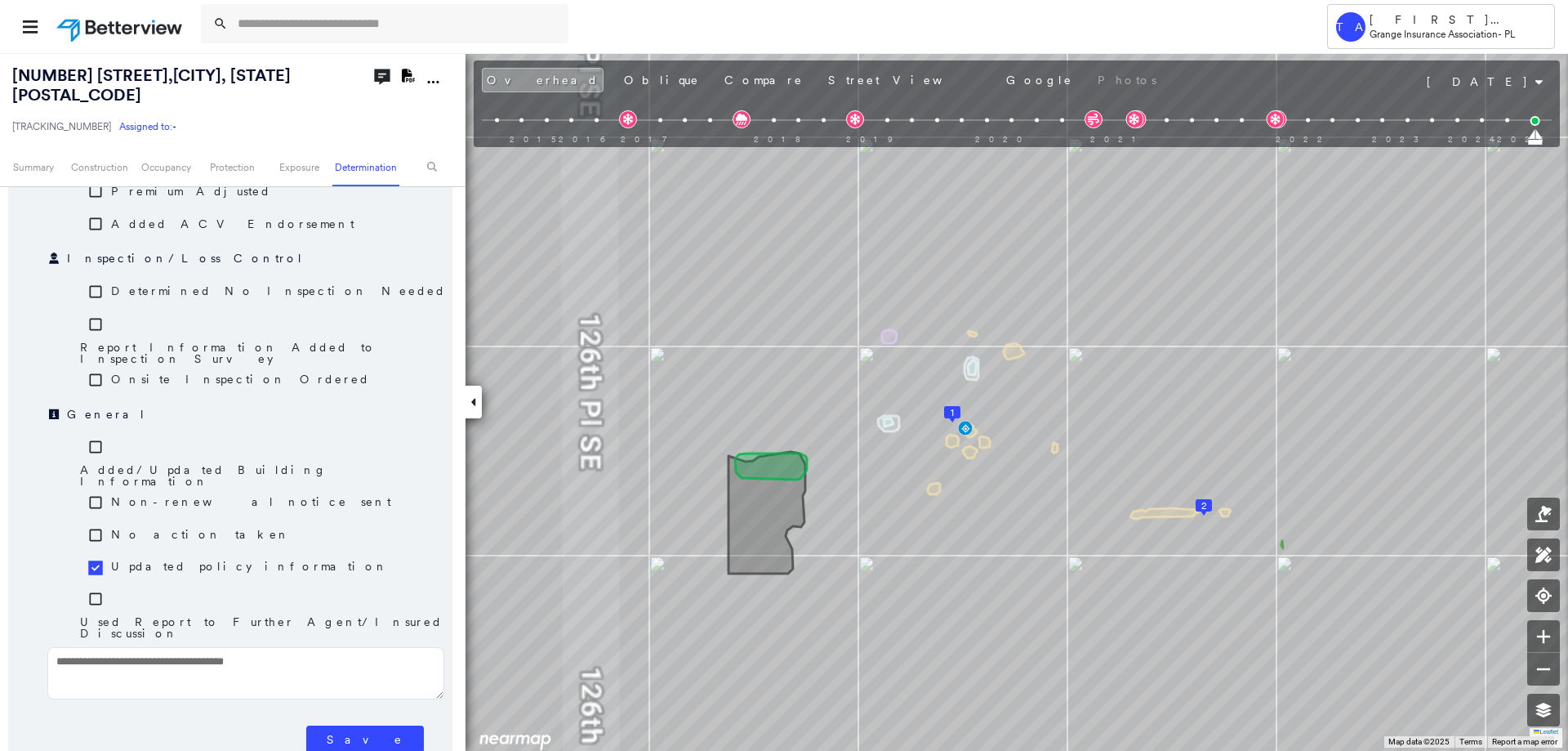 click on "Save" at bounding box center [365, 740] 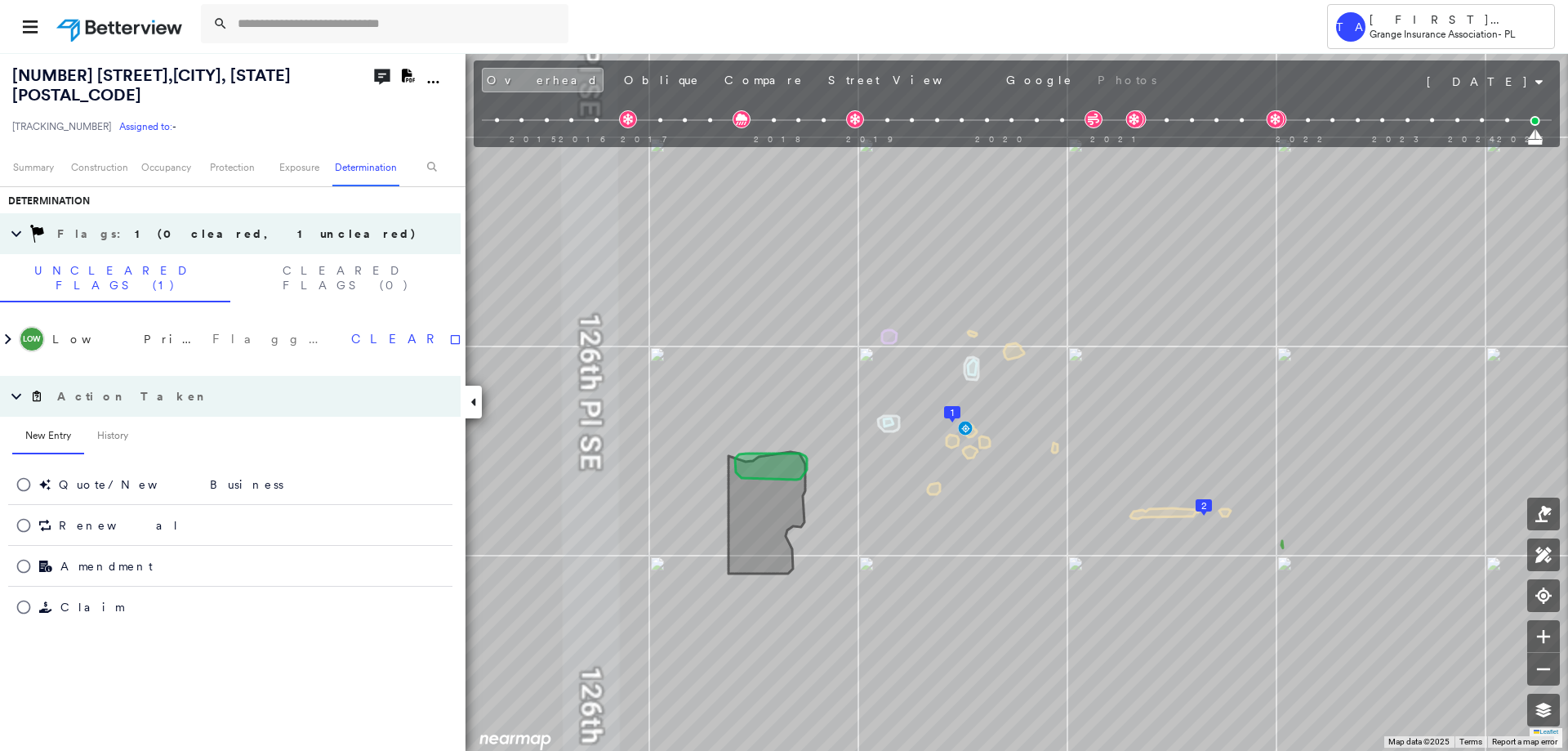 scroll, scrollTop: 793, scrollLeft: 0, axis: vertical 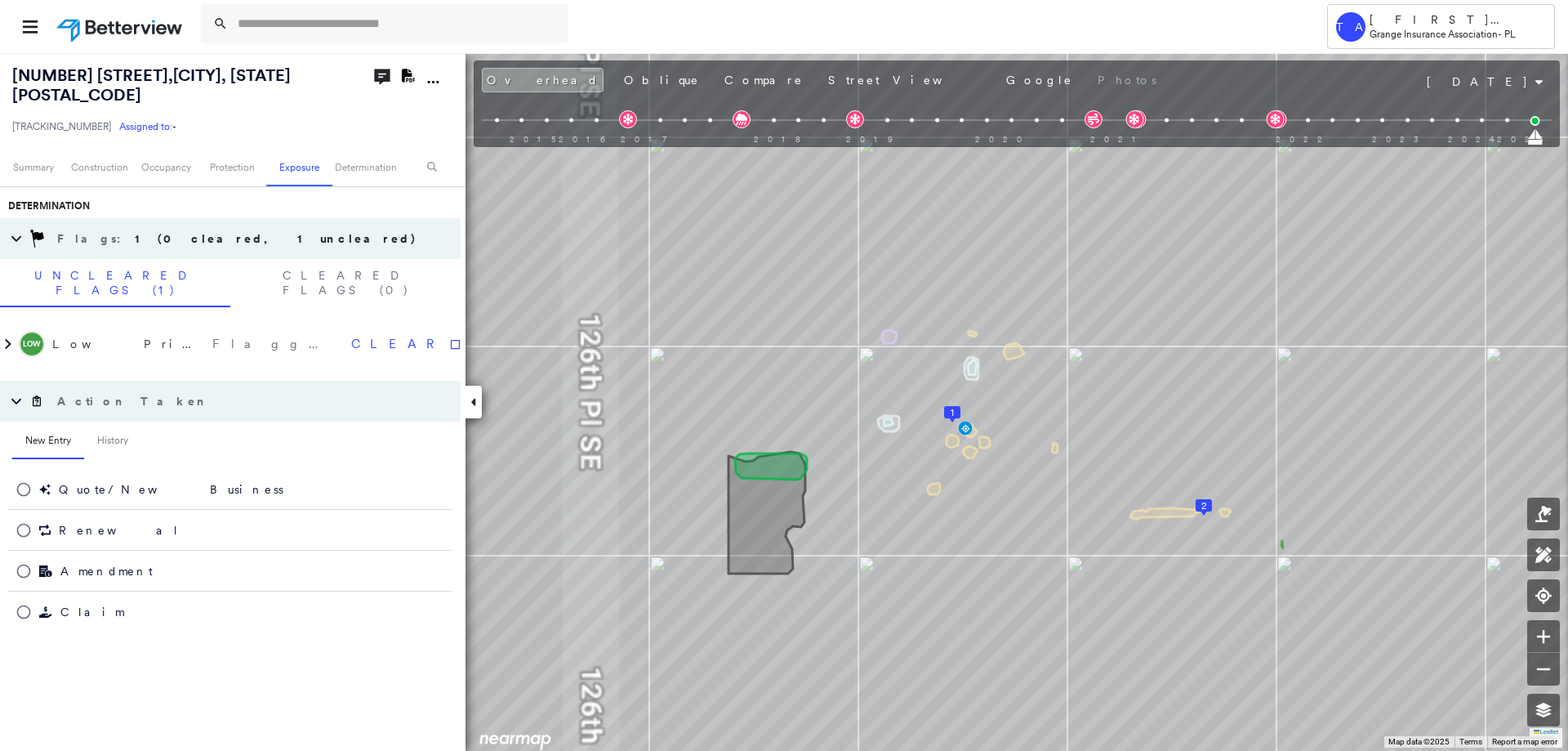 click on "Download PDF Report" 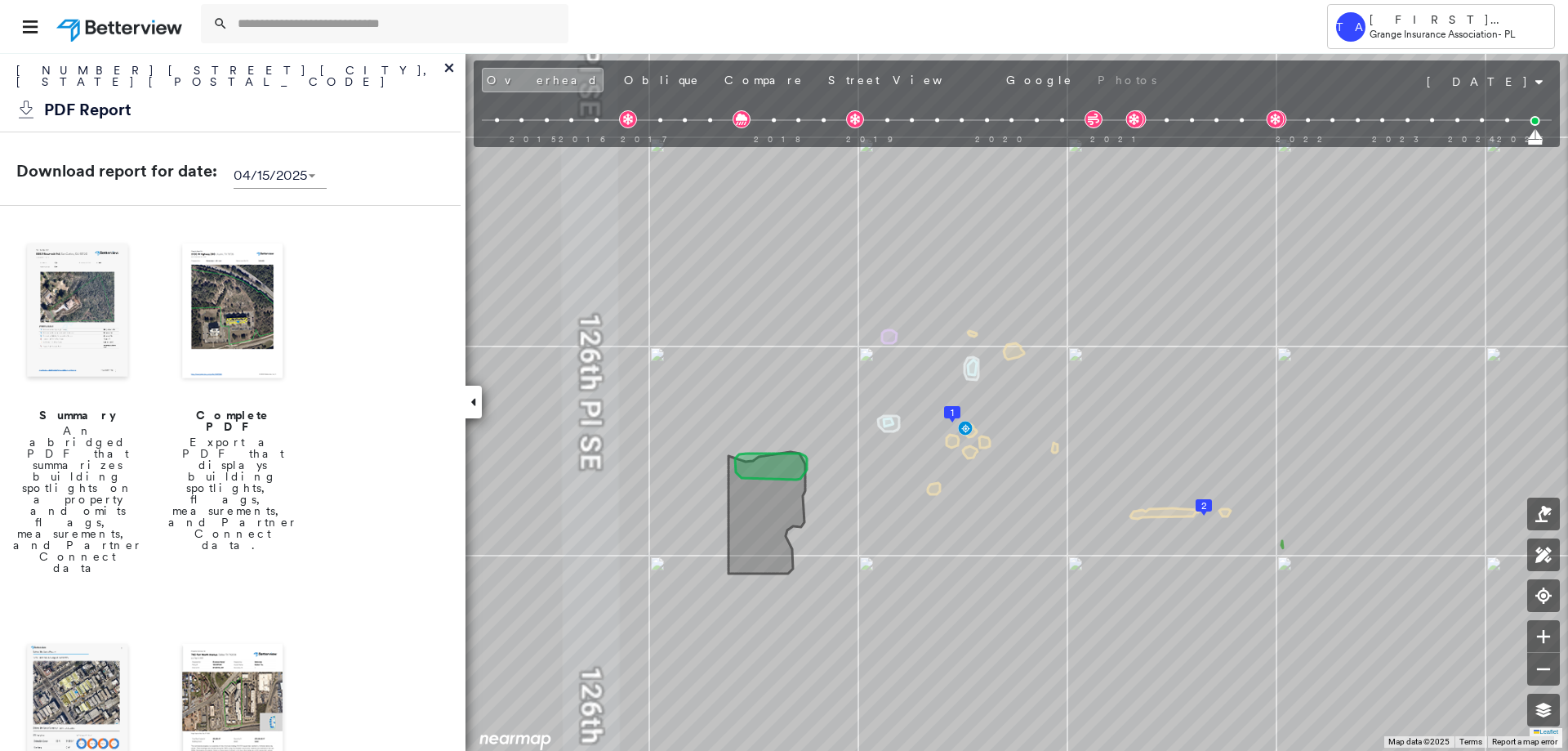 click on "Summary" at bounding box center (78, 415) 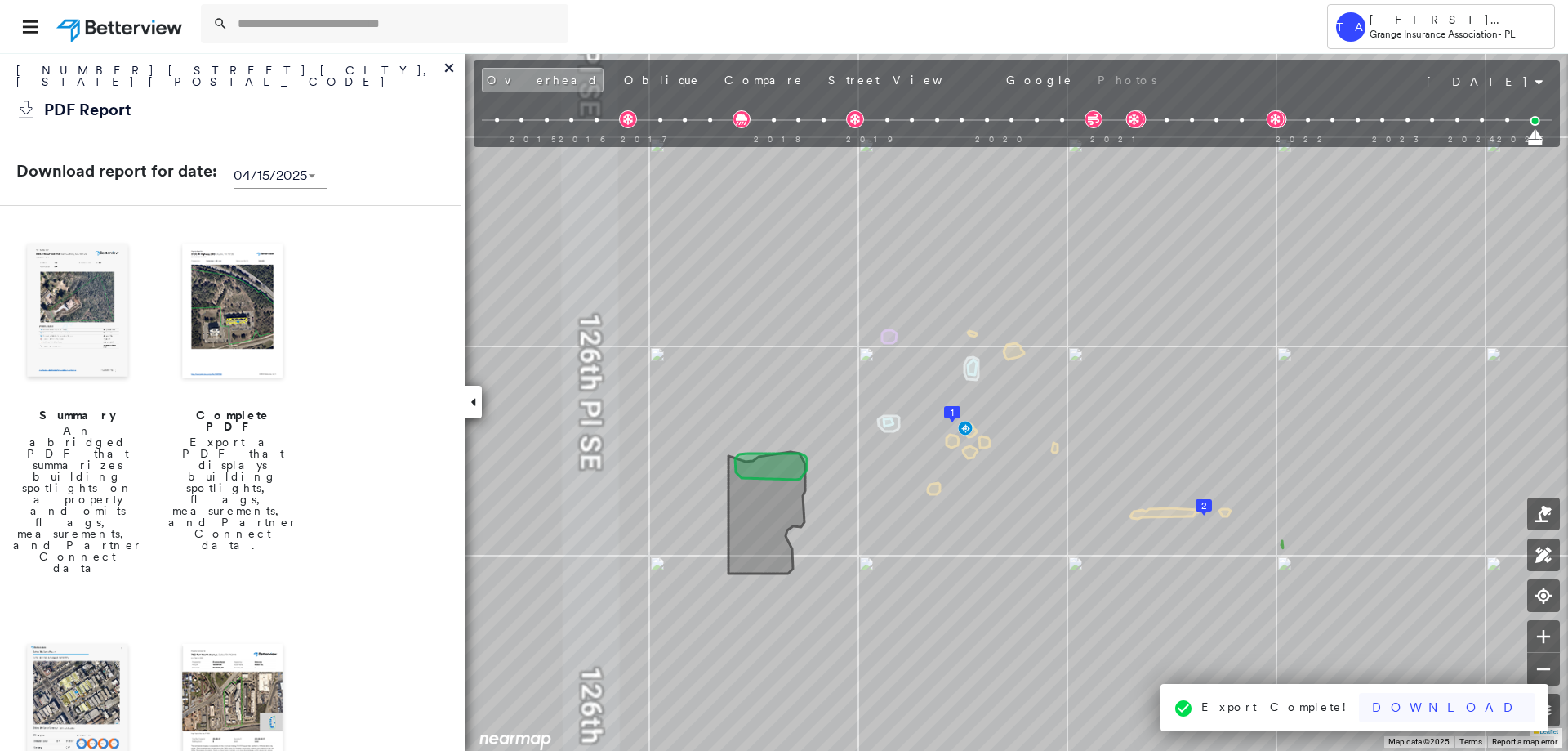 click on "Download" at bounding box center [1447, 708] 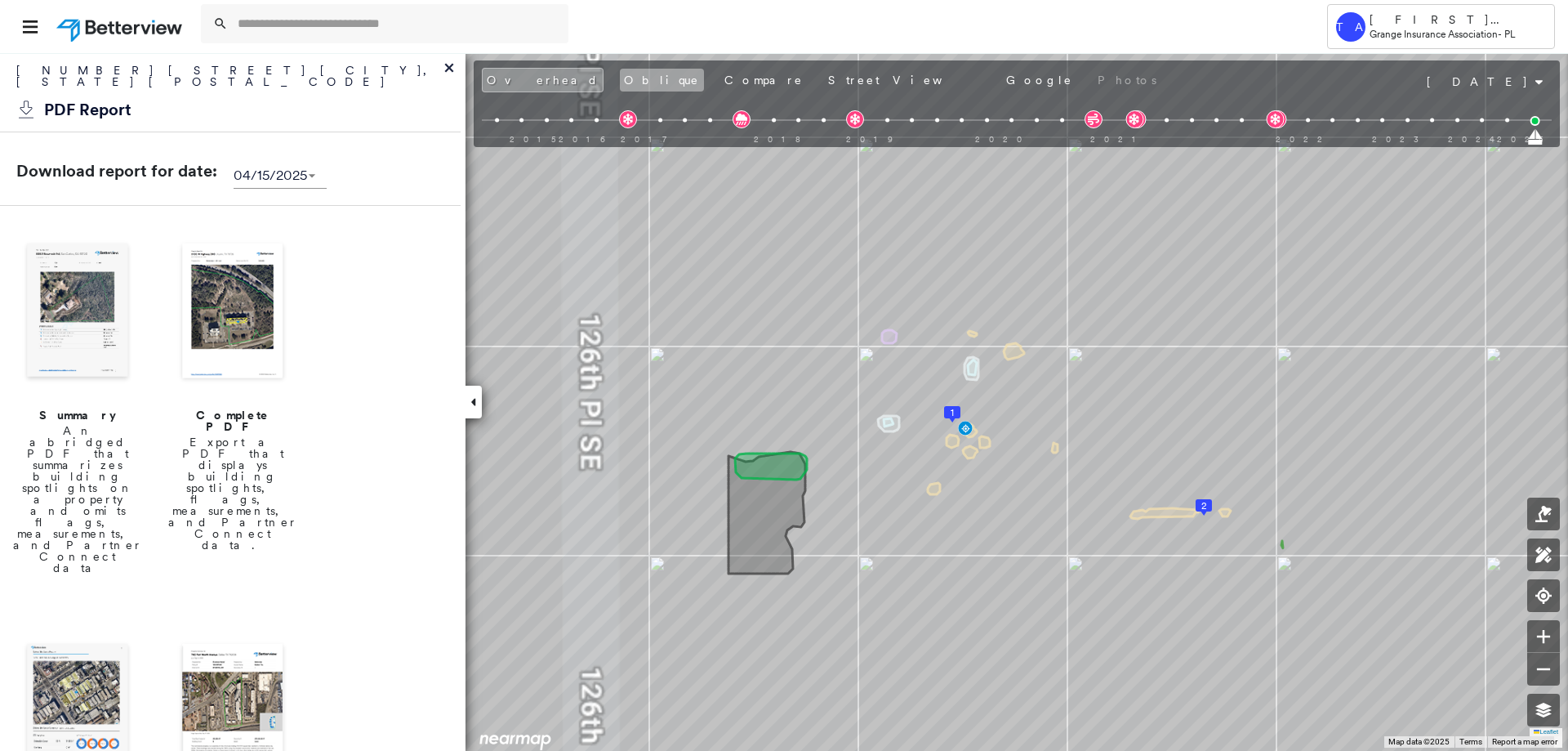 click on "Oblique" at bounding box center (662, 80) 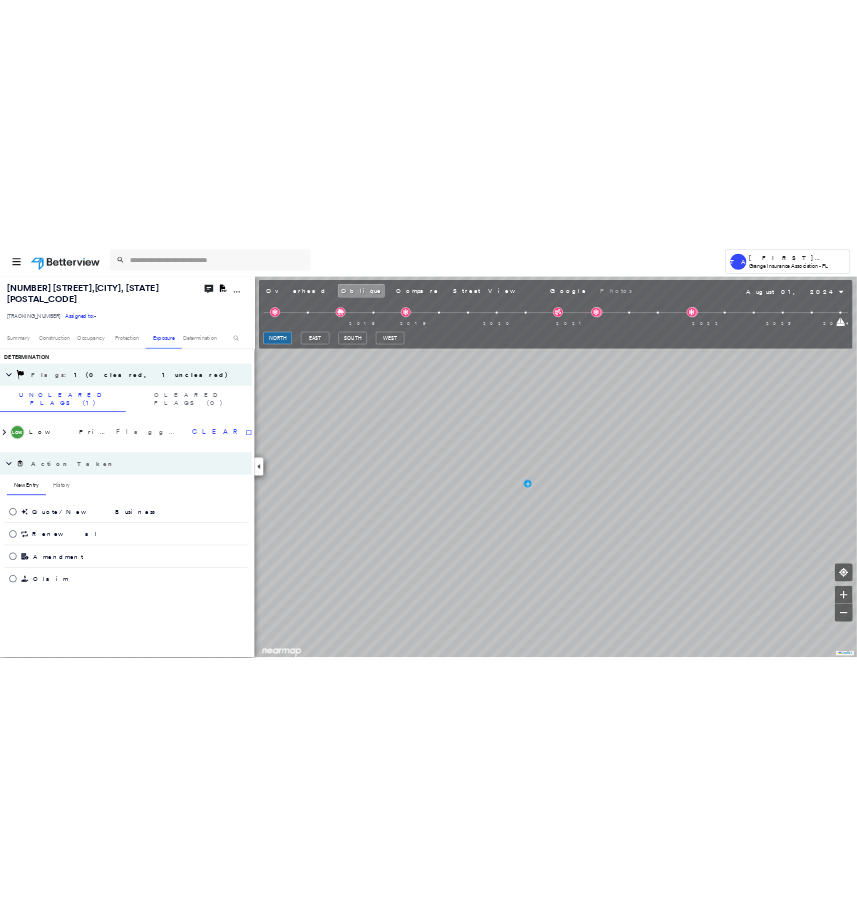 scroll, scrollTop: 720, scrollLeft: 0, axis: vertical 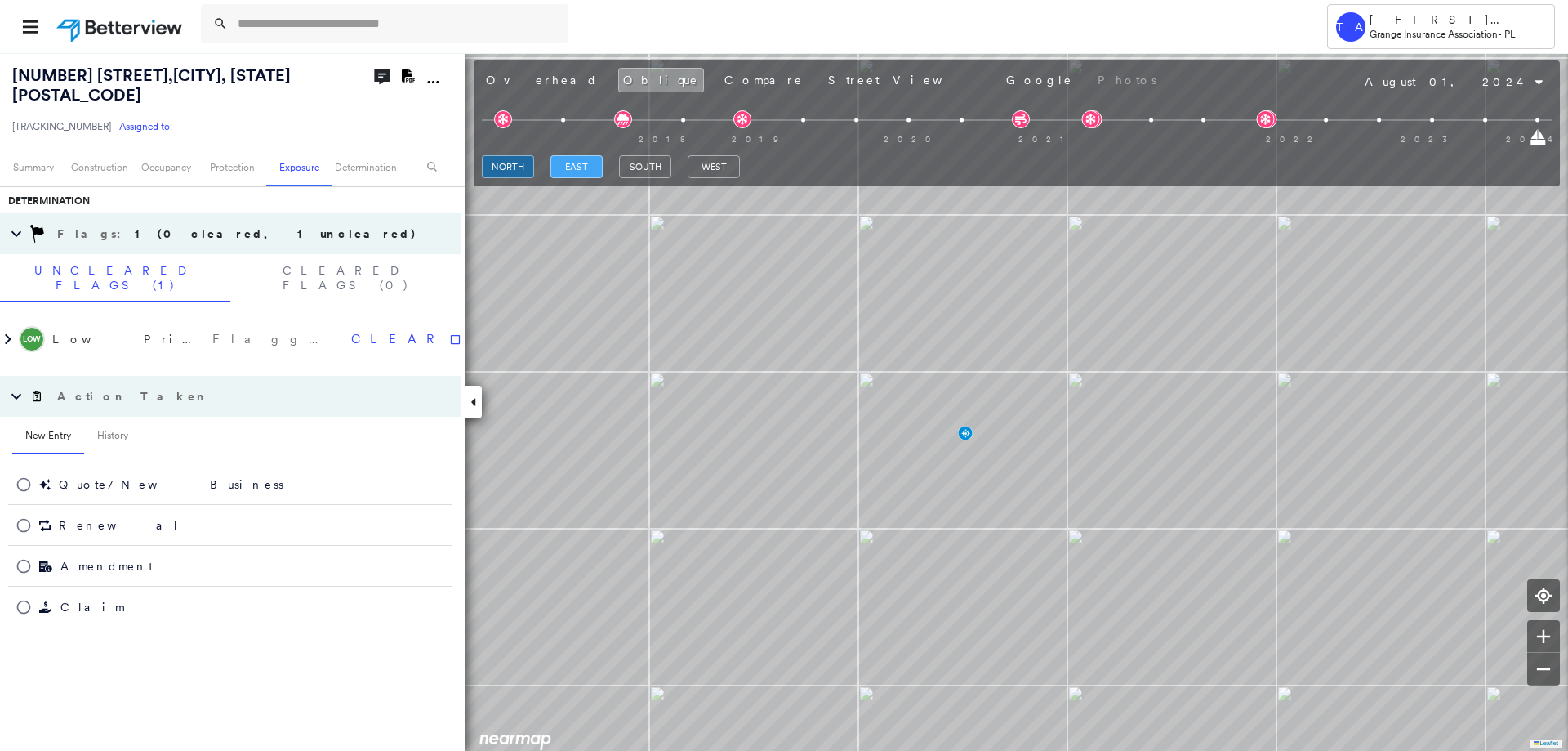 click on "east" at bounding box center [577, 167] 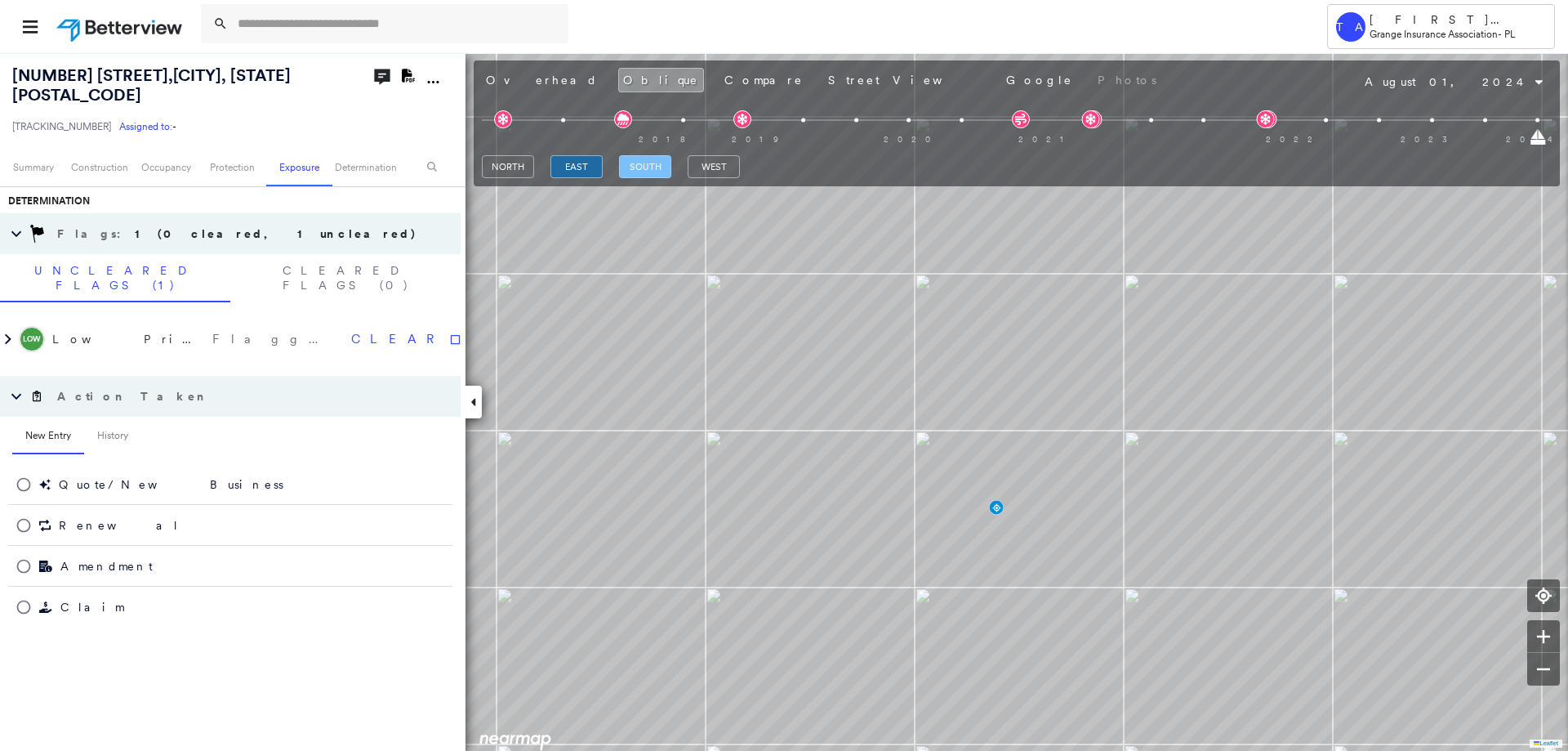 click on "south" at bounding box center [645, 167] 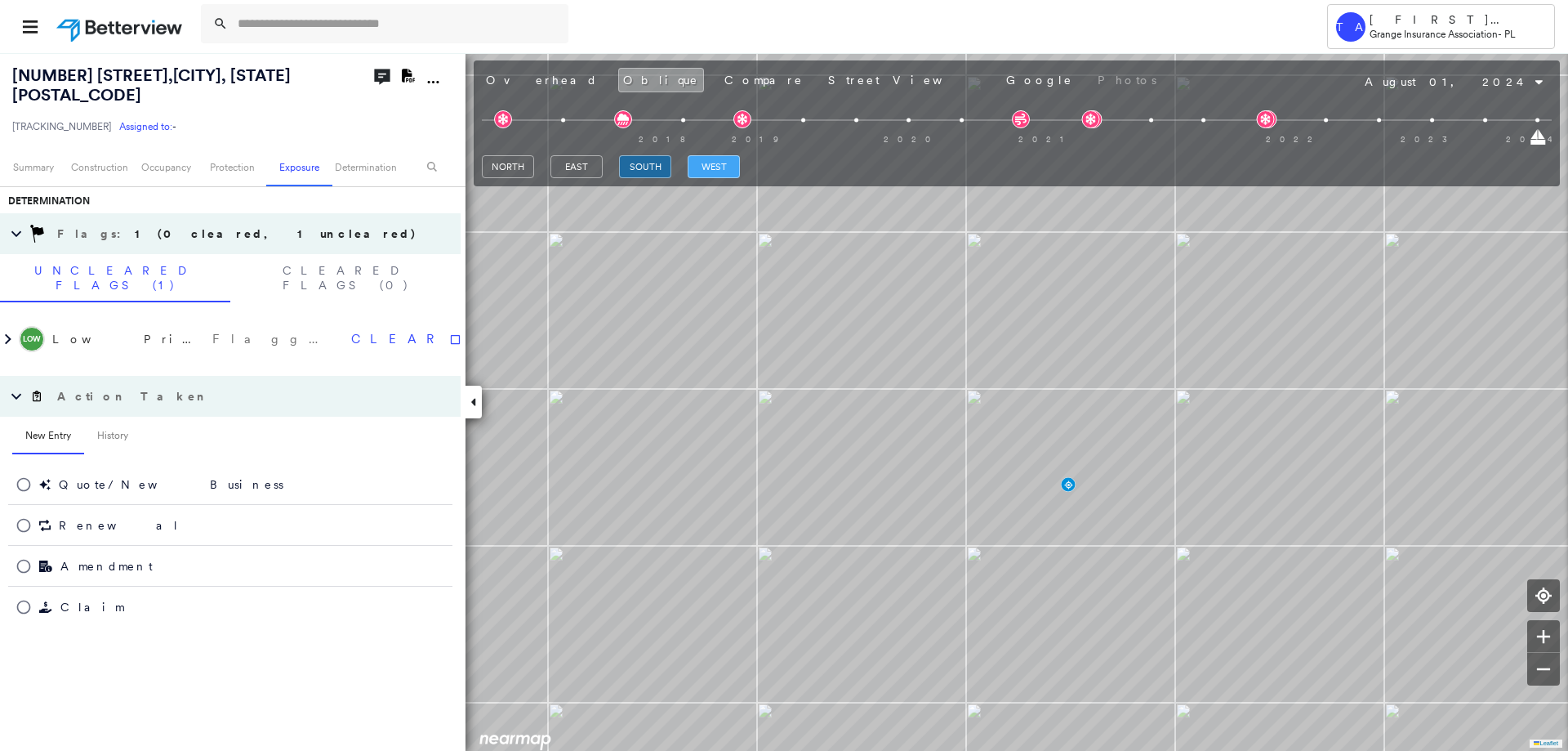 click on "west" at bounding box center [714, 167] 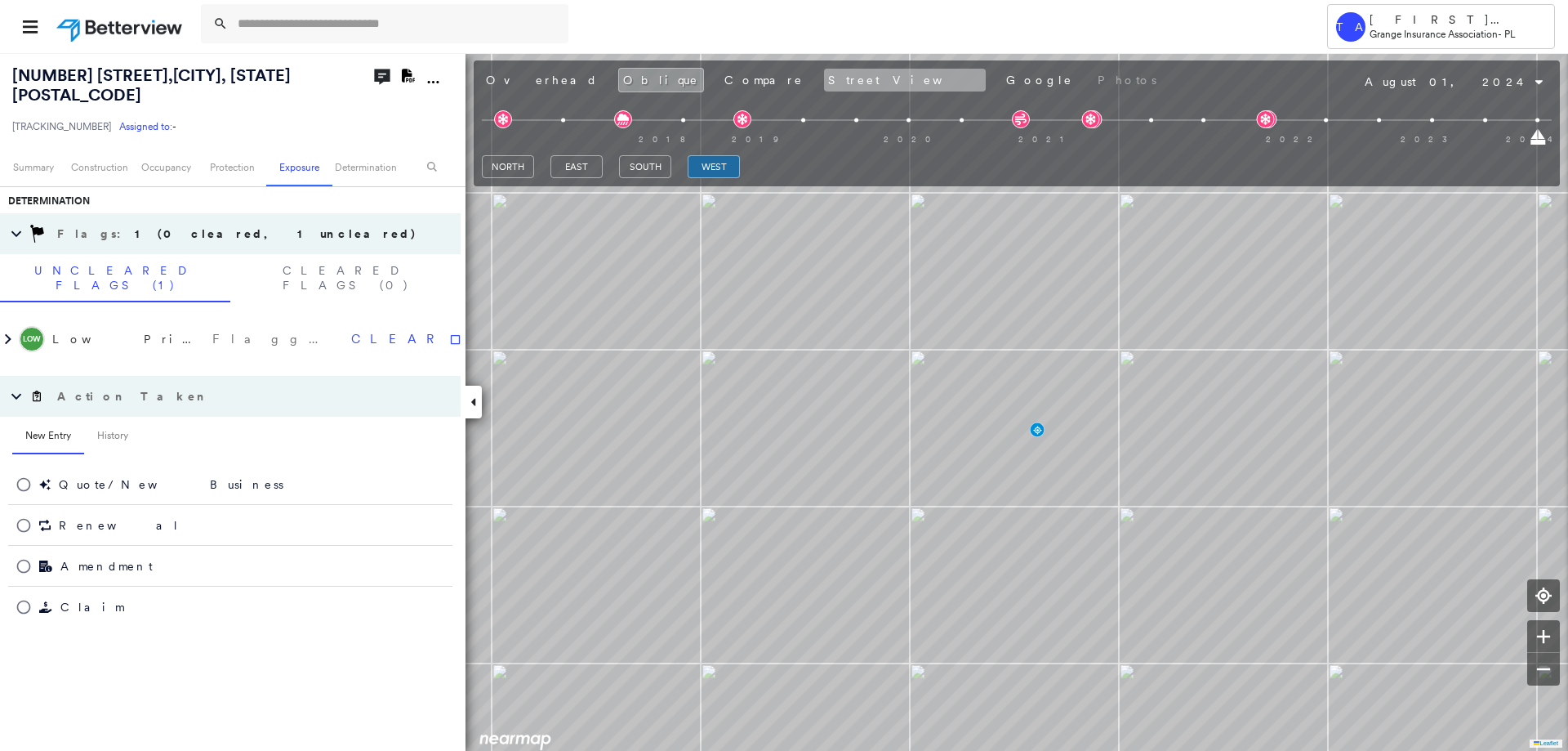 click on "Street View" at bounding box center [905, 80] 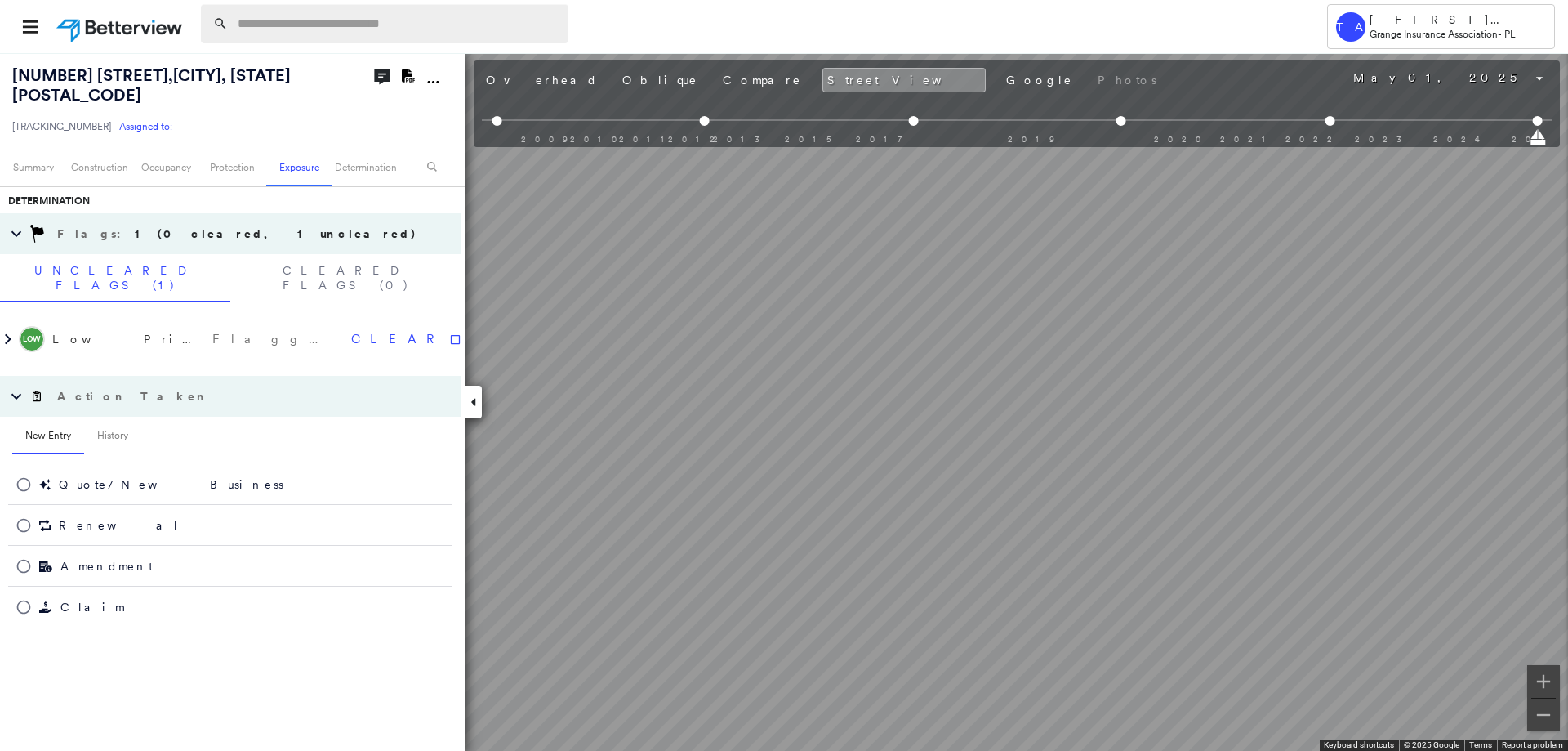 click at bounding box center [398, 24] 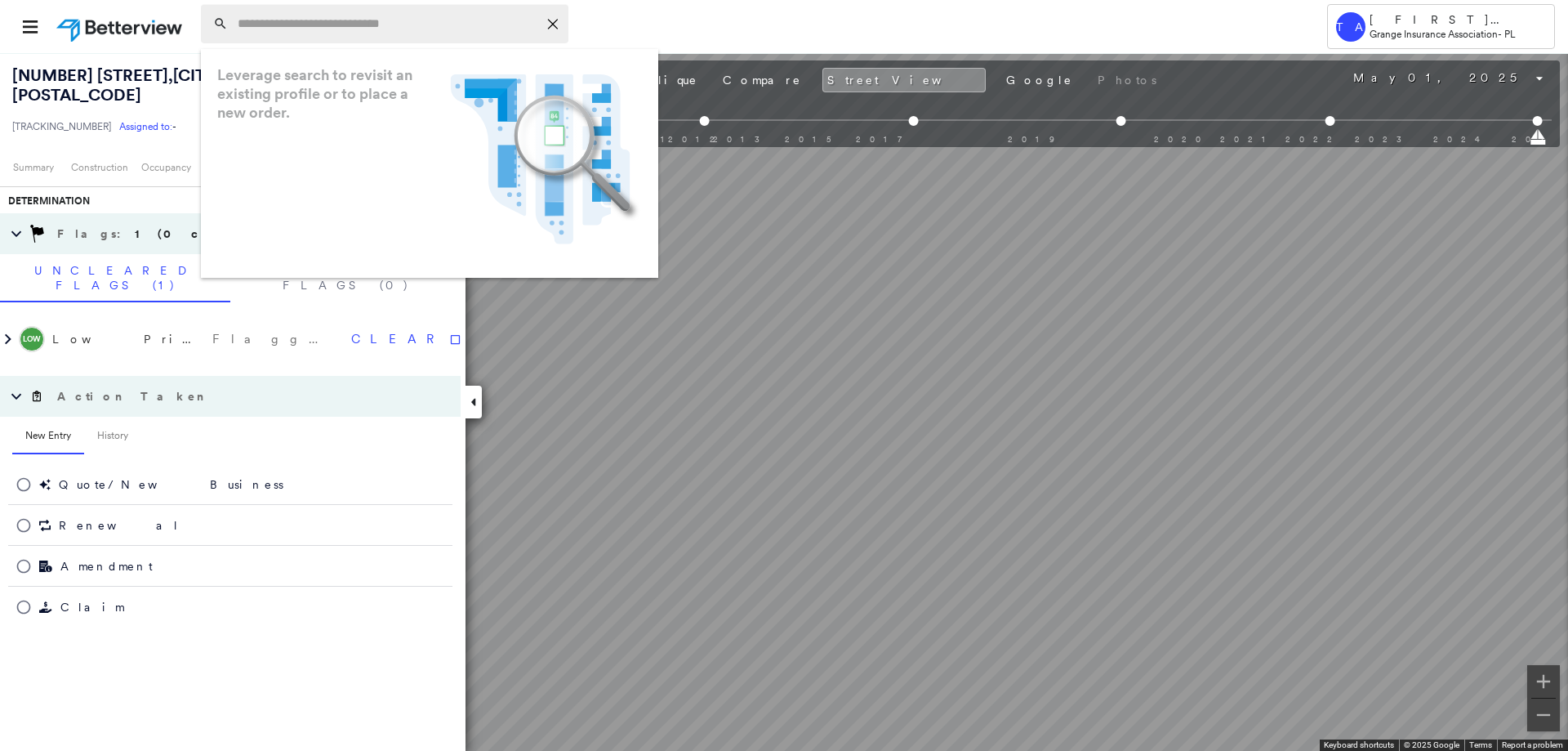 paste on "**********" 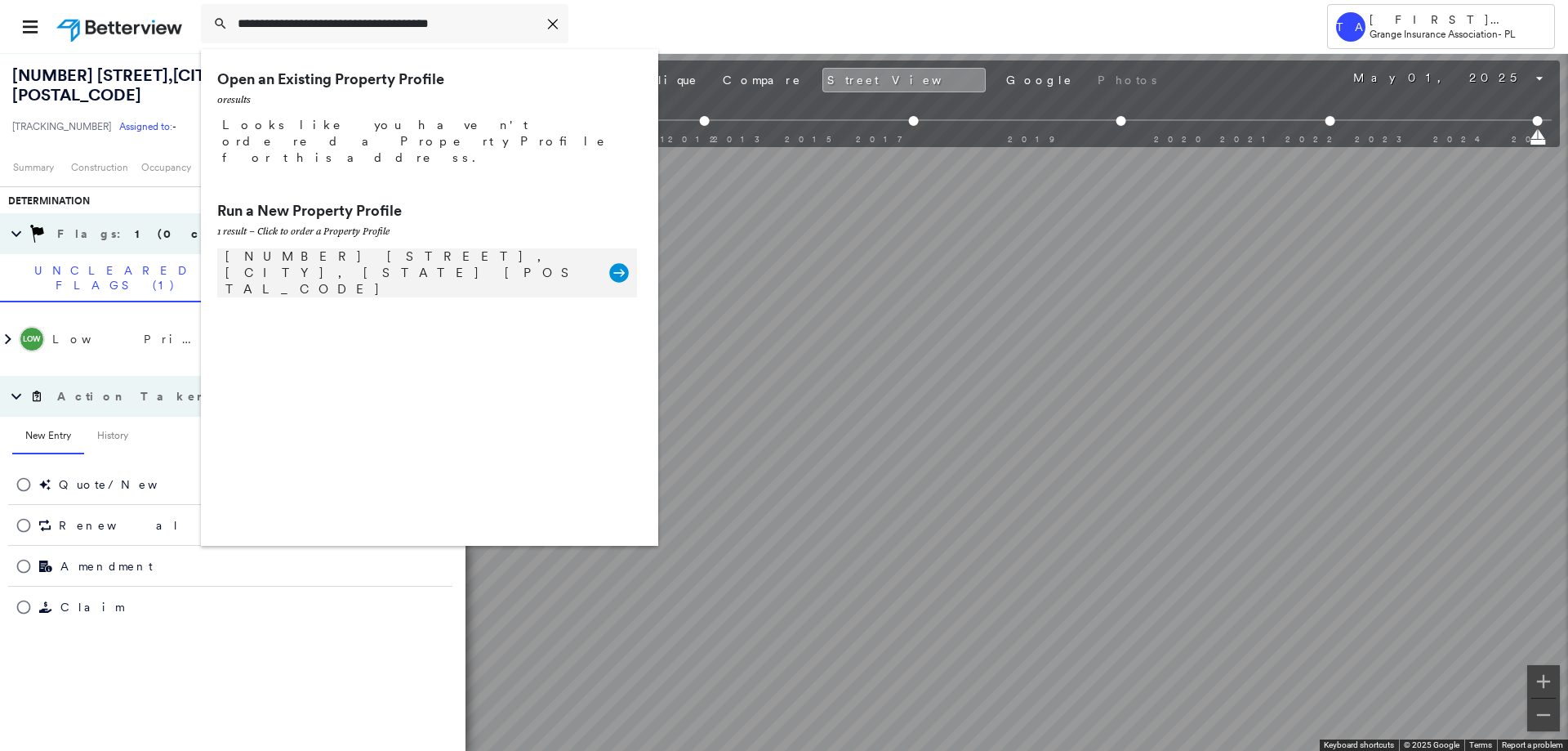 type on "**********" 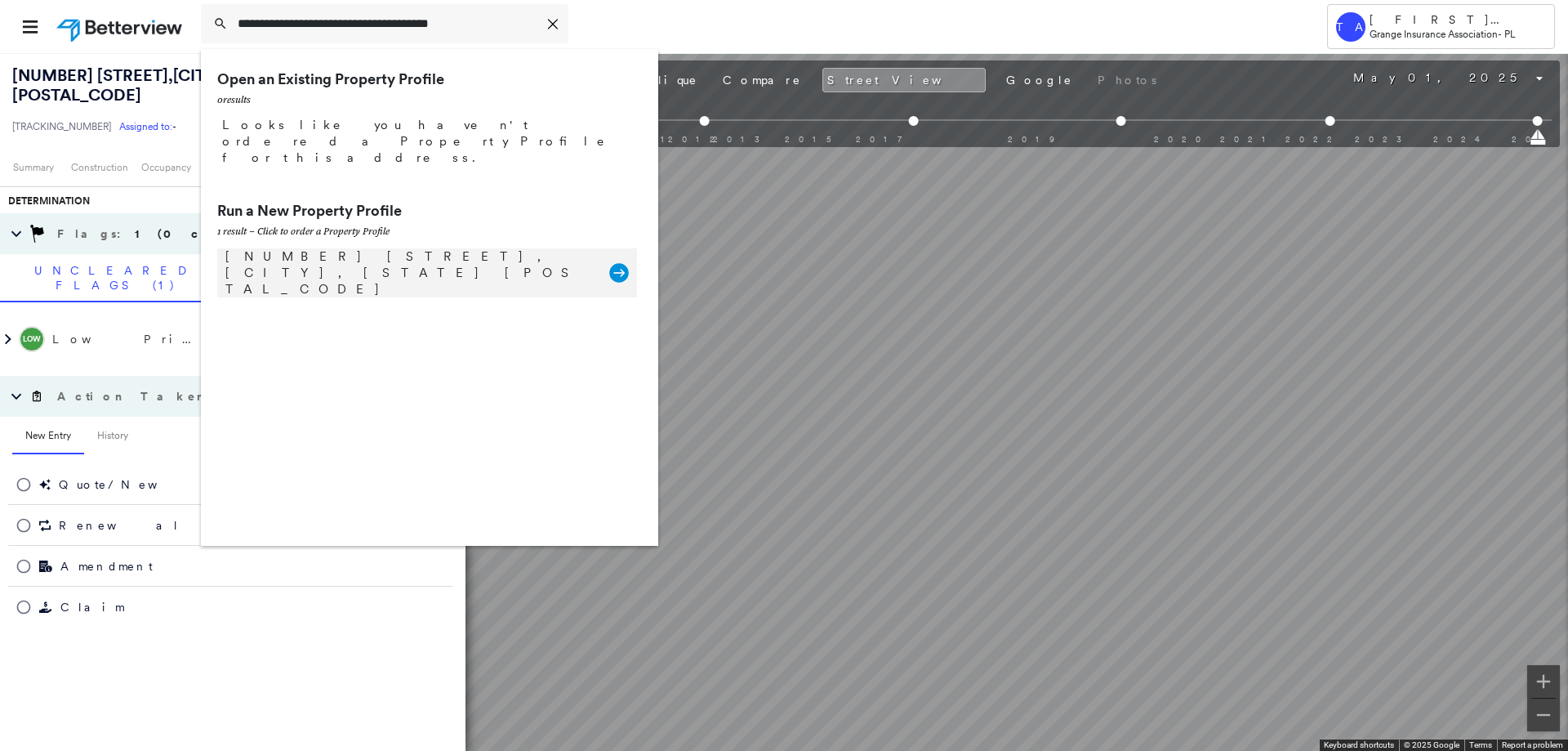 click on "18495 Highway 126, Walton, OR 97490" at bounding box center (409, 273) 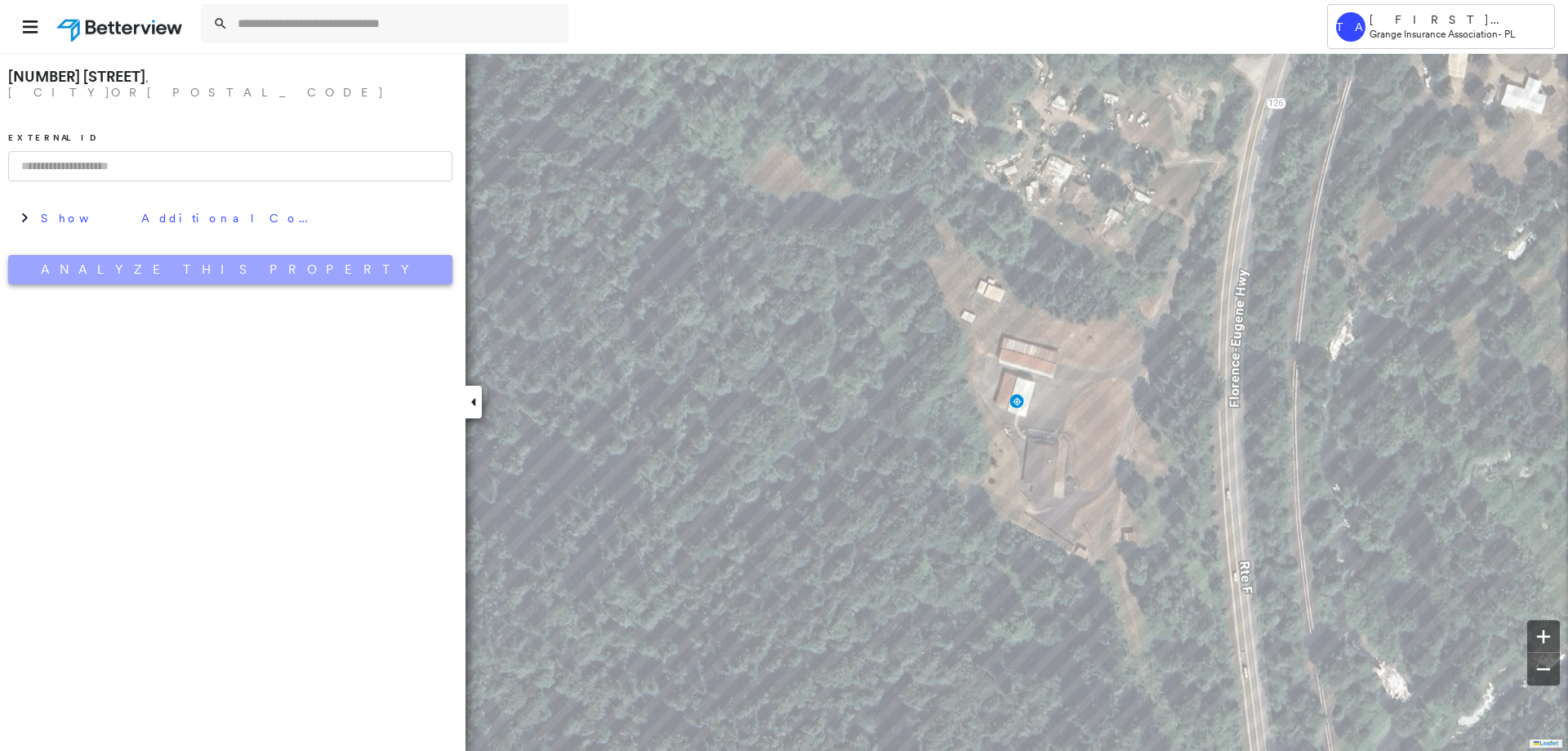click on "Analyze This Property" at bounding box center [230, 270] 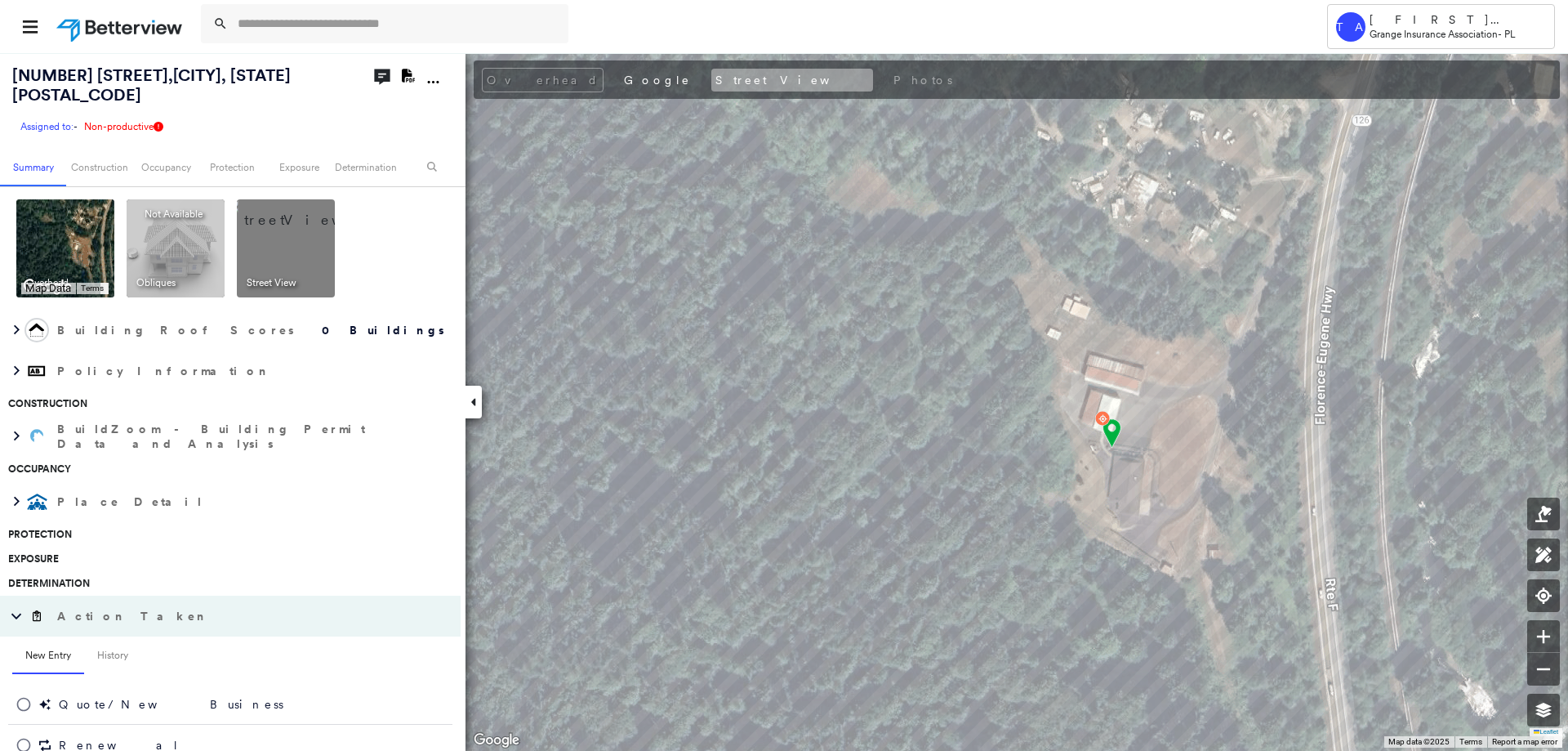 click on "Street View" at bounding box center (792, 80) 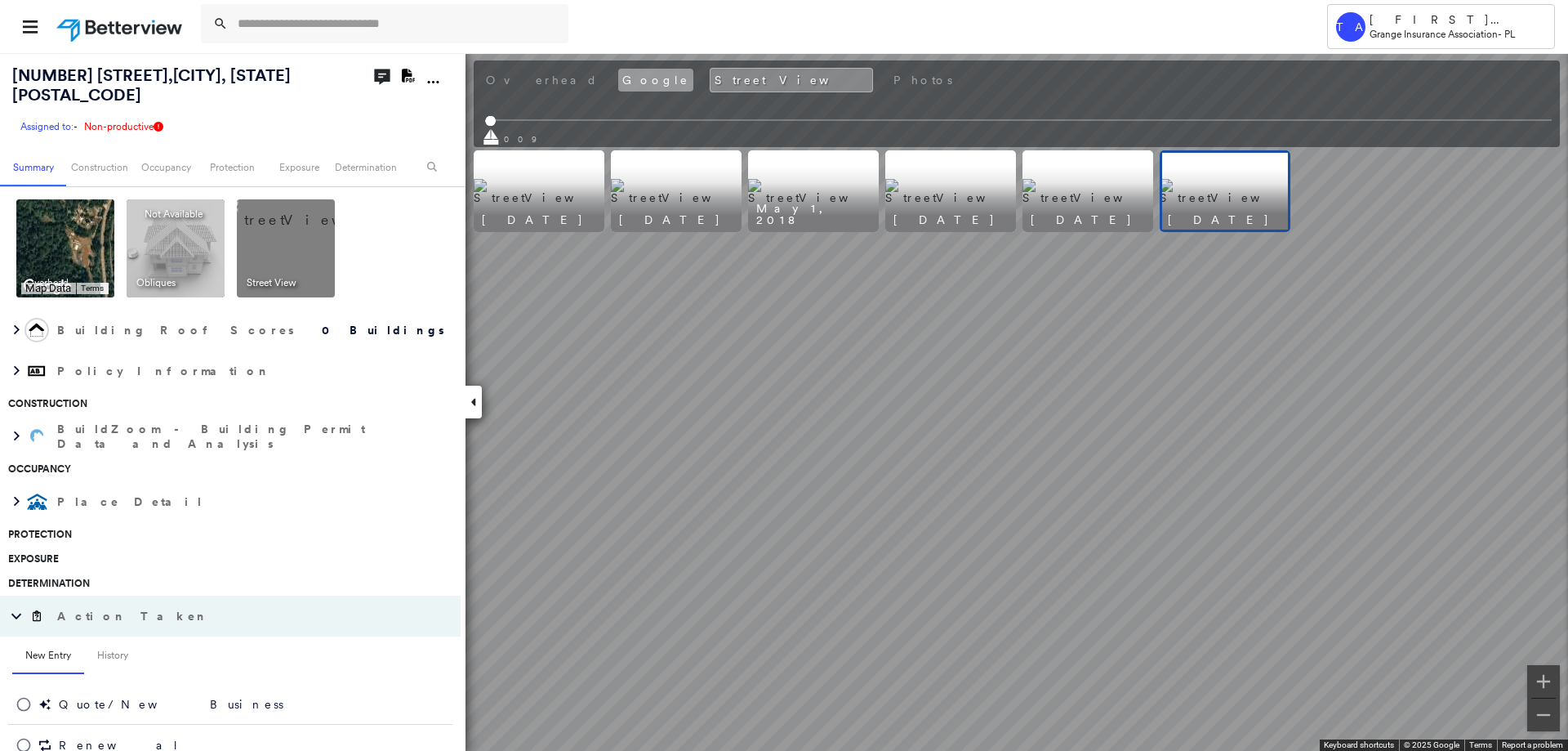 click on "Google" at bounding box center [656, 80] 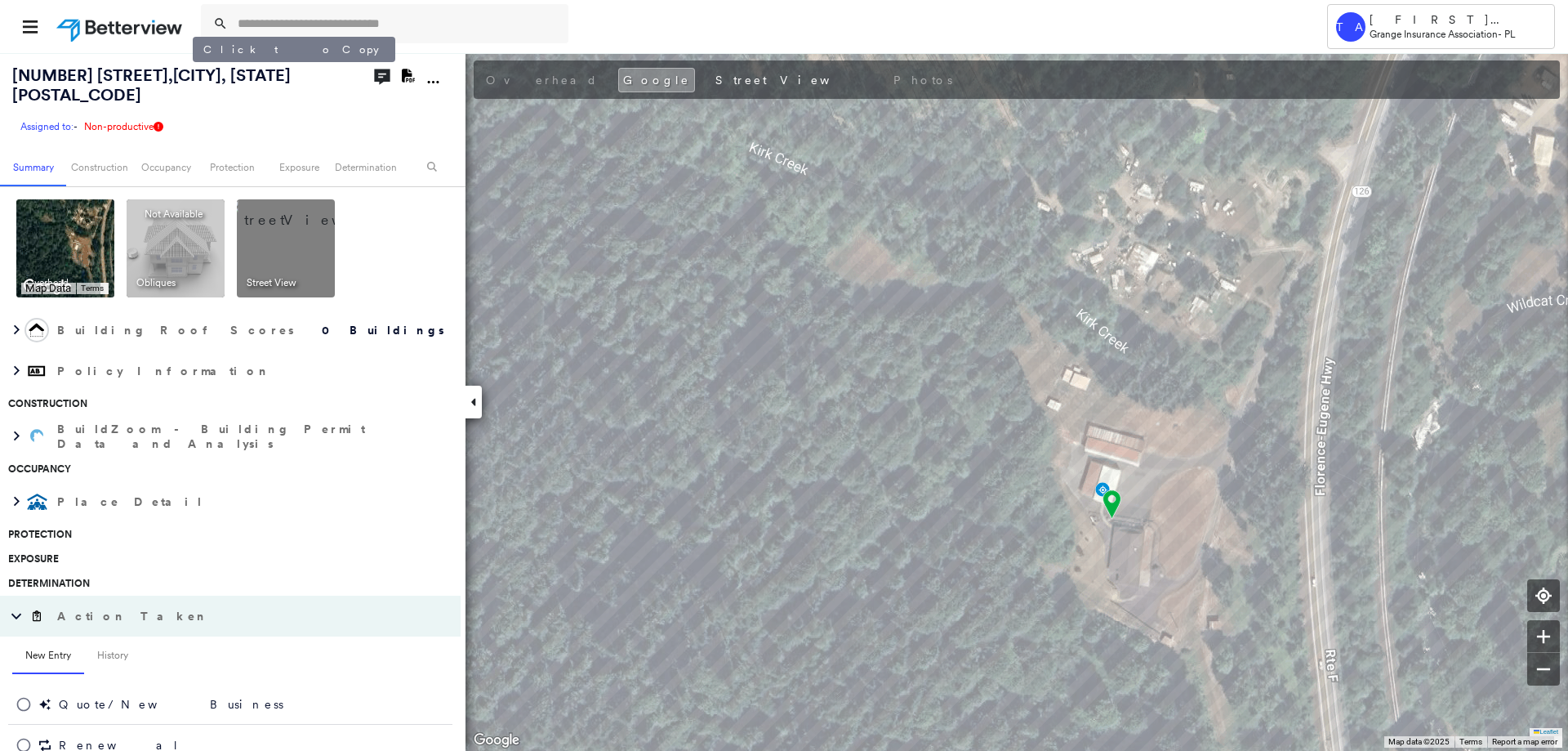 click on "18495  Highway 126  ,  Walton, OR 97490" at bounding box center [151, 85] 